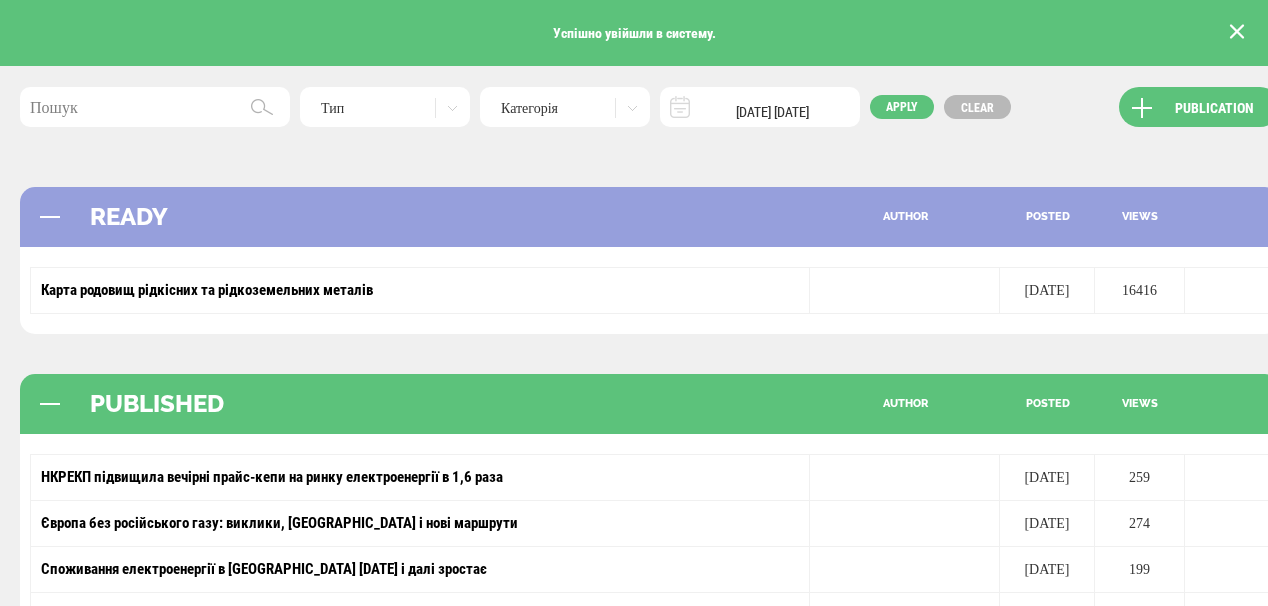 scroll, scrollTop: 0, scrollLeft: 0, axis: both 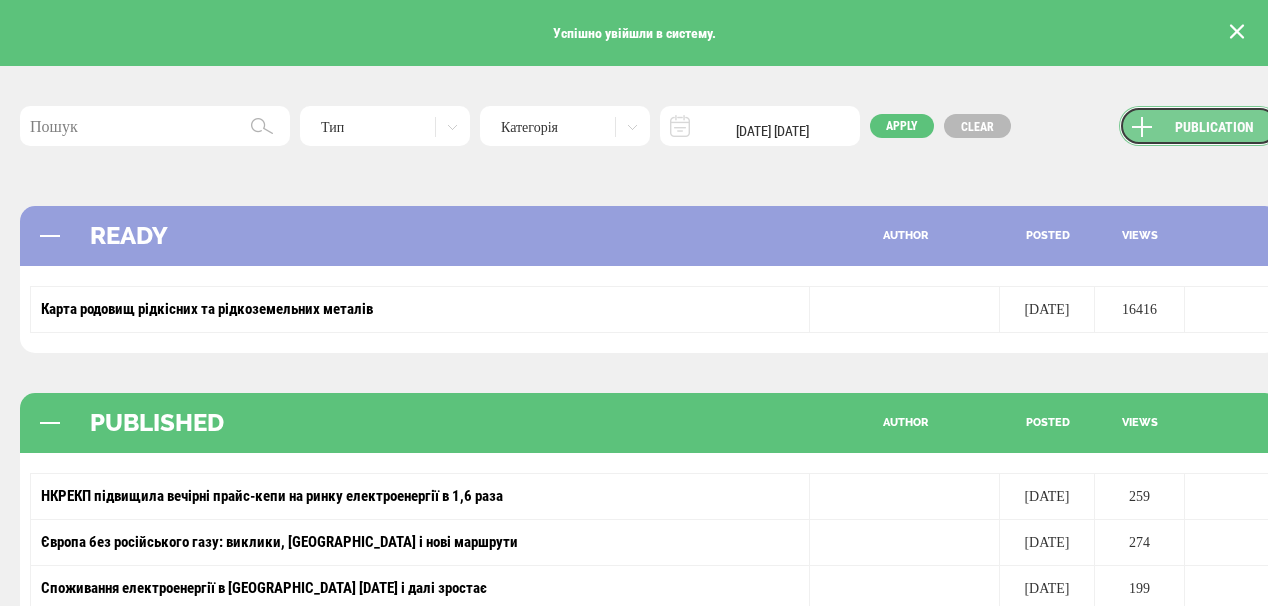 click on "Publication" at bounding box center [1199, 126] 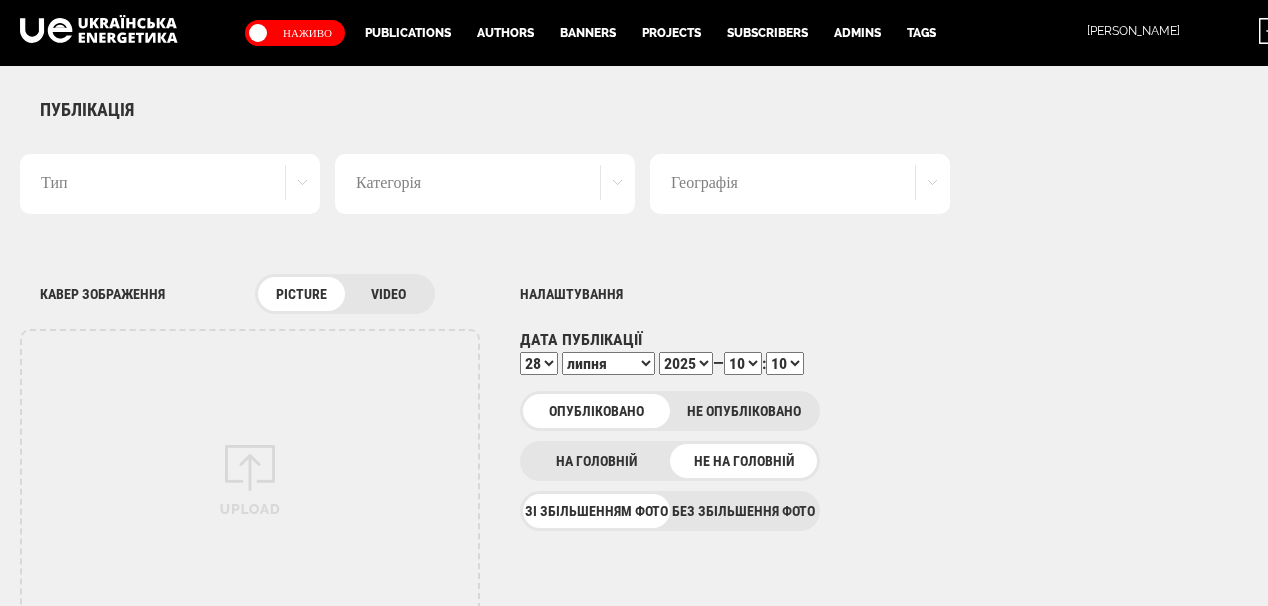 scroll, scrollTop: 0, scrollLeft: 0, axis: both 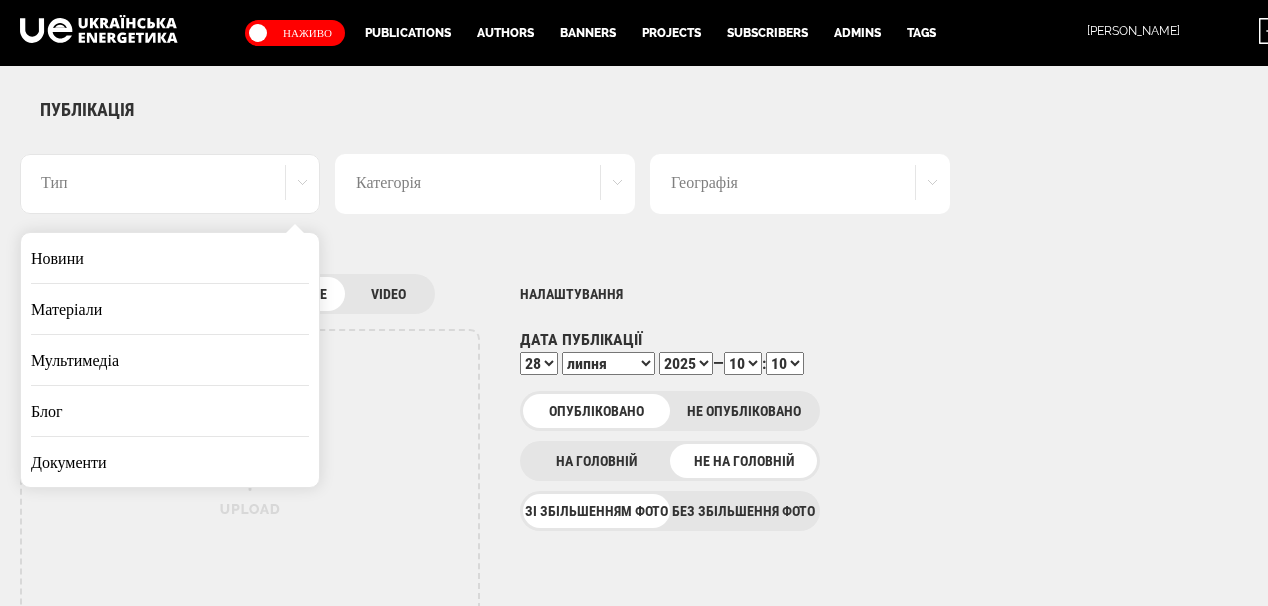 click on "Новини" at bounding box center [170, 258] 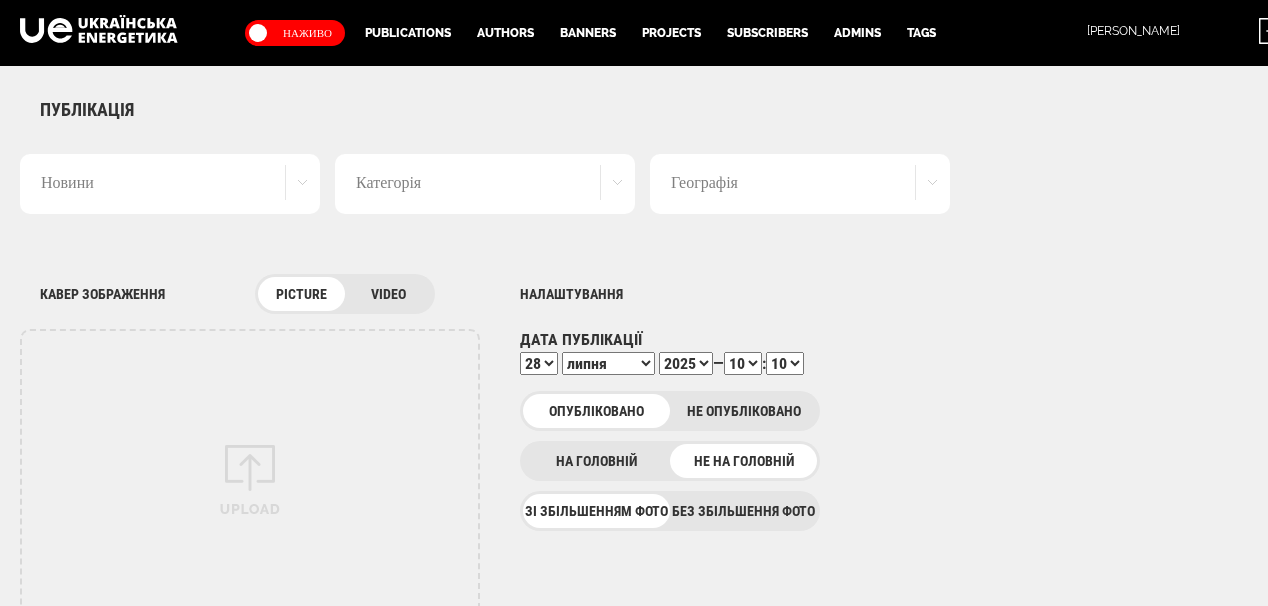 scroll, scrollTop: 0, scrollLeft: 0, axis: both 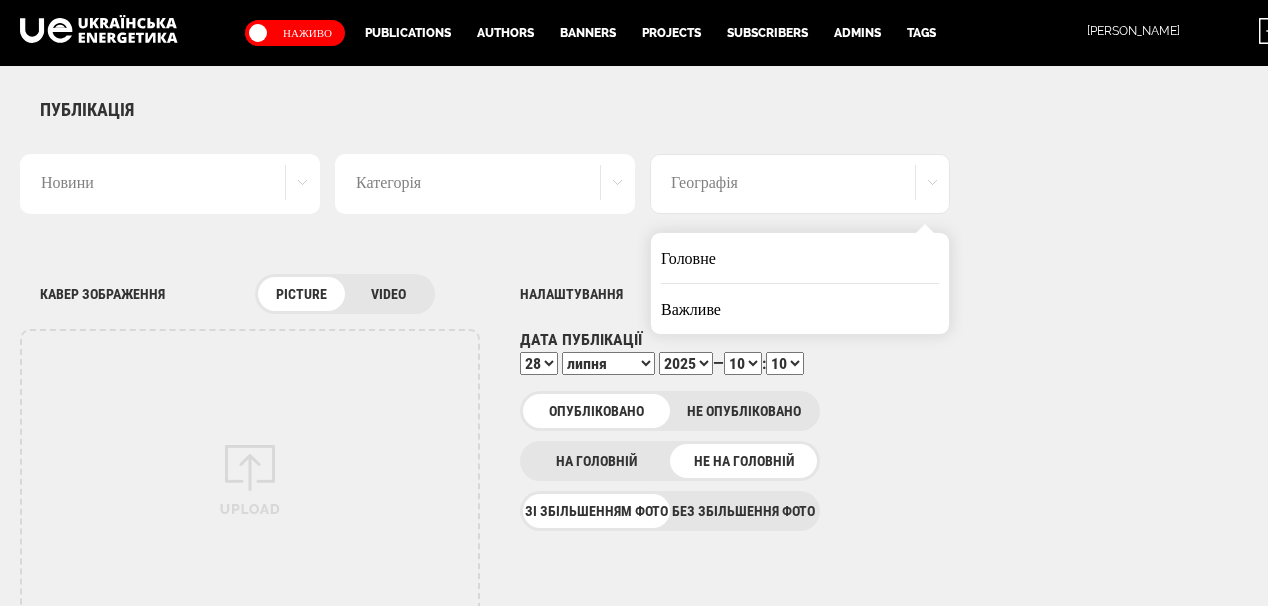 click on "Головне" at bounding box center (800, 258) 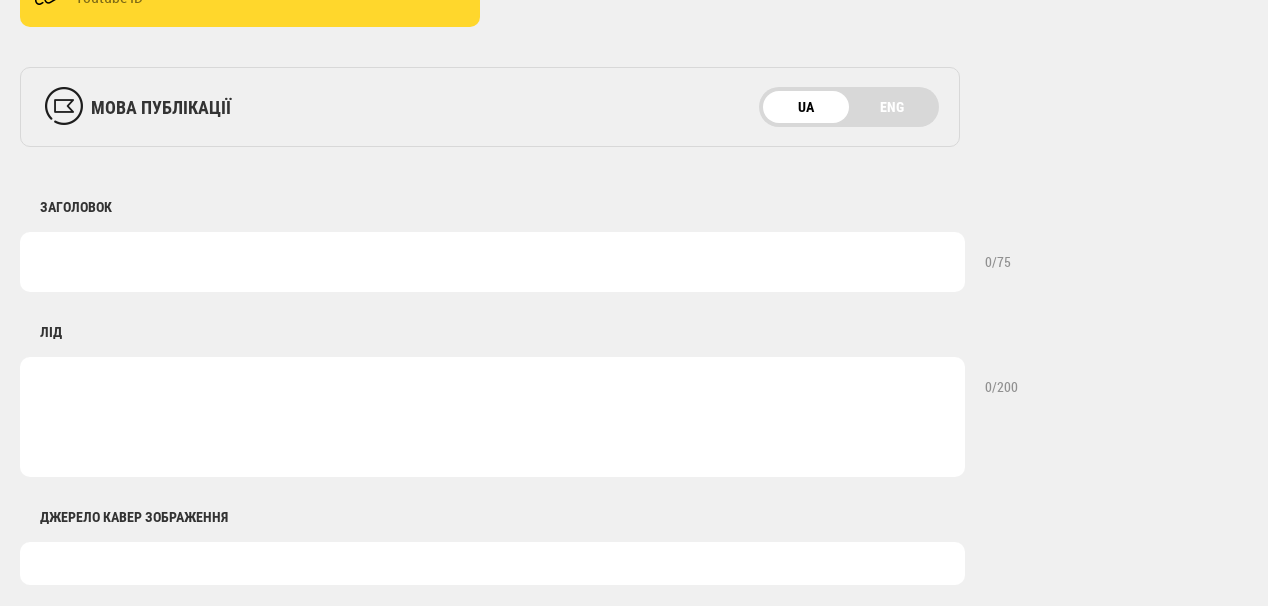 scroll, scrollTop: 720, scrollLeft: 0, axis: vertical 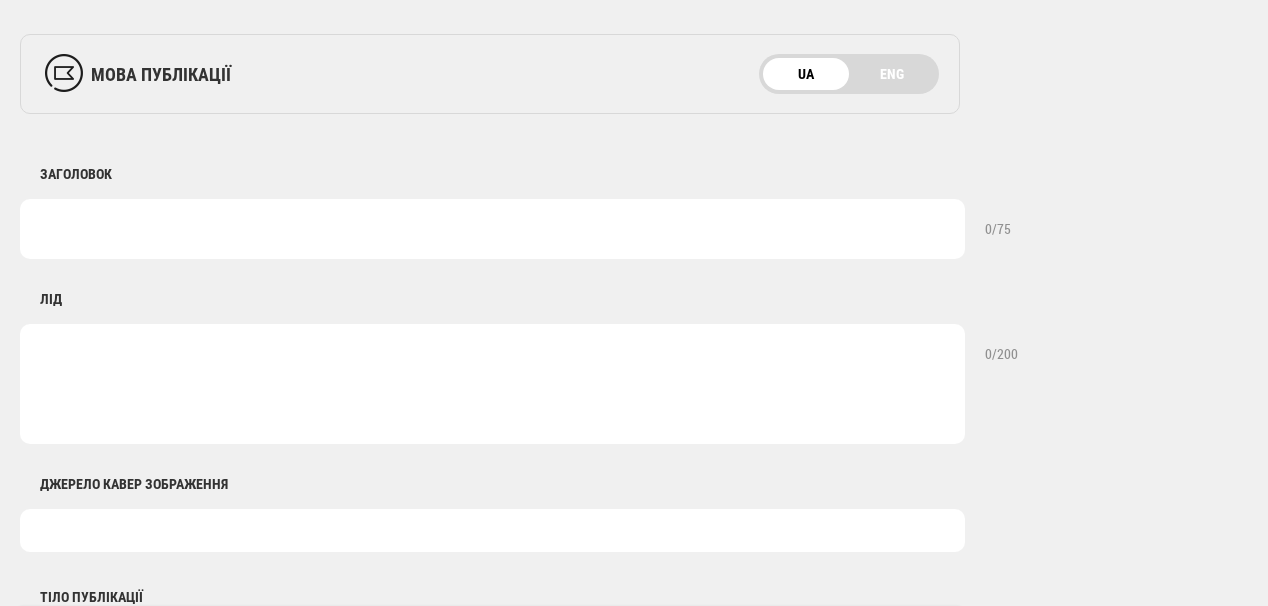 click at bounding box center [492, 229] 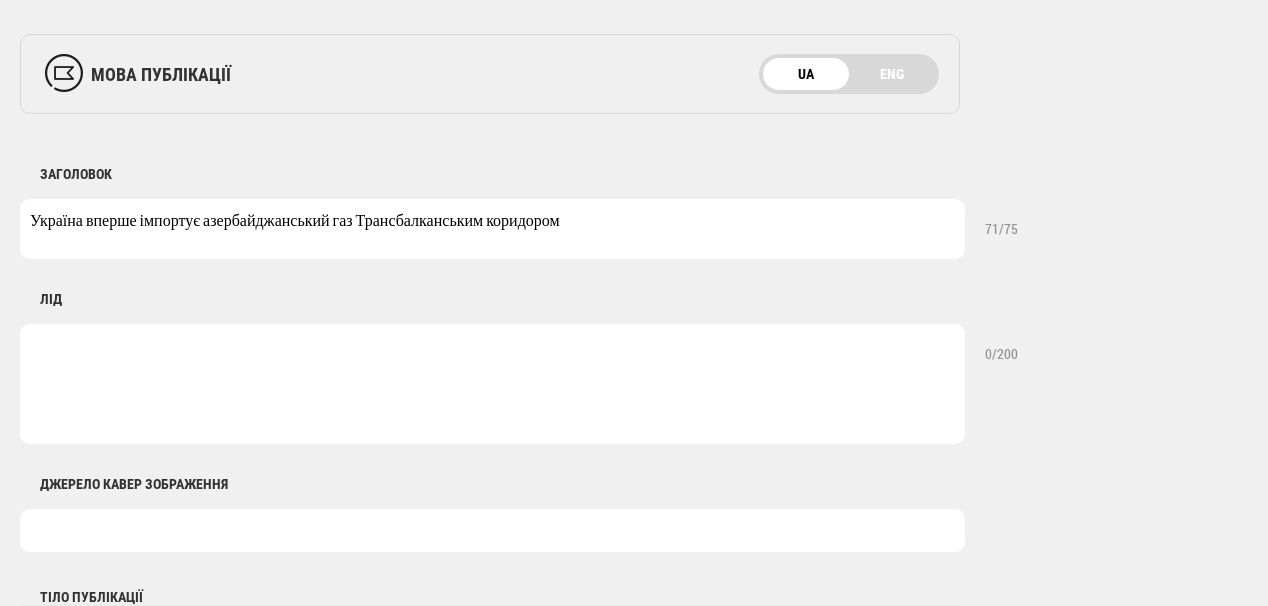 type on "Україна вперше імпортує азербайджанський газ Трансбалканським коридором" 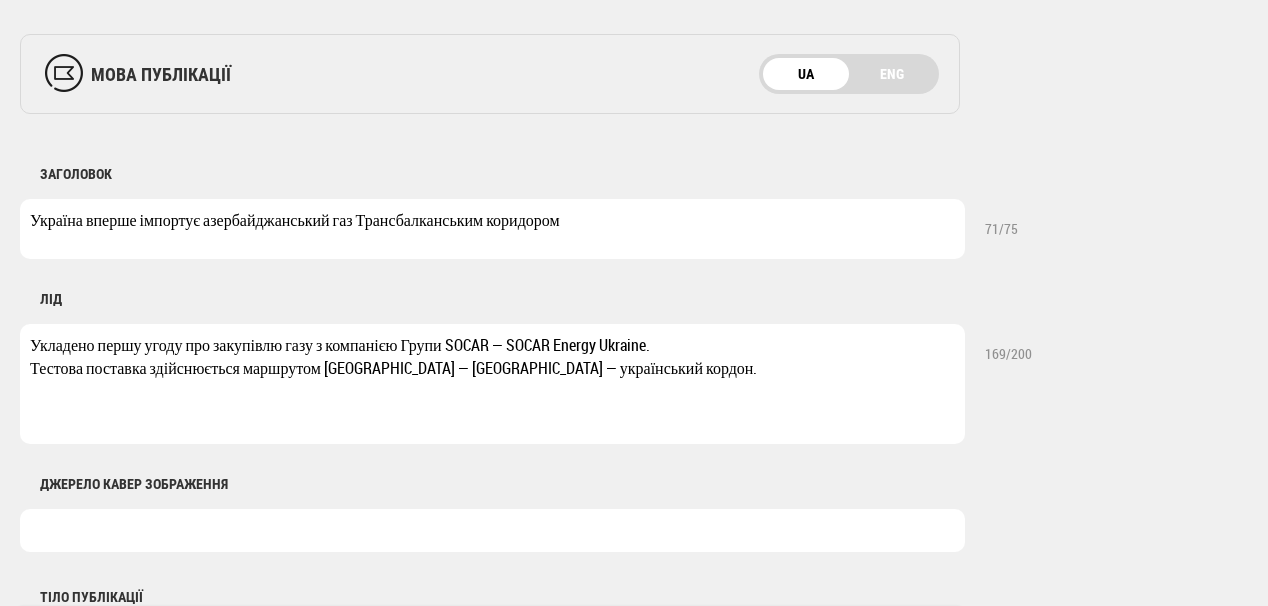 click on "Укладено першу угоду про закупівлю газу з компанією Групи SOCAR — SOCAR Energy Ukraine.
Тестова поставка здійснюється маршрутом [GEOGRAPHIC_DATA] — [GEOGRAPHIC_DATA] — український кордон." at bounding box center (492, 384) 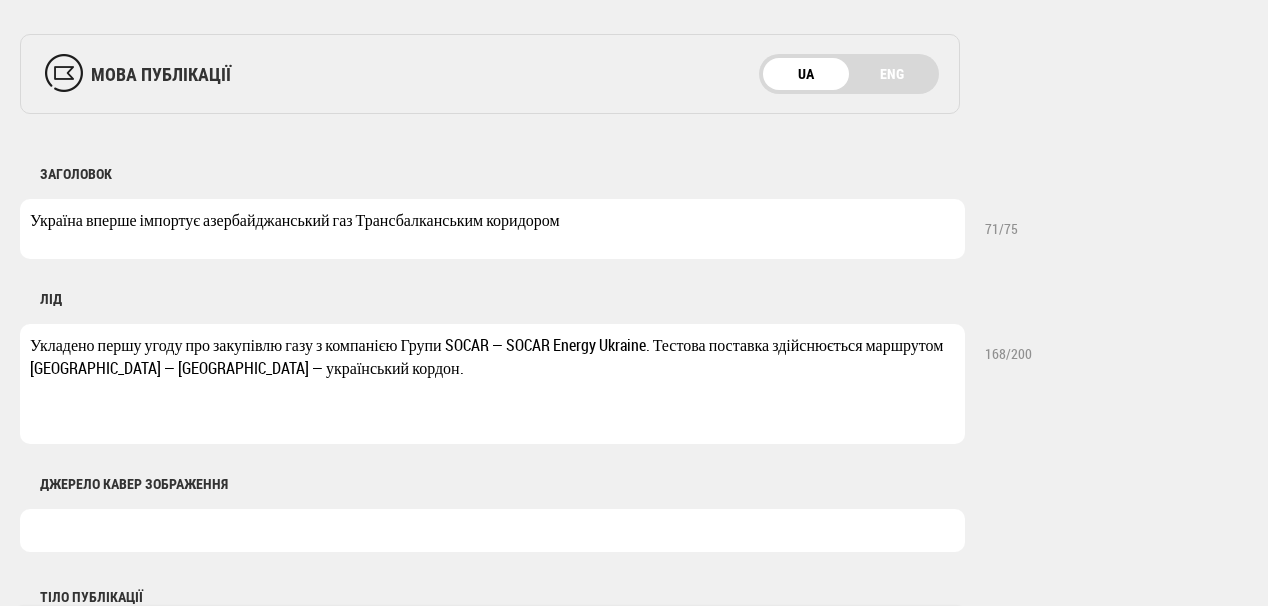 click on "Укладено першу угоду про закупівлю газу з компанією Групи SOCAR — SOCAR Energy Ukraine. Тестова поставка здійснюється маршрутом [GEOGRAPHIC_DATA] — [GEOGRAPHIC_DATA] — український кордон." at bounding box center (492, 384) 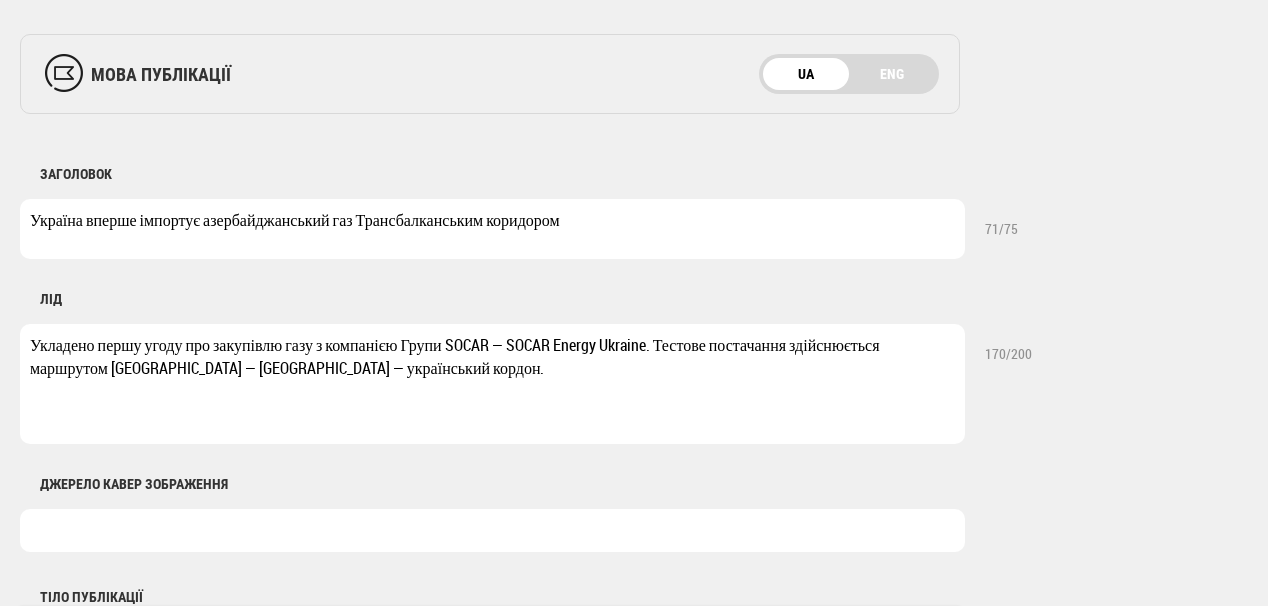 click on "Укладено першу угоду про закупівлю газу з компанією Групи SOCAR — SOCAR Energy Ukraine. Тестове постачання здійснюється маршрутом [GEOGRAPHIC_DATA] — [GEOGRAPHIC_DATA] — український кордон." at bounding box center (492, 384) 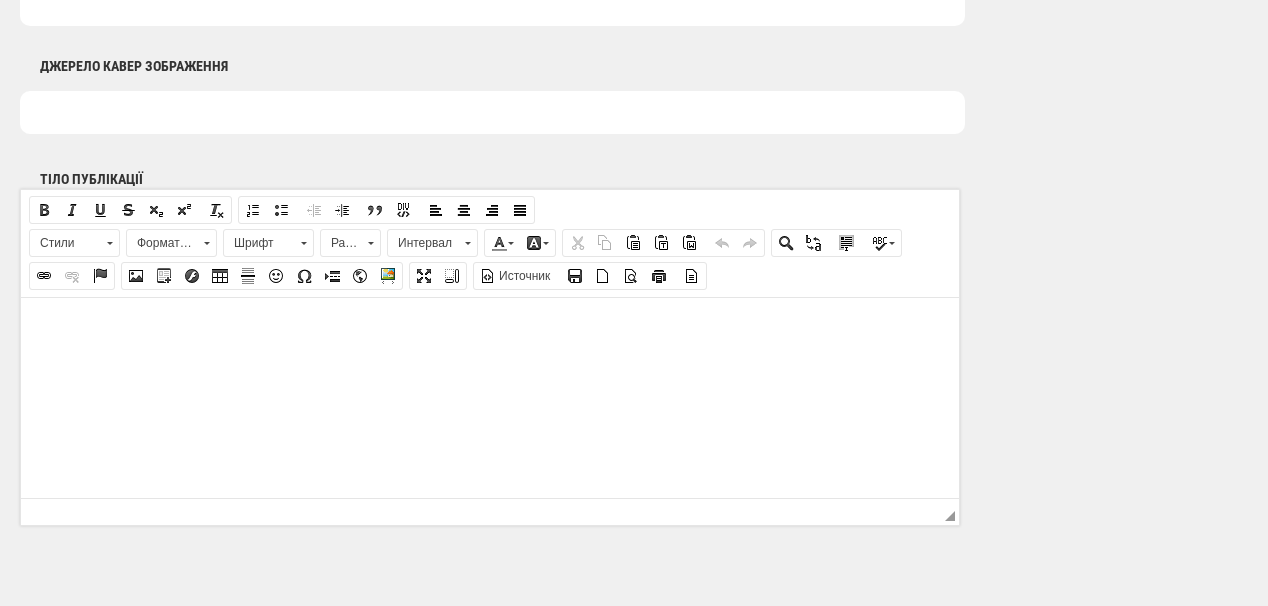 scroll, scrollTop: 1200, scrollLeft: 0, axis: vertical 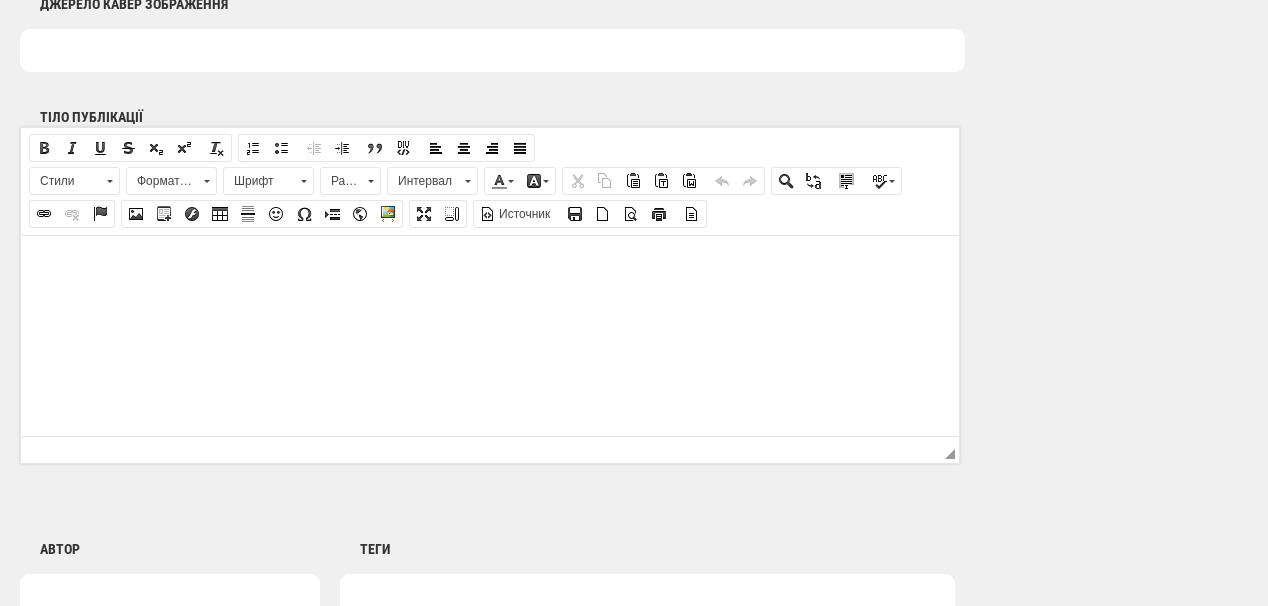 type on "Укладено першу угоду про закупівлю газу з компанією Групи SOCAR — SOCAR Energy Ukraine. Тестове постачання здійснюється маршрутом [GEOGRAPHIC_DATA] — [GEOGRAPHIC_DATA] — український кордон" 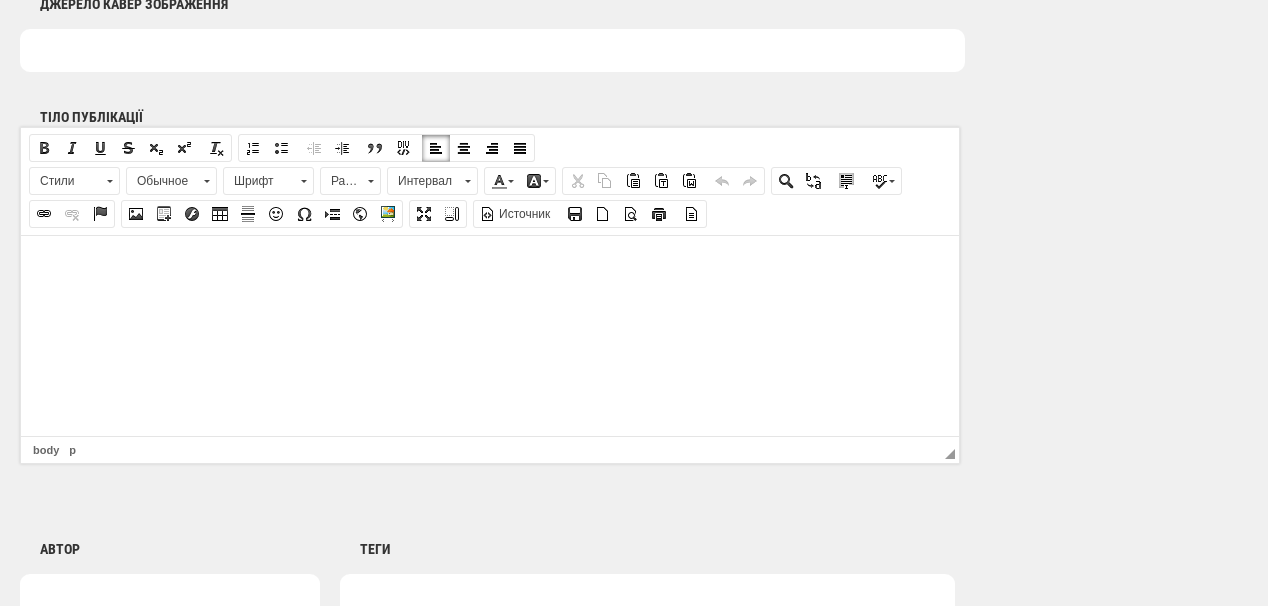 click at bounding box center [490, 265] 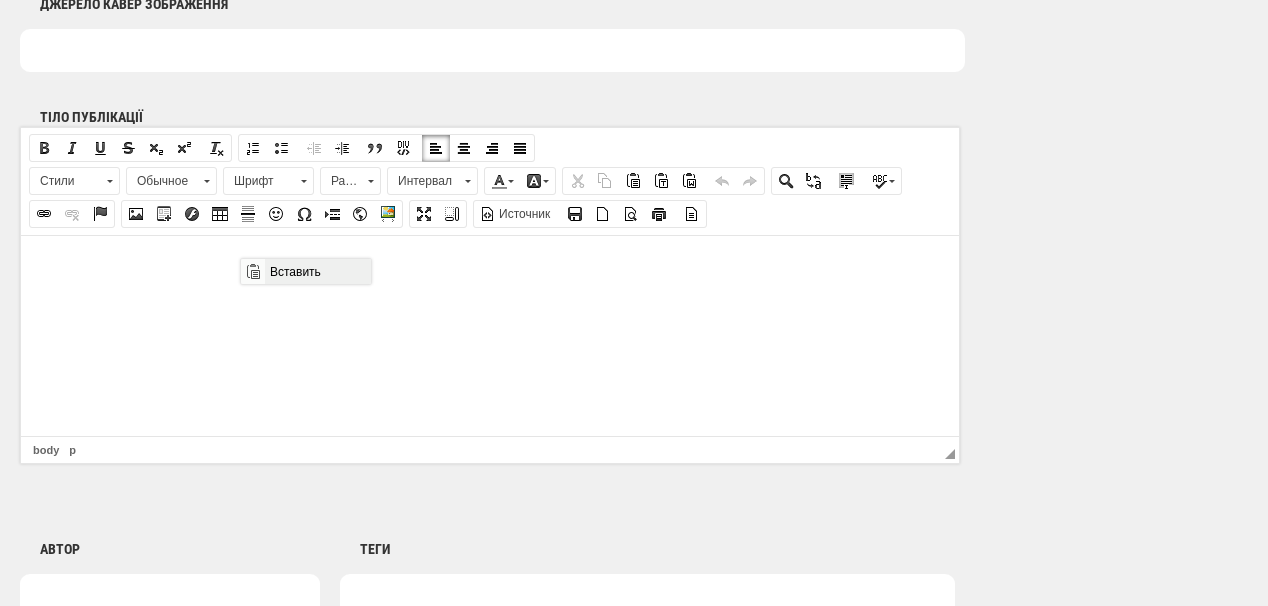 scroll, scrollTop: 0, scrollLeft: 0, axis: both 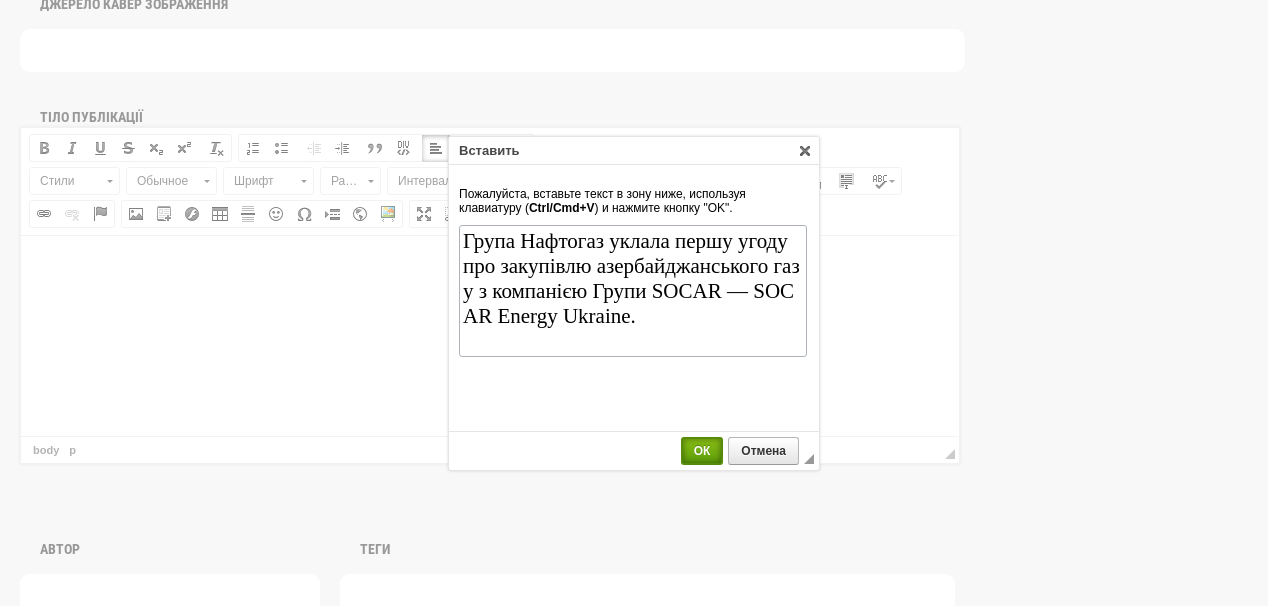 click on "ОК" at bounding box center (702, 451) 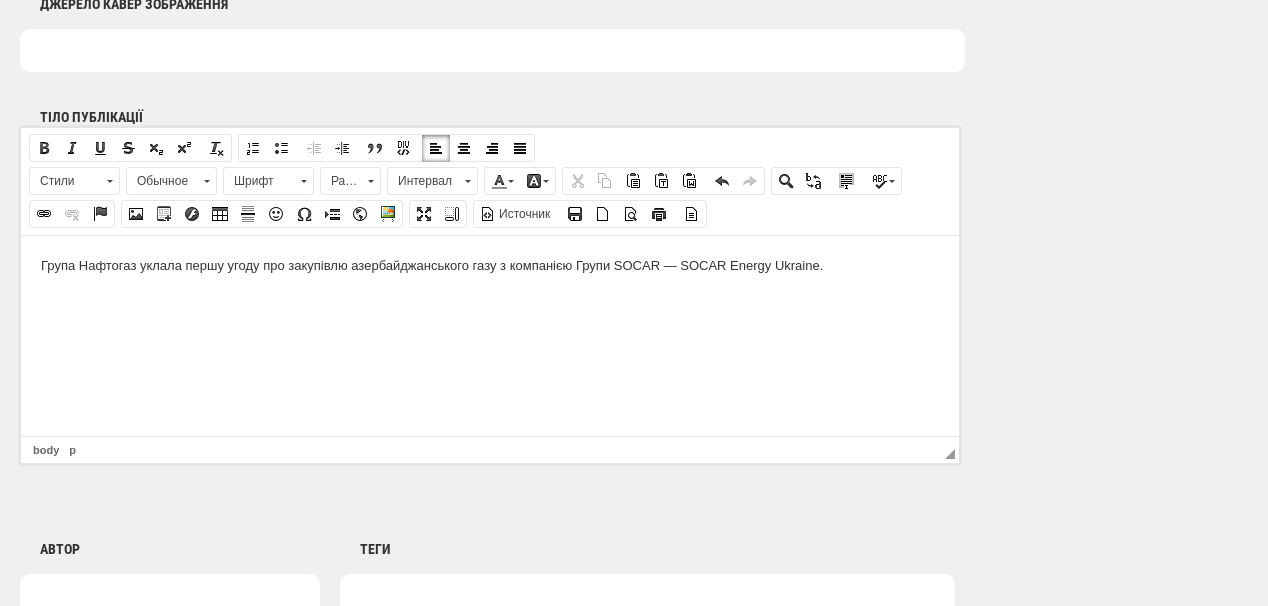 click at bounding box center (490, 299) 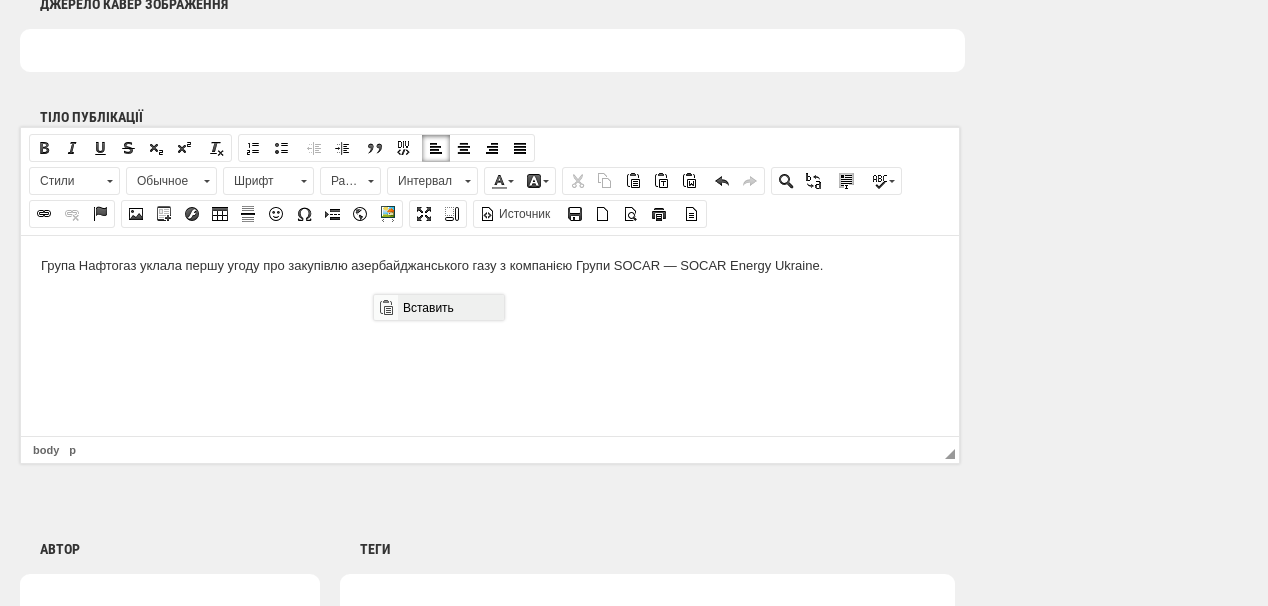 drag, startPoint x: 431, startPoint y: 306, endPoint x: 785, endPoint y: 367, distance: 359.2172 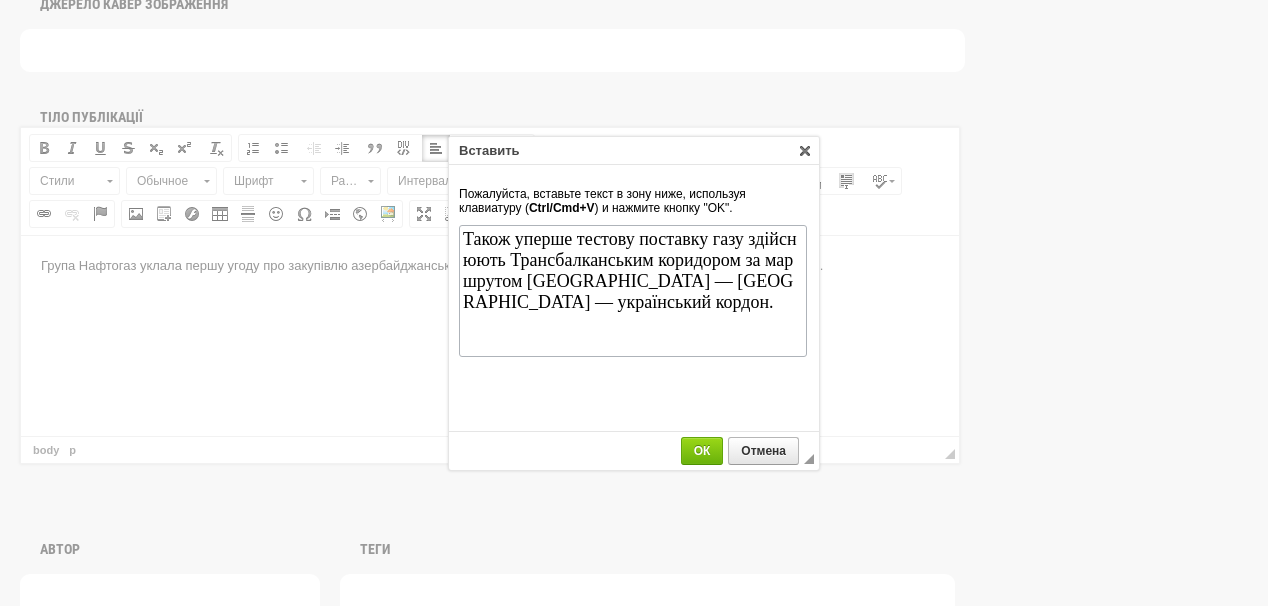 scroll, scrollTop: 0, scrollLeft: 0, axis: both 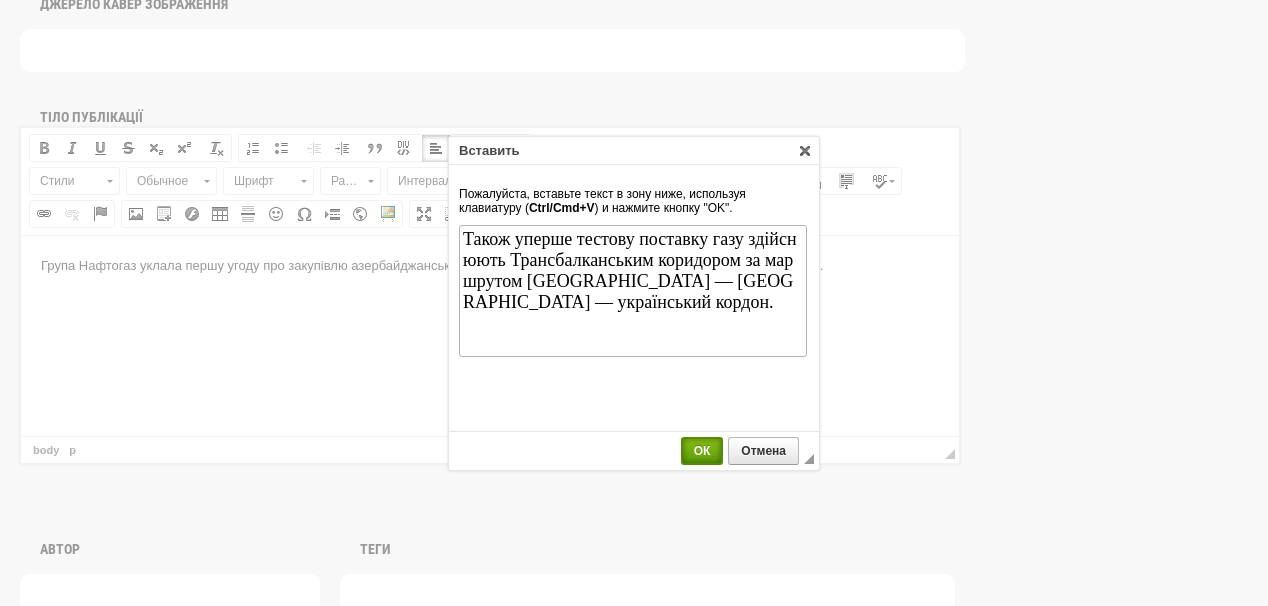click on "ОК" at bounding box center [702, 451] 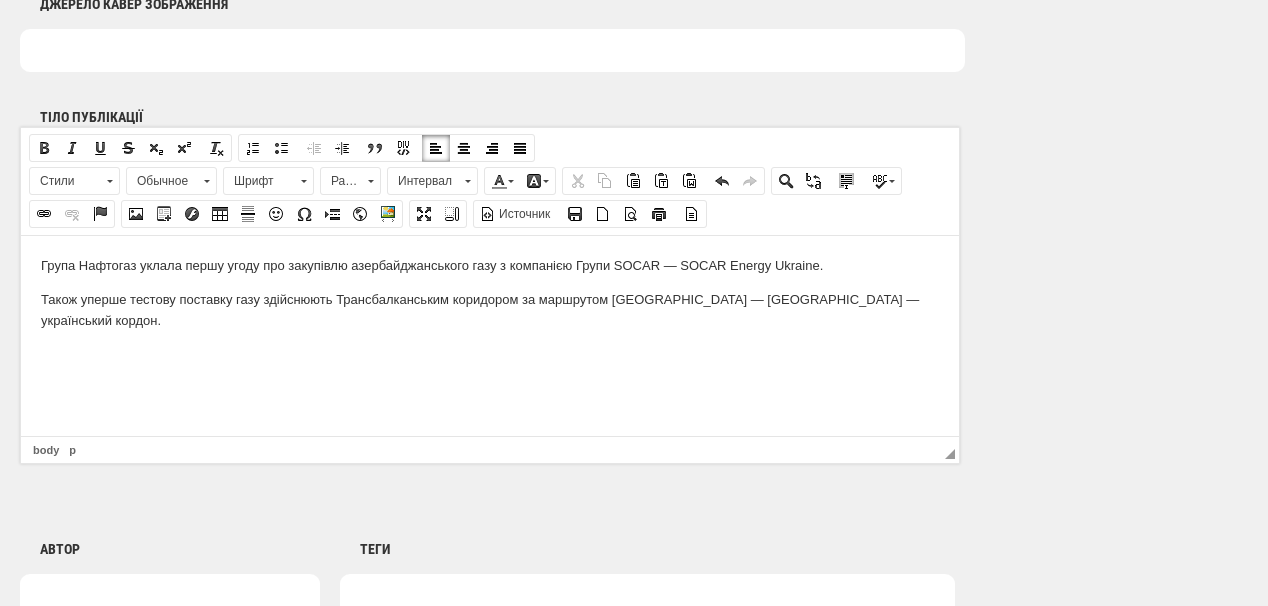 click on "Група Нафтогаз уклала першу угоду про закупівлю азербайджанського газу з компанією Групи SOCAR — SOCAR Energy Ukraine." at bounding box center [490, 265] 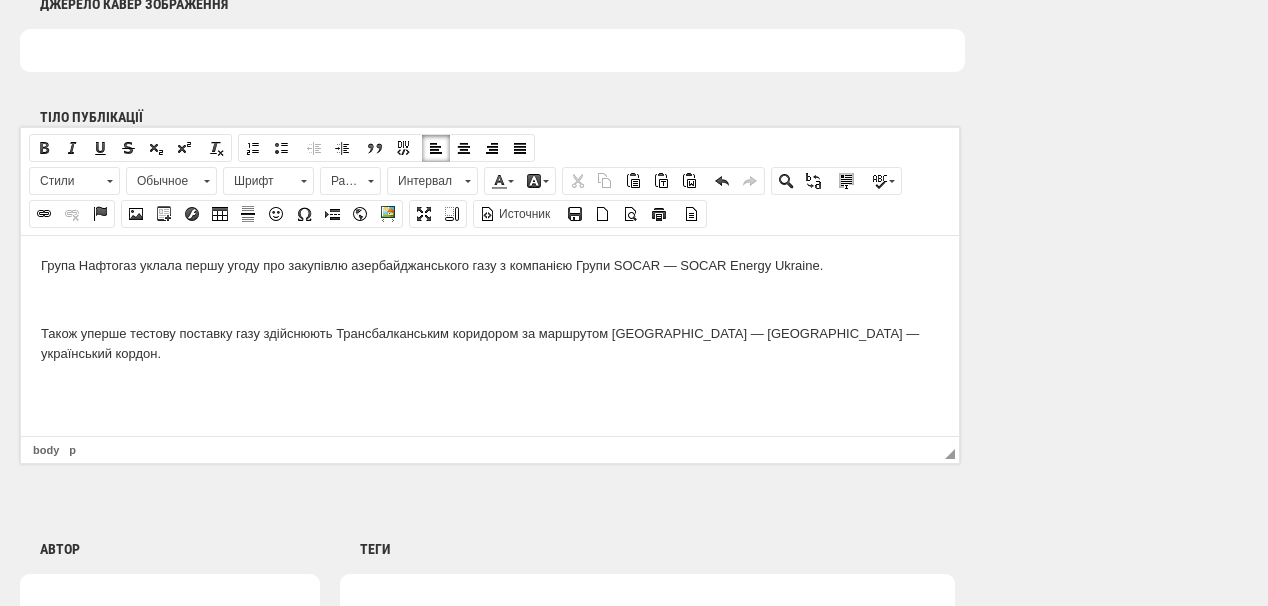 type 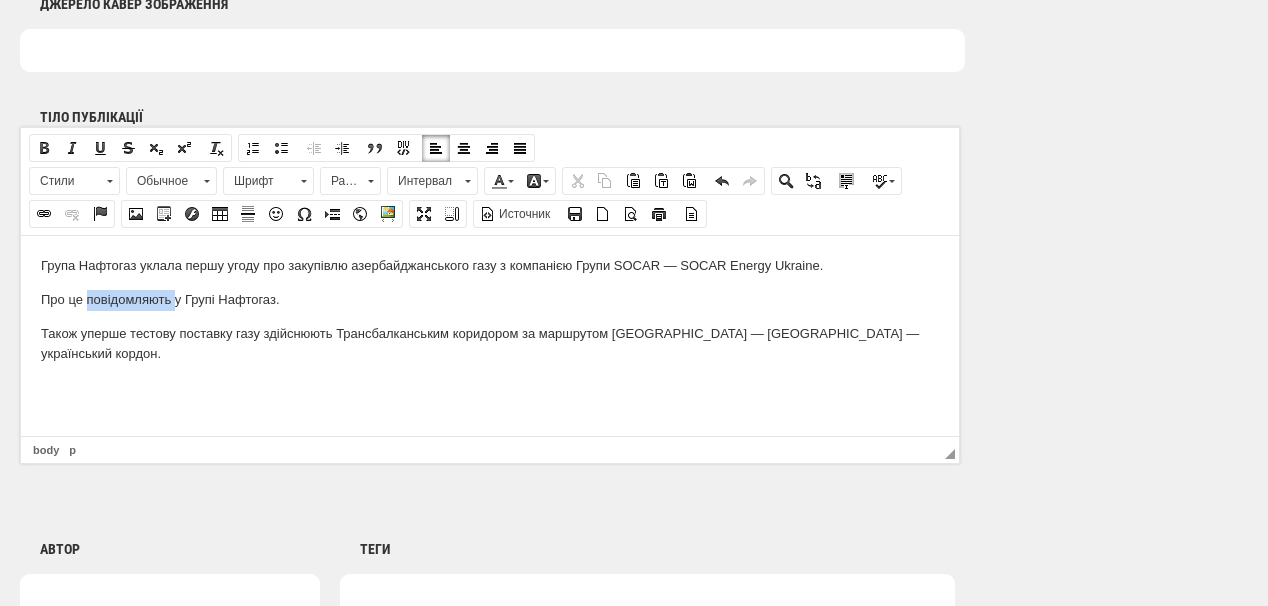 drag, startPoint x: 88, startPoint y: 300, endPoint x: 176, endPoint y: 305, distance: 88.14193 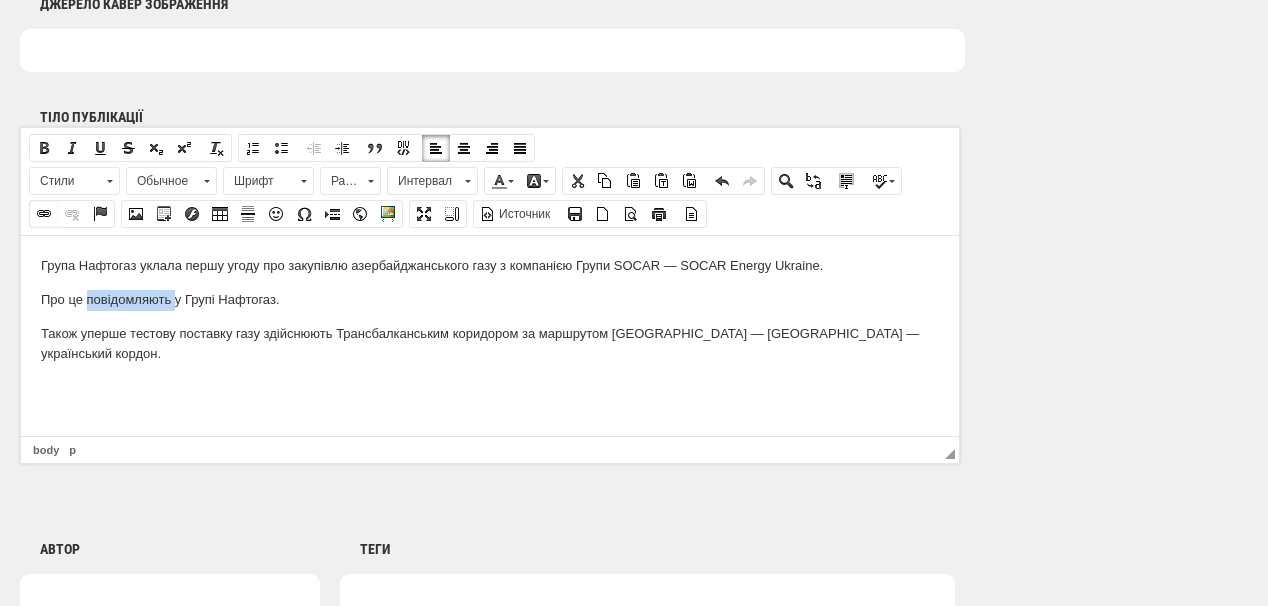 click at bounding box center [44, 214] 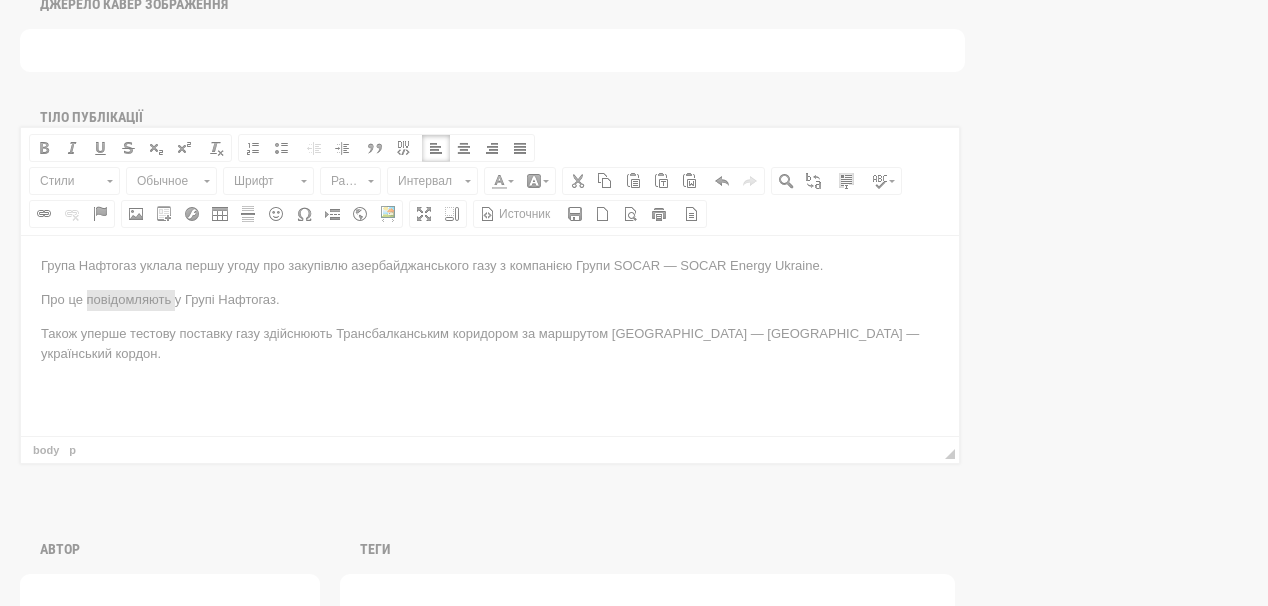 scroll, scrollTop: 0, scrollLeft: 0, axis: both 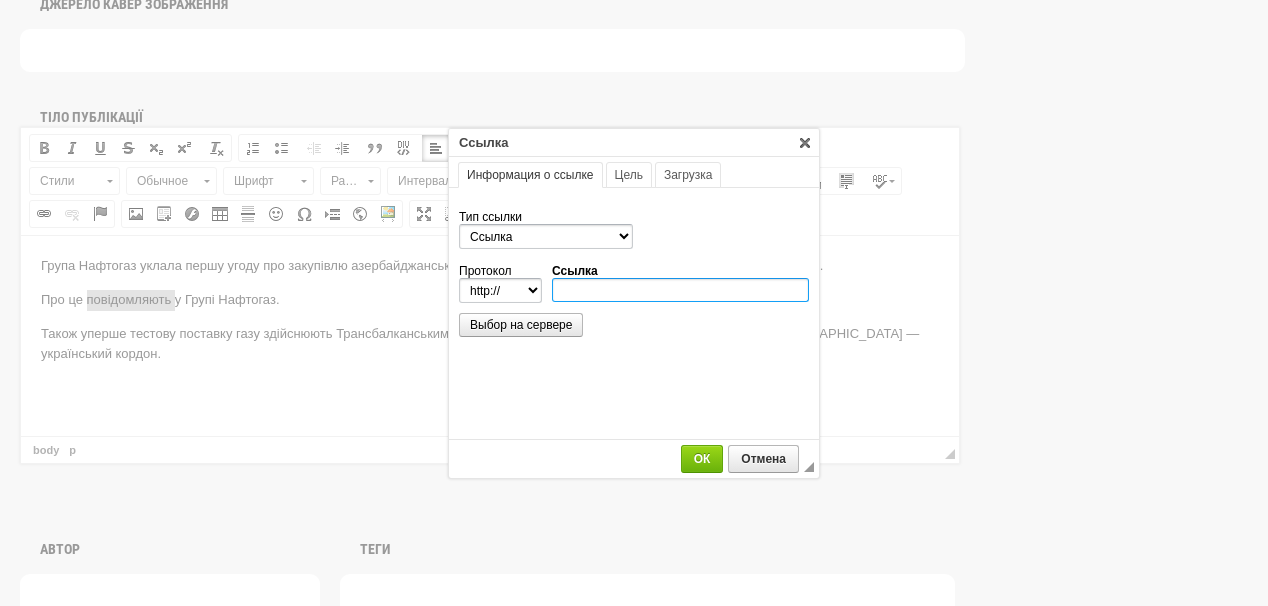 click on "Ссылка" at bounding box center (680, 290) 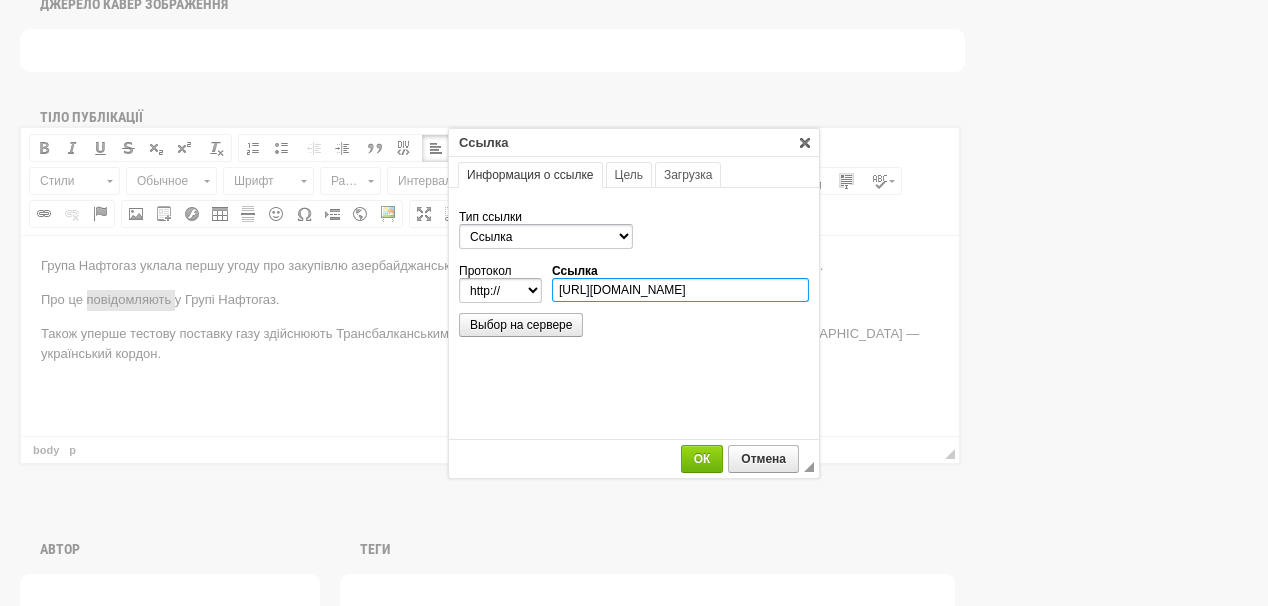 scroll, scrollTop: 0, scrollLeft: 364, axis: horizontal 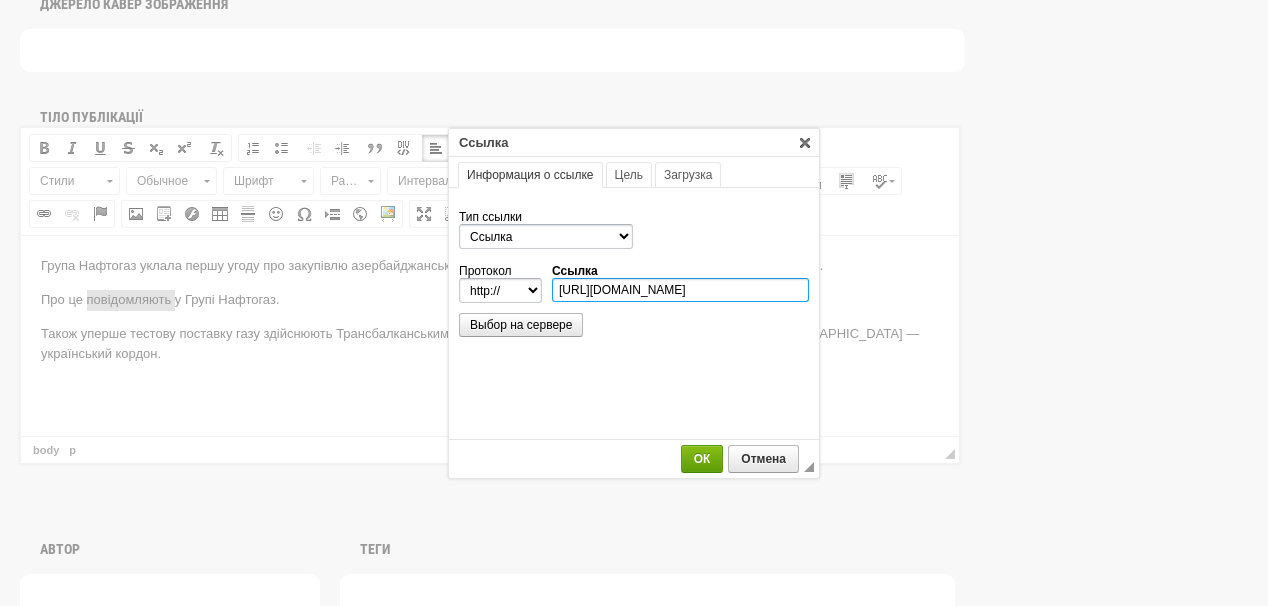 type on "[URL][DOMAIN_NAME]" 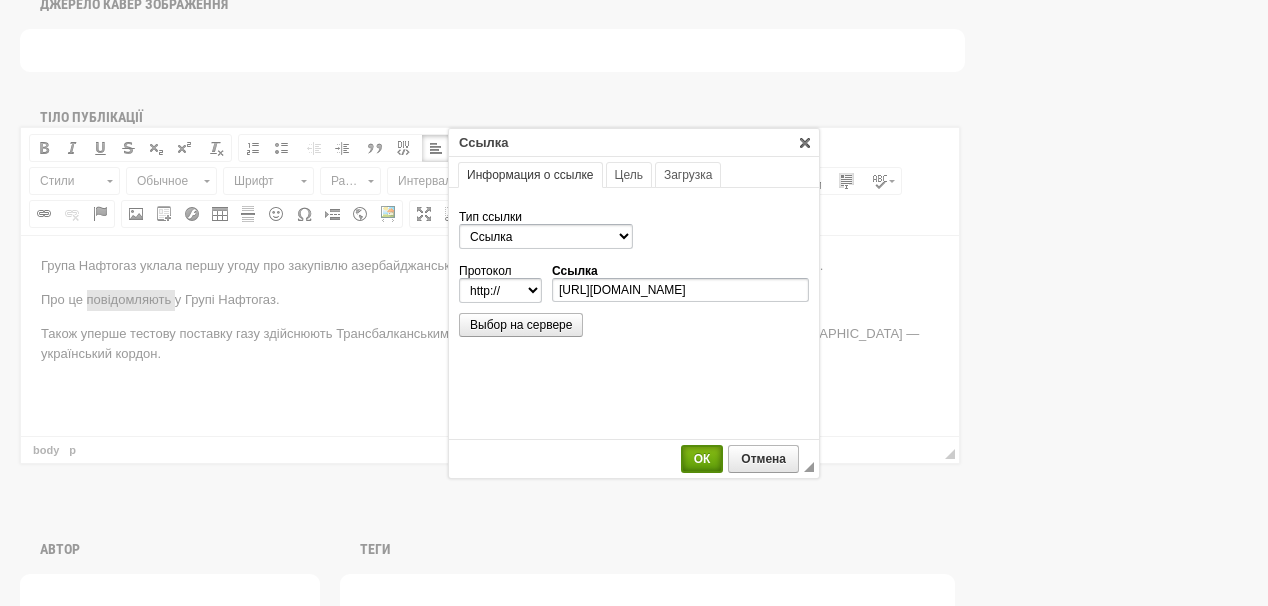 select on "https://" 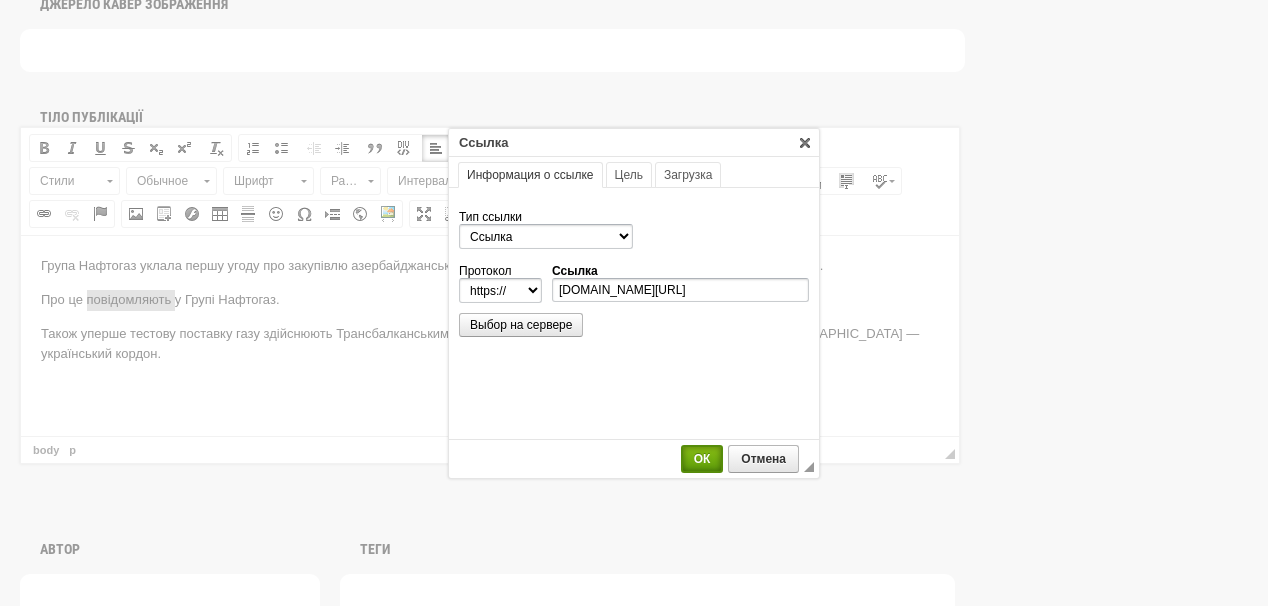 scroll, scrollTop: 0, scrollLeft: 0, axis: both 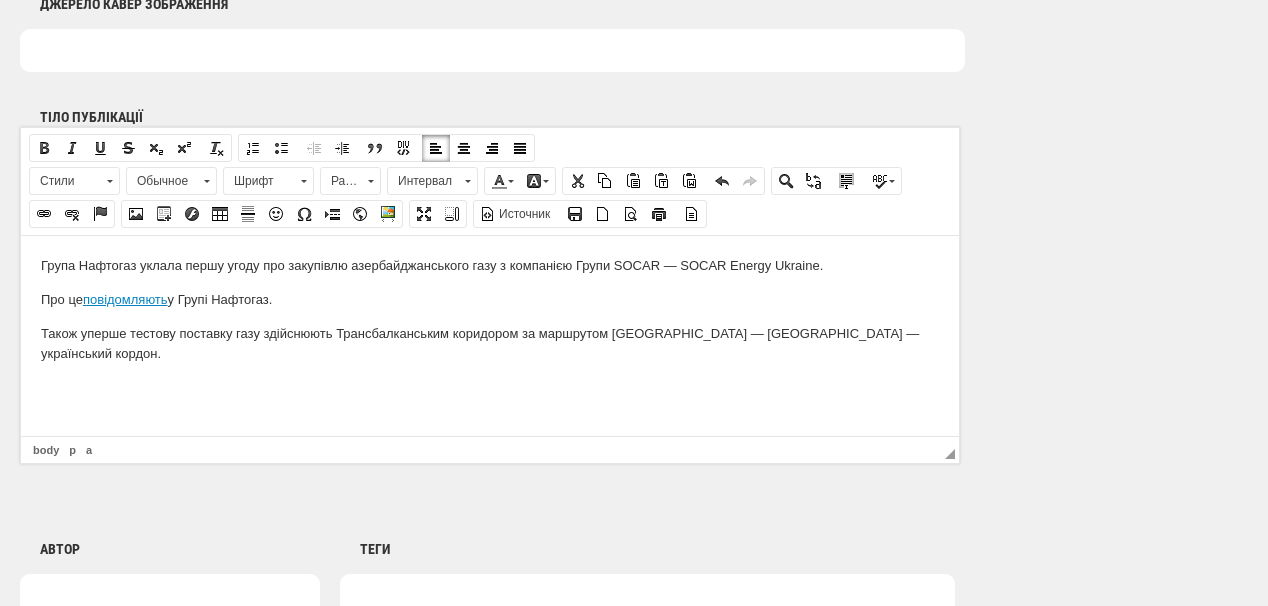click on "Група Нафтогаз уклала першу угоду про закупівлю азербайджанського газу з компанією Групи SOCAR — SOCAR Energy Ukraine. Про це  повідомляють  у Групі Нафтогаз. Також уперше тестову поставку газу здійснюють Трансбалканським коридором за маршрутом [GEOGRAPHIC_DATA] — [GEOGRAPHIC_DATA] — український кордон." at bounding box center [490, 309] 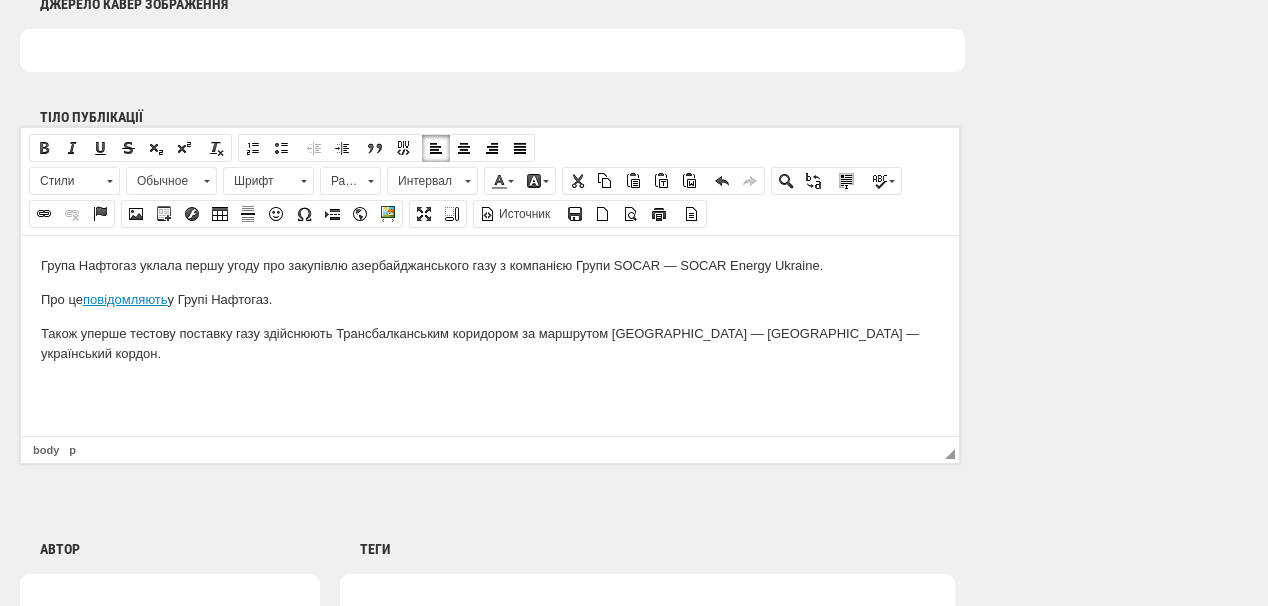 click on "Також уперше тестову поставку газу здійснюють Трансбалканським коридором за маршрутом [GEOGRAPHIC_DATA] — [GEOGRAPHIC_DATA] — український кордон." at bounding box center [490, 344] 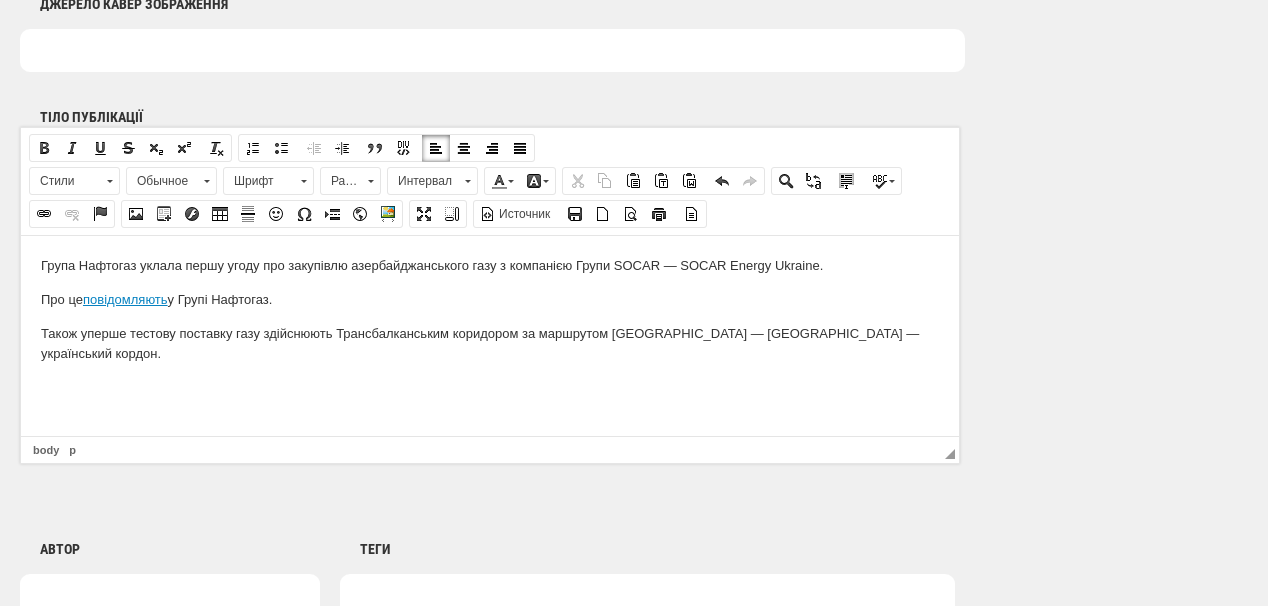 click at bounding box center (490, 387) 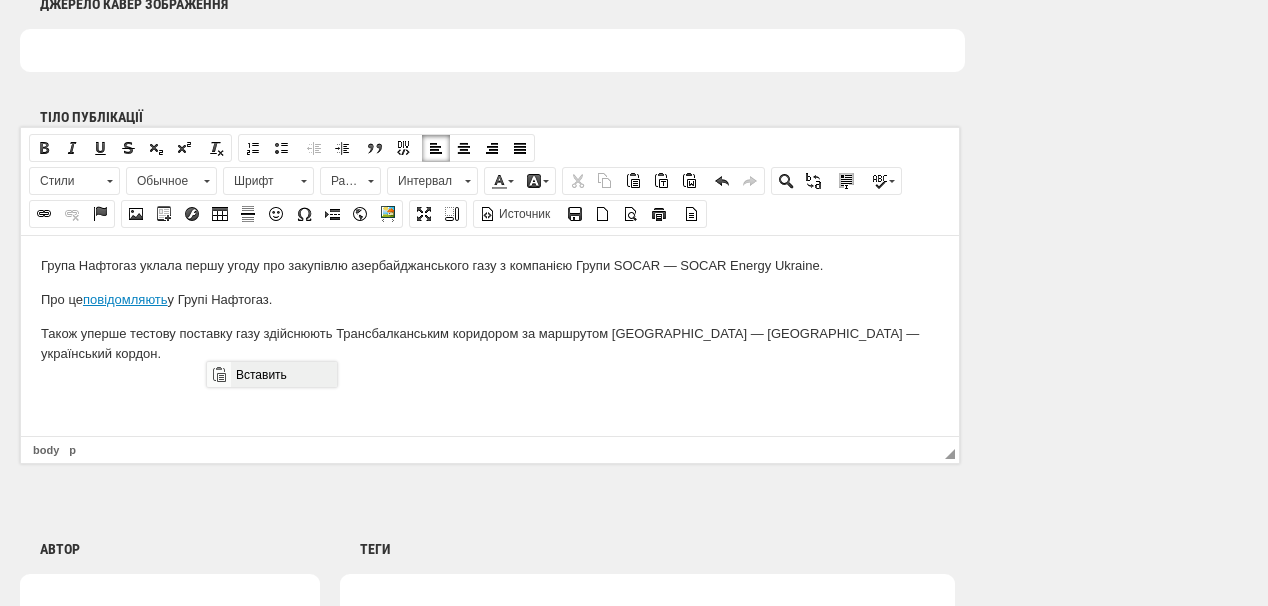 click on "Вставить" at bounding box center [283, 374] 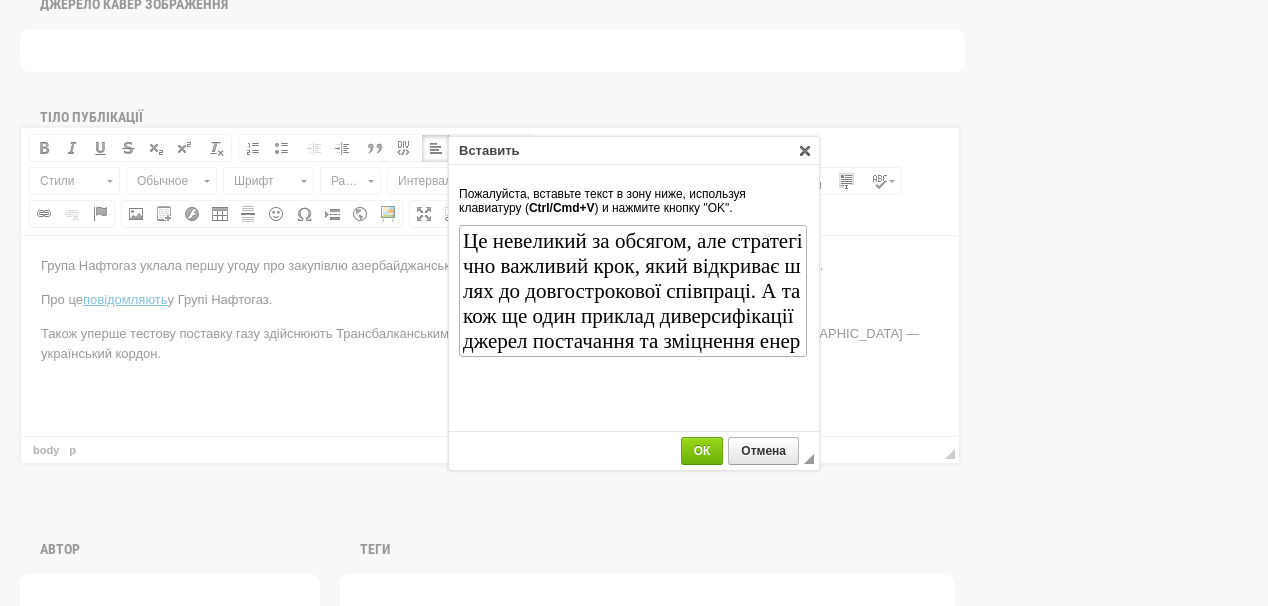 scroll, scrollTop: 88, scrollLeft: 0, axis: vertical 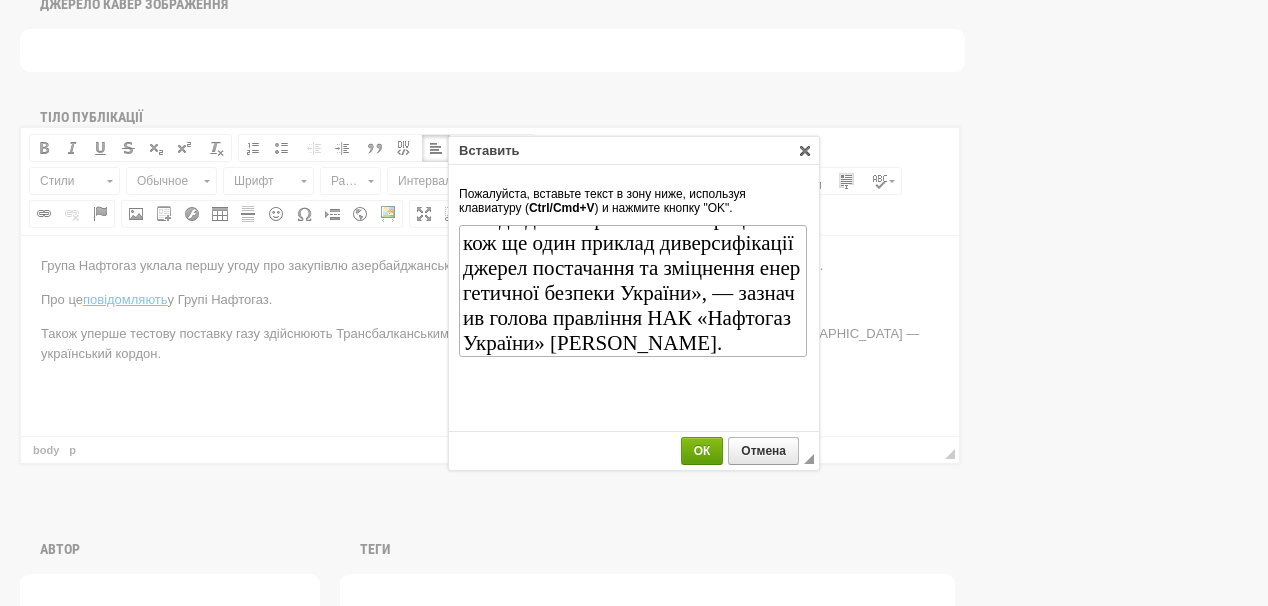 click on "ОК" at bounding box center [702, 451] 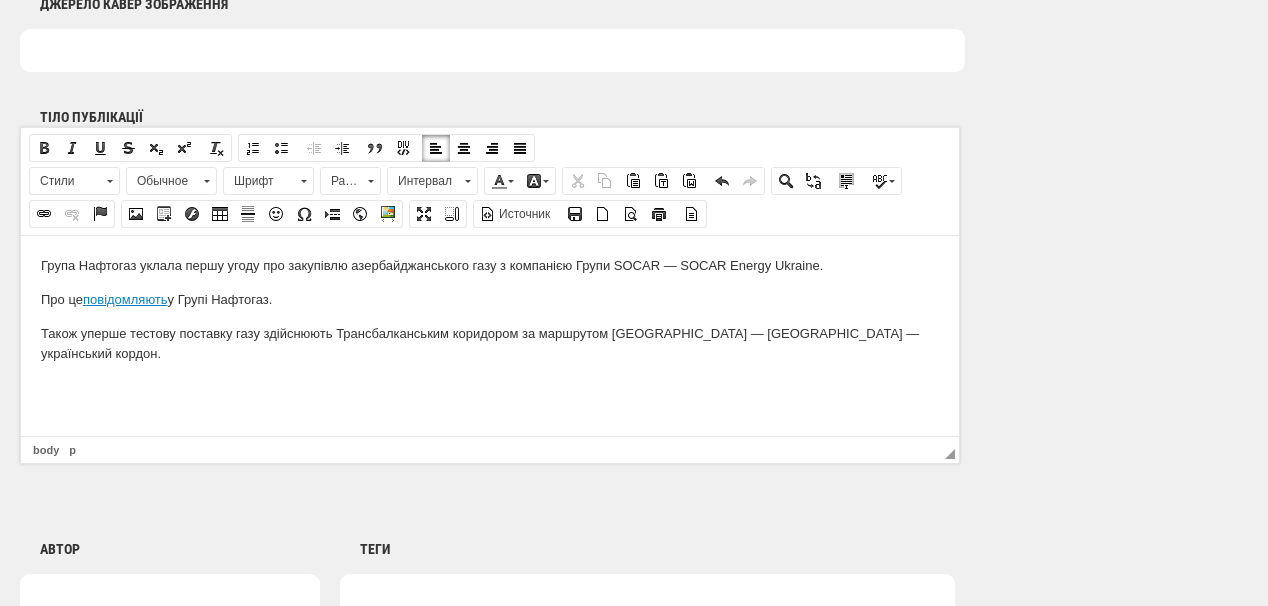 scroll, scrollTop: 0, scrollLeft: 0, axis: both 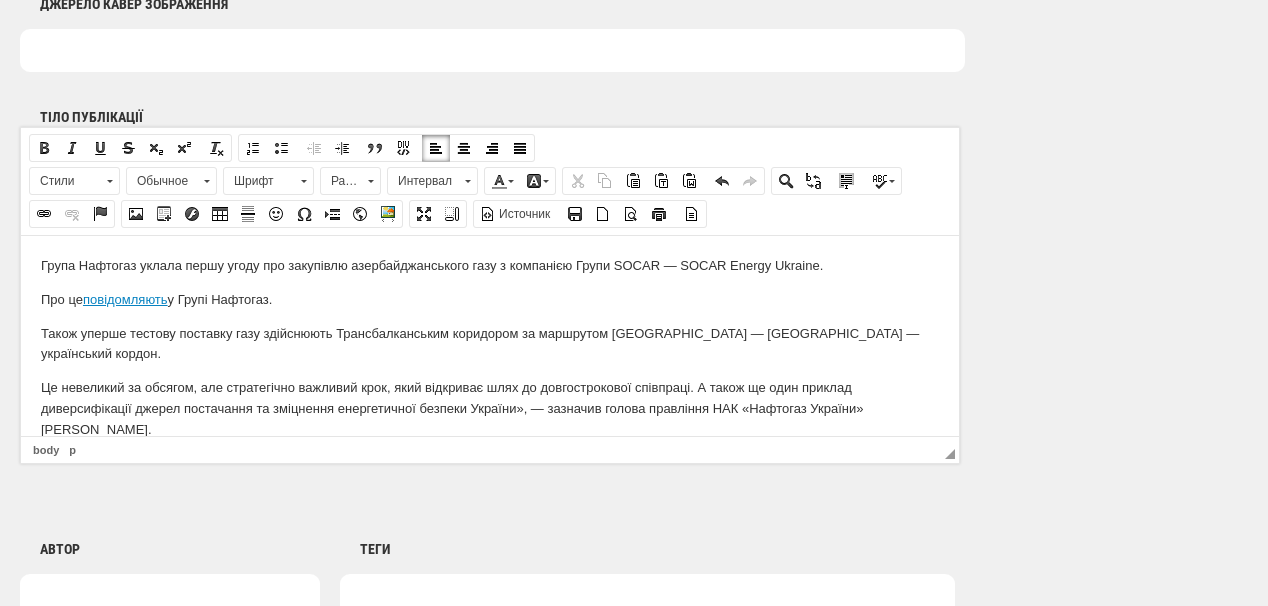 click on "Це невеликий за обсягом, але стратегічно важливий крок, який відкриває шлях до довгострокової співпраці. А також ще один приклад диверсифікації джерел постачання та зміцнення енергетичної безпеки України», — зазначив голова правління НАК «Нафтогаз України» [PERSON_NAME]." at bounding box center [490, 408] 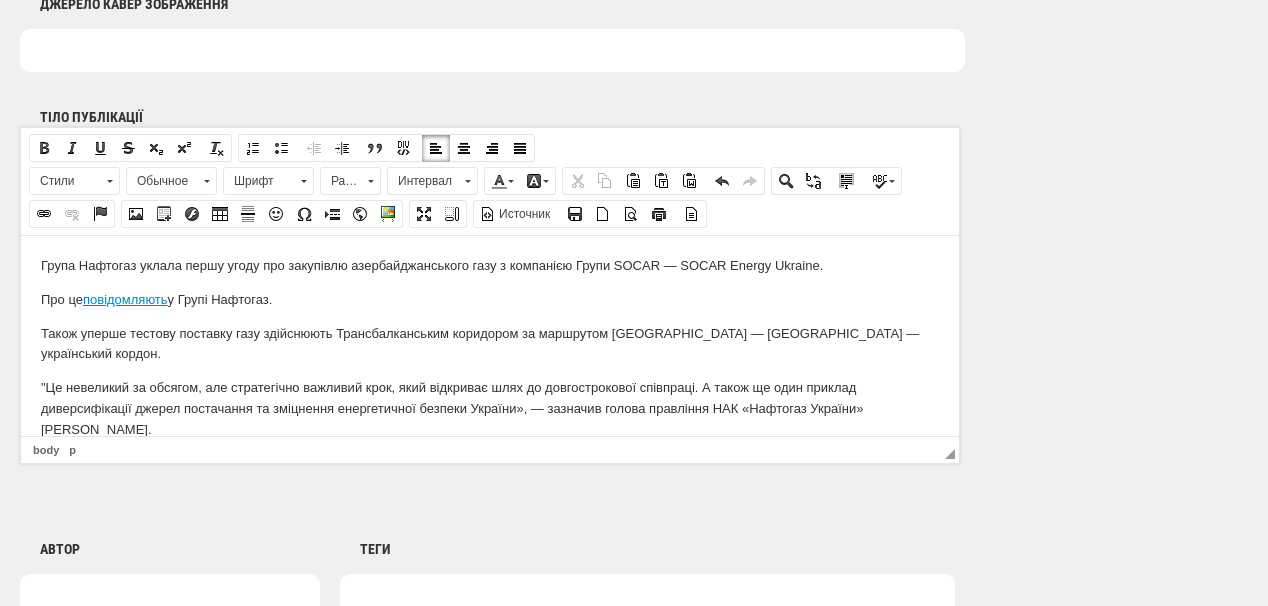 click on ""Це невеликий за обсягом, але стратегічно важливий крок, який відкриває шлях до довгострокової співпраці. А також ще один приклад диверсифікації джерел постачання та зміцнення енергетичної безпеки України», — зазначив голова правління НАК «Нафтогаз України» [PERSON_NAME]." at bounding box center [490, 408] 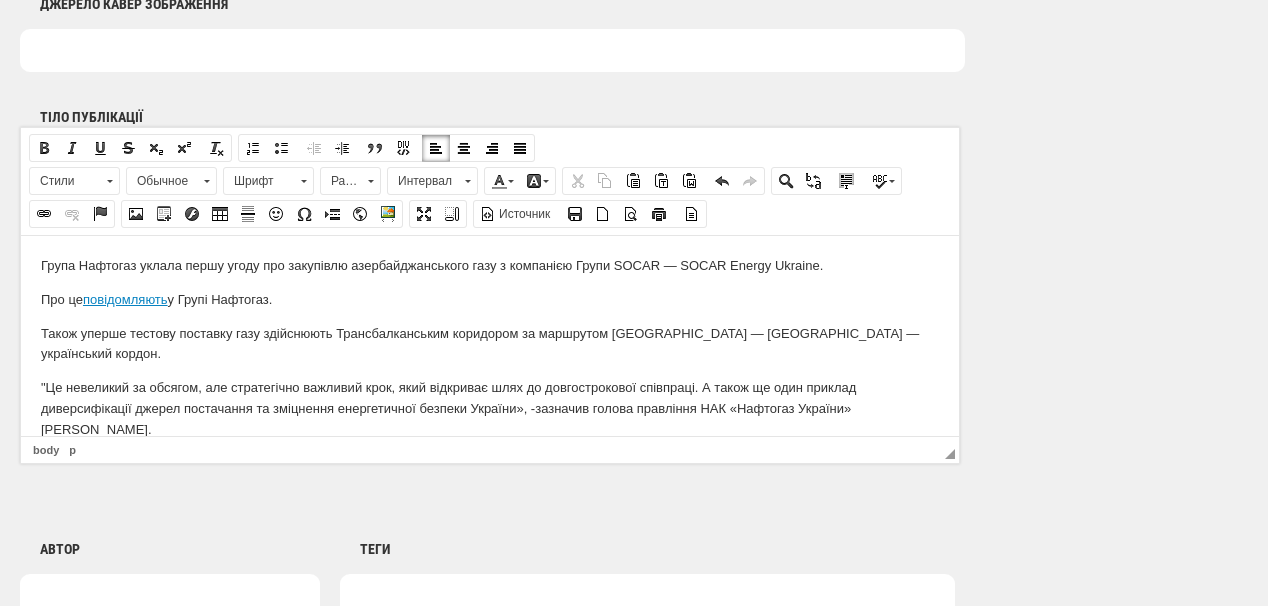 click on ""Це невеликий за обсягом, але стратегічно важливий крок, який відкриває шлях до довгострокової співпраці. А також ще один приклад диверсифікації джерел постачання та зміцнення енергетичної безпеки України», -  зазначив голова правління НАК «Нафтогаз України» [PERSON_NAME]." at bounding box center [490, 408] 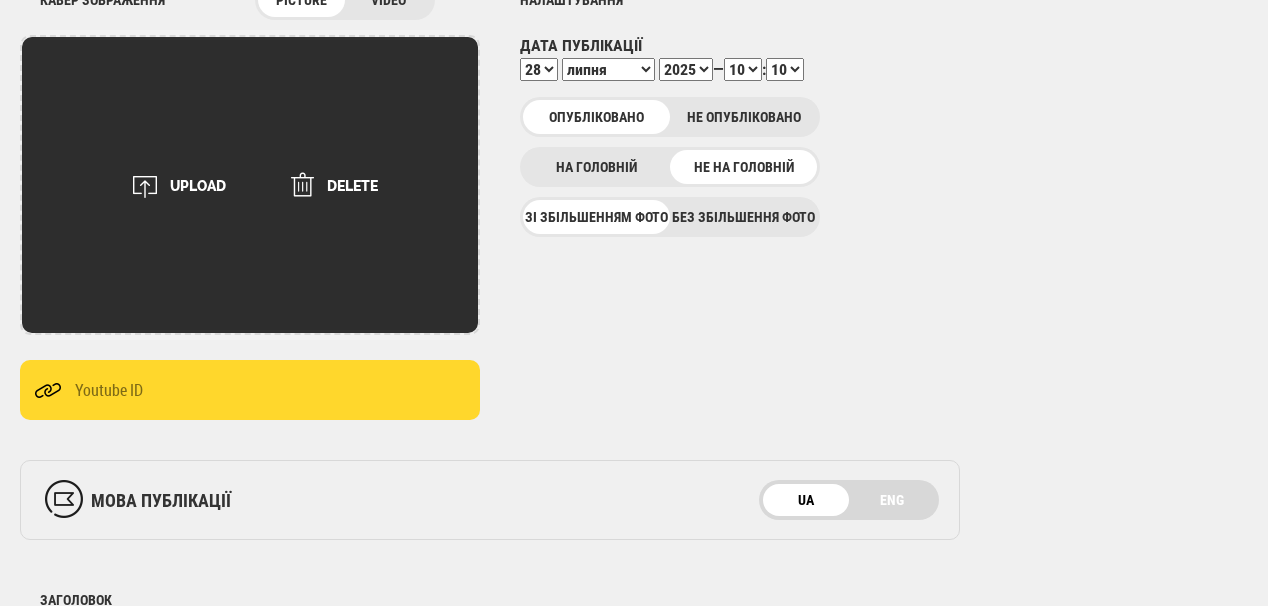 scroll, scrollTop: 240, scrollLeft: 0, axis: vertical 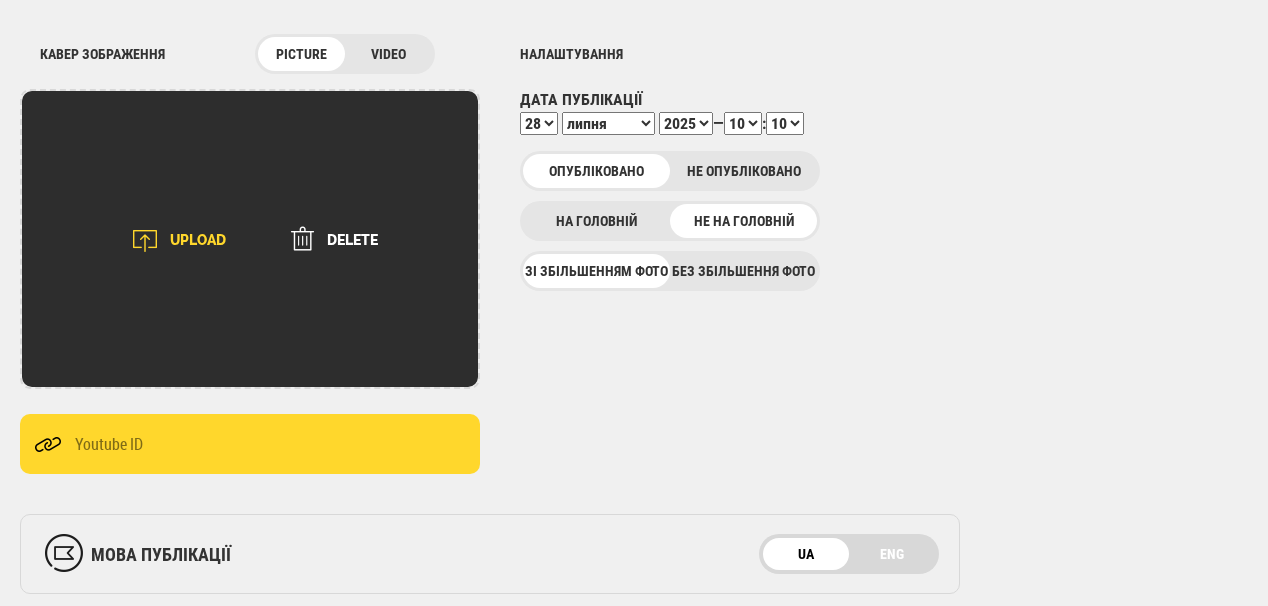 click on "UPLOAD" at bounding box center (172, 241) 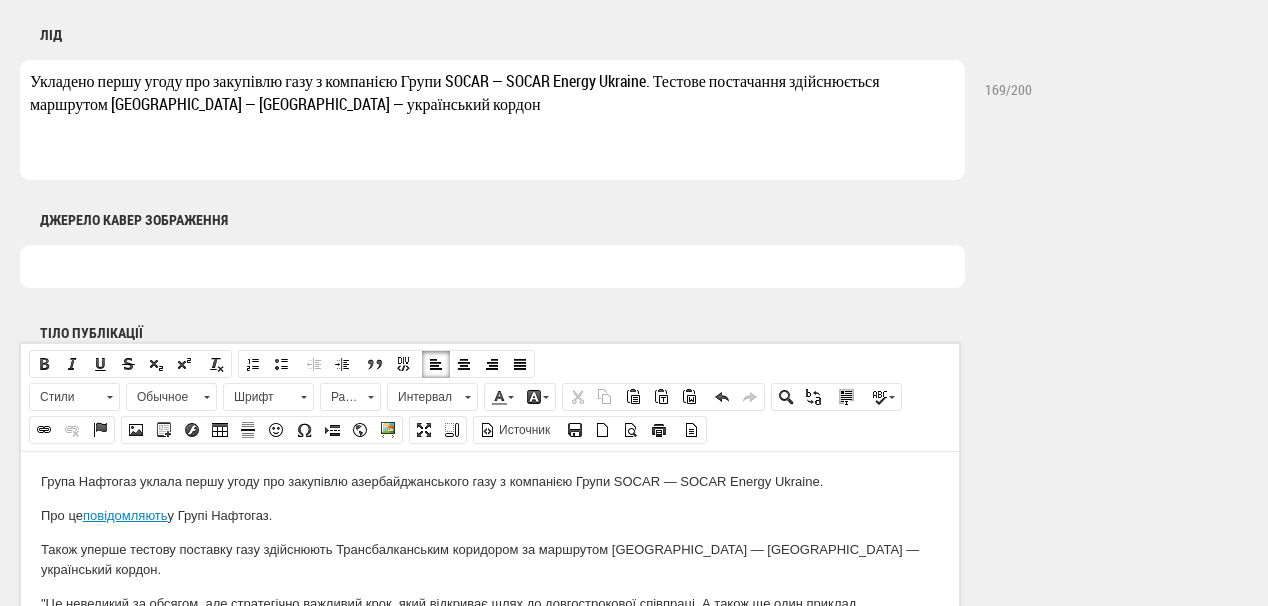scroll, scrollTop: 1040, scrollLeft: 0, axis: vertical 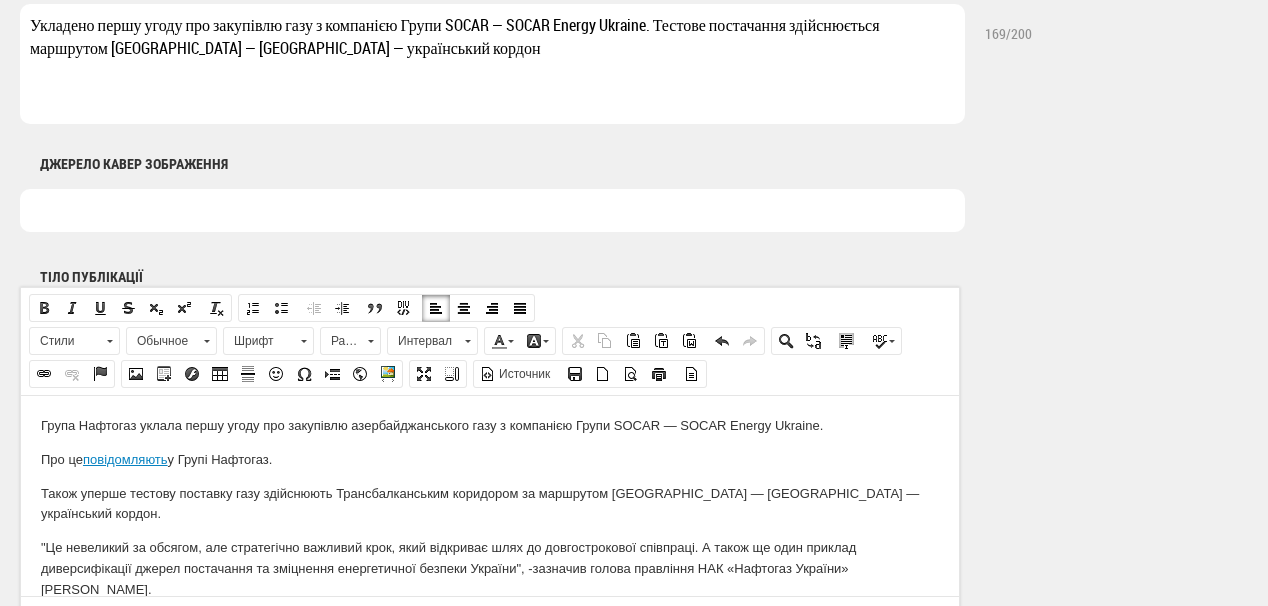 click at bounding box center [492, 210] 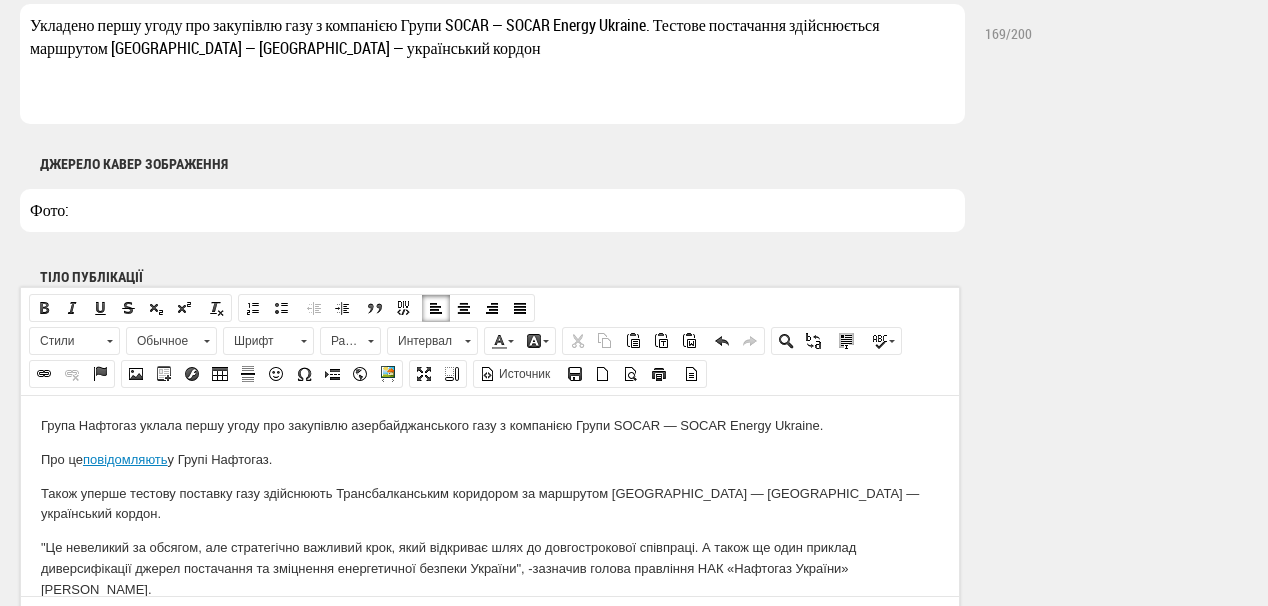 click on "Фото:" at bounding box center [492, 210] 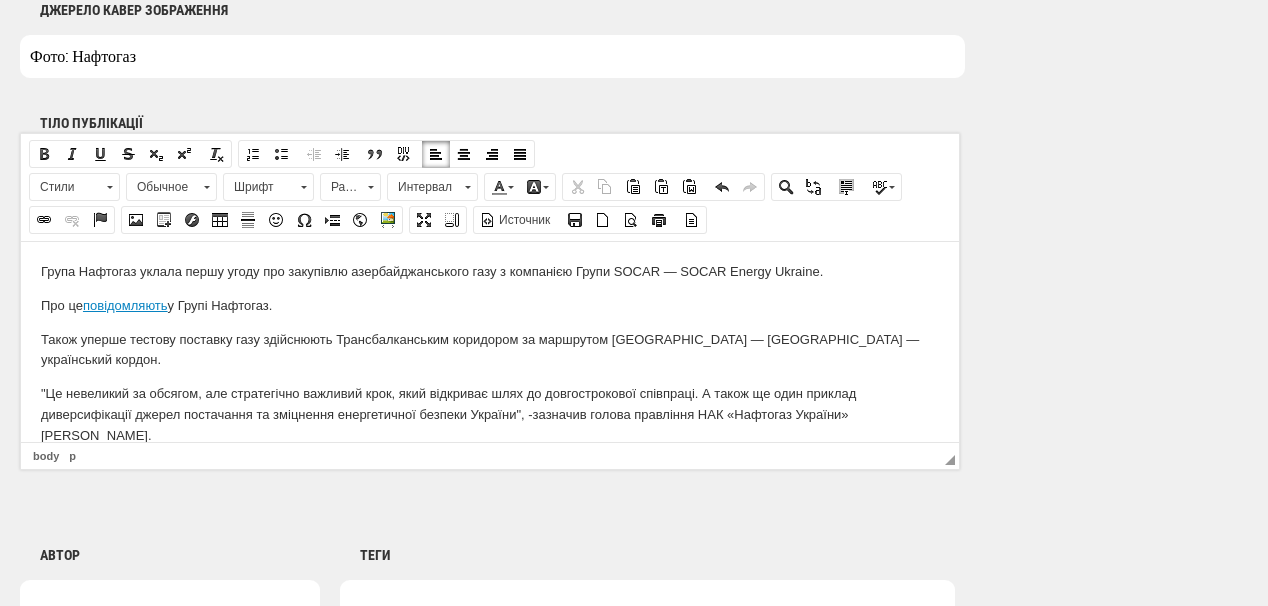 scroll, scrollTop: 1200, scrollLeft: 0, axis: vertical 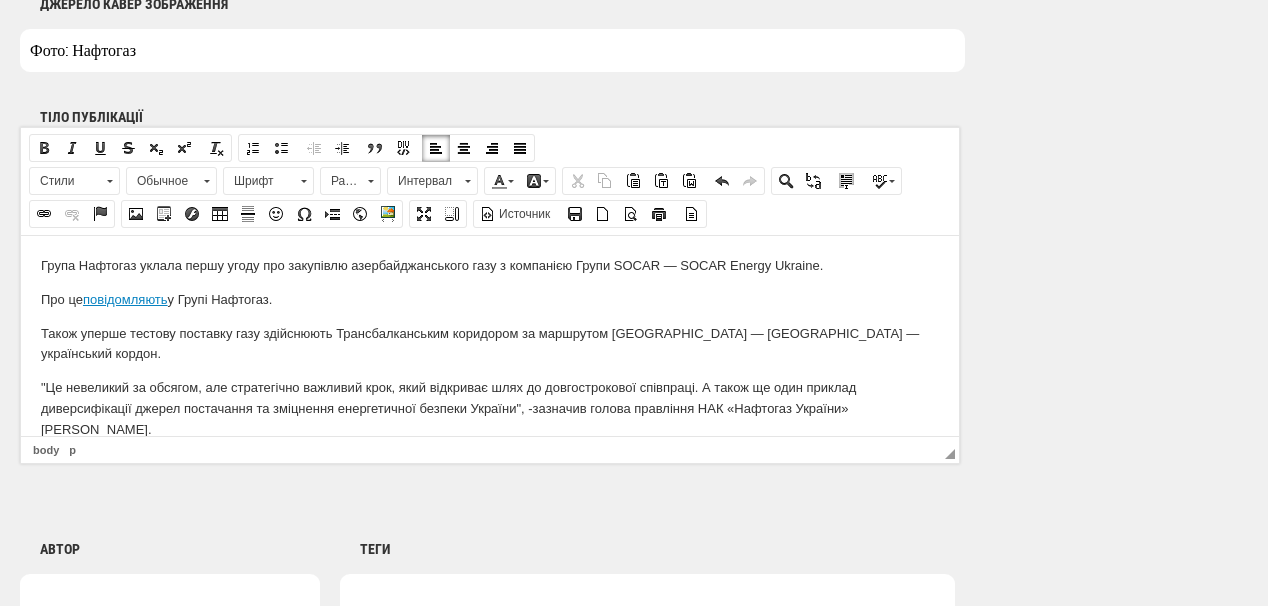 type on "Фото: Нафтогаз" 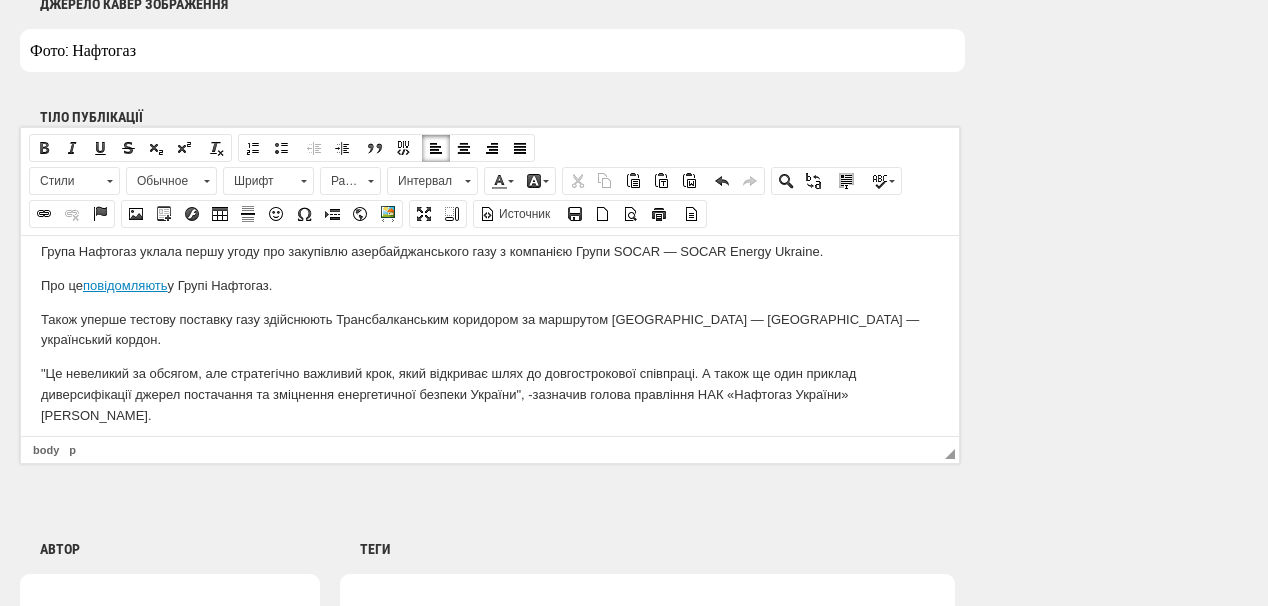 click at bounding box center (490, 449) 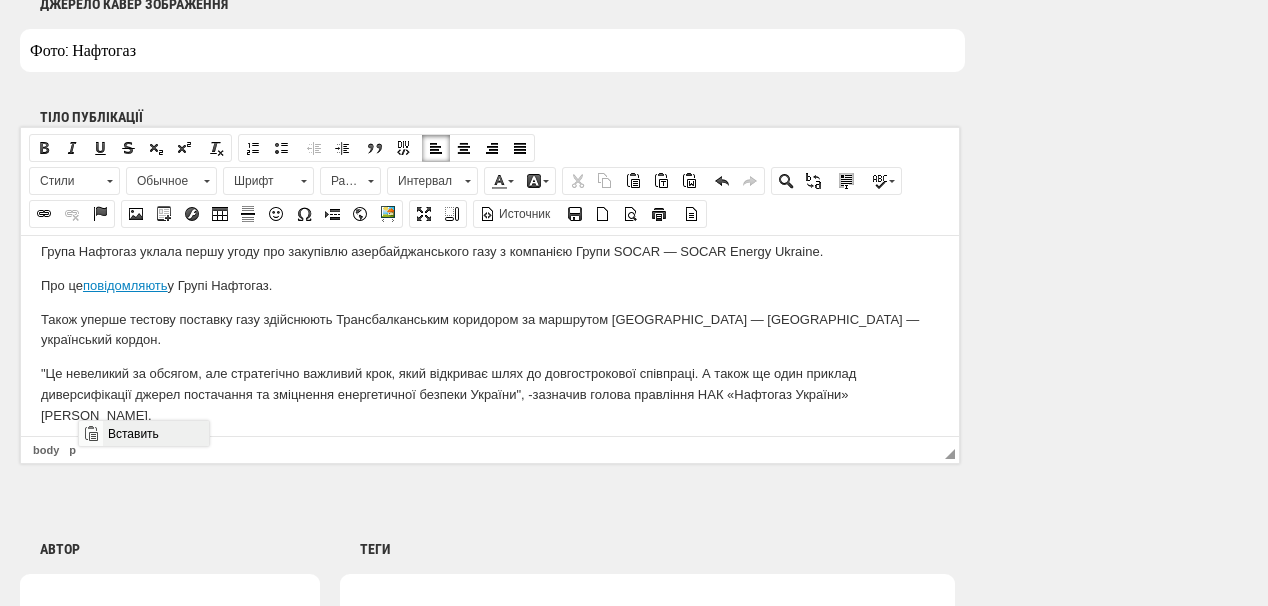 click on "Вставить" at bounding box center (155, 433) 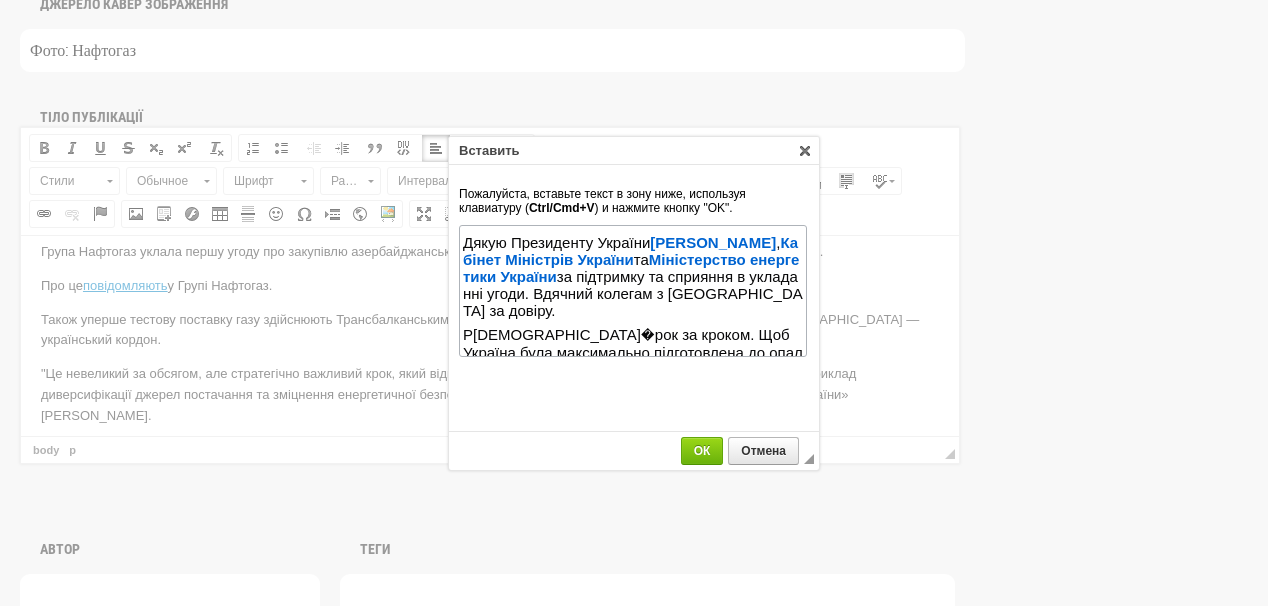 scroll, scrollTop: 44, scrollLeft: 0, axis: vertical 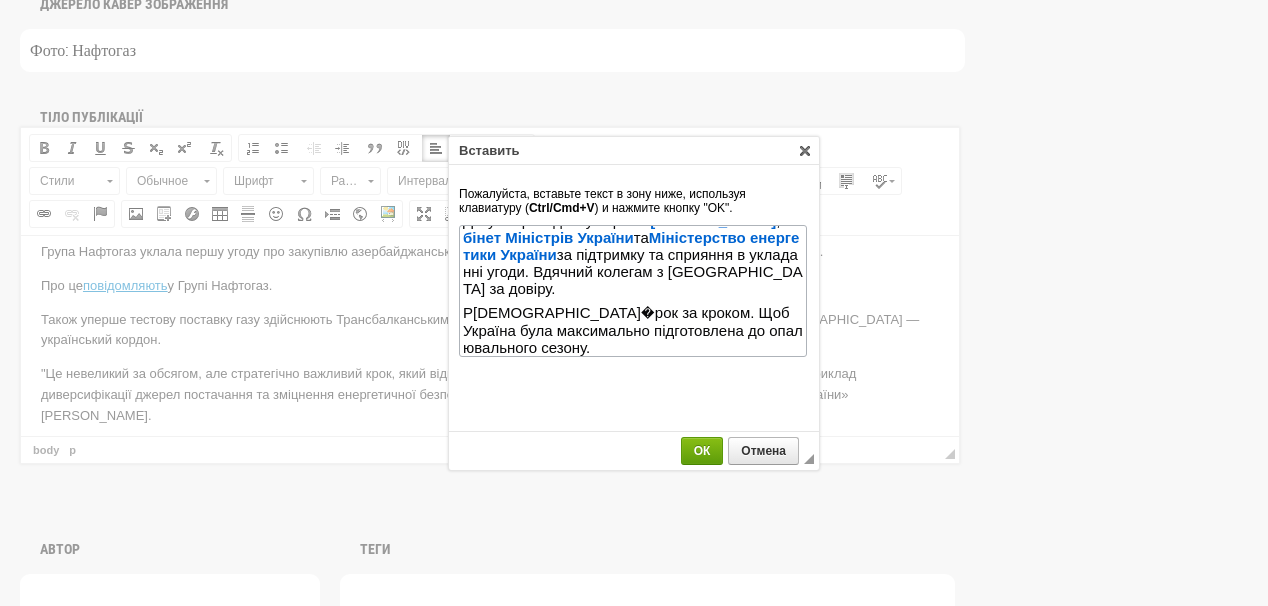 click on "ОК" at bounding box center [702, 451] 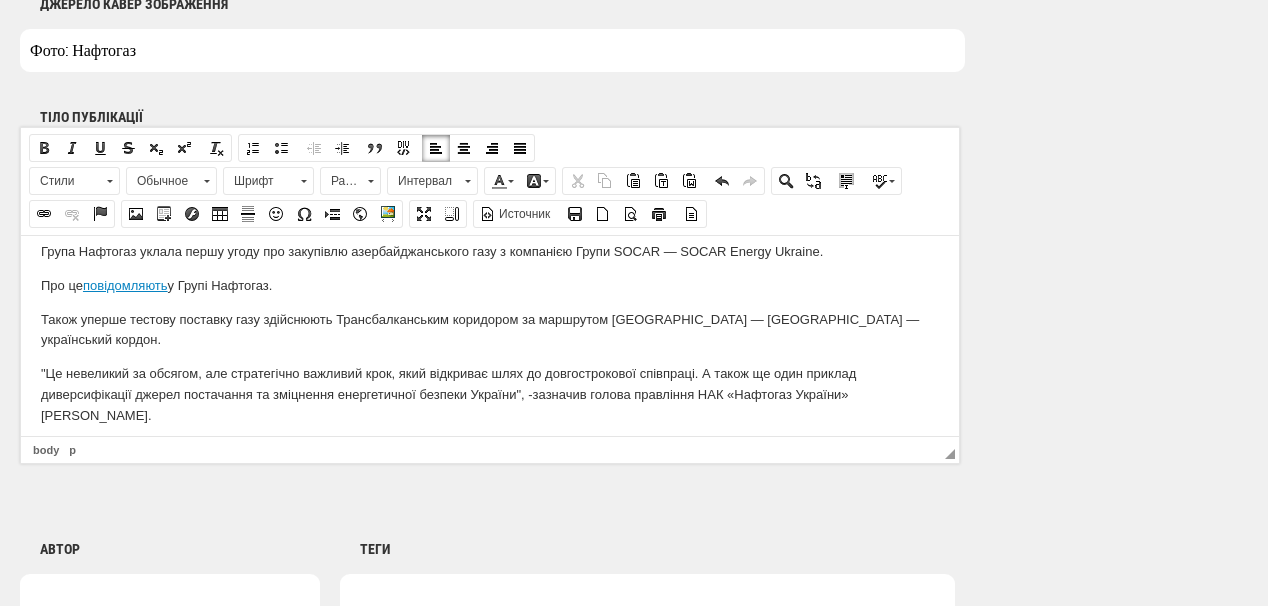 scroll, scrollTop: 0, scrollLeft: 0, axis: both 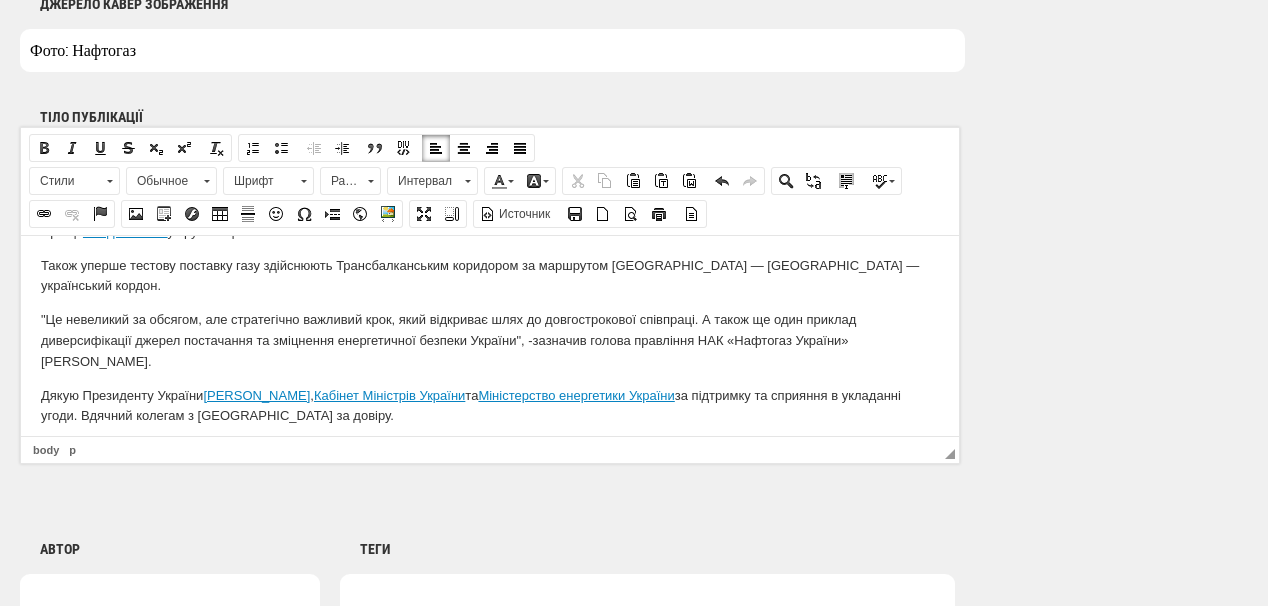 click on "Група Нафтогаз уклала першу угоду про закупівлю азербайджанського газу з компанією Групи SOCAR — SOCAR Energy Ukraine. Про це  повідомляють  у Групі Нафтогаз. Також уперше тестову поставку газу здійснюють Трансбалканським коридором за маршрутом [GEOGRAPHIC_DATA] — [GEOGRAPHIC_DATA] — український кордон. "Це невеликий за обсягом, але стратегічно важливий крок, який відкриває шлях до довгострокової співпраці. А також ще один приклад диверсифікації джерел постачання та зміцнення енергетичної безпеки України" , -  зазначив голова правління НАК «Нафтогаз України» [PERSON_NAME] ," at bounding box center [490, 323] 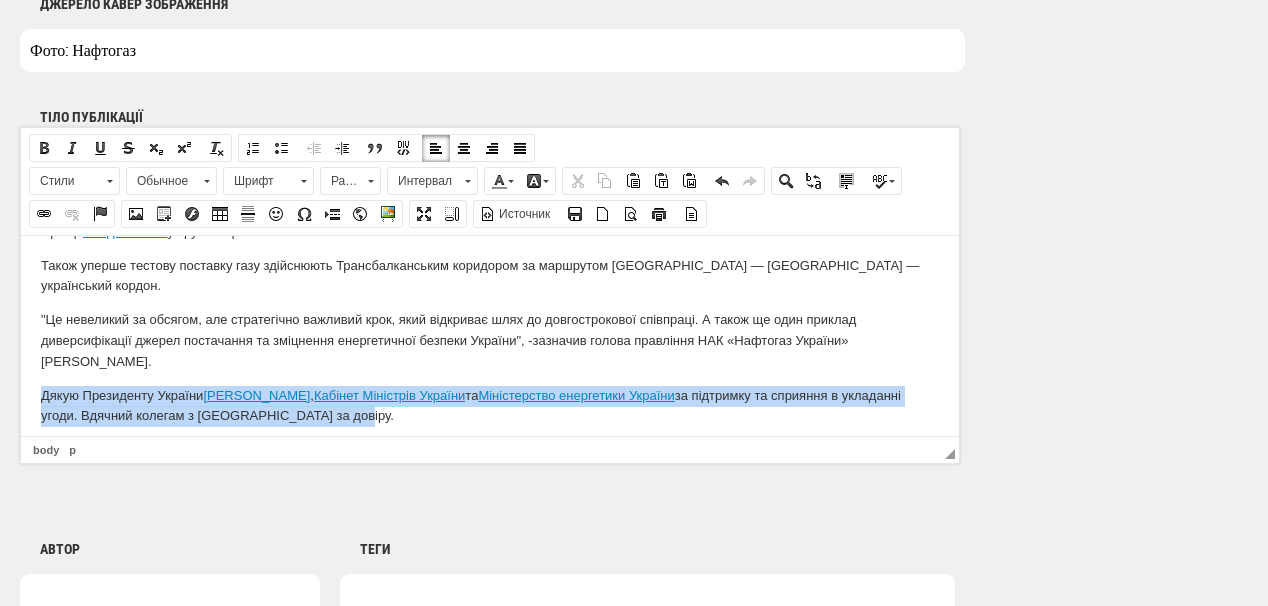 drag, startPoint x: 38, startPoint y: 371, endPoint x: 433, endPoint y: 391, distance: 395.506 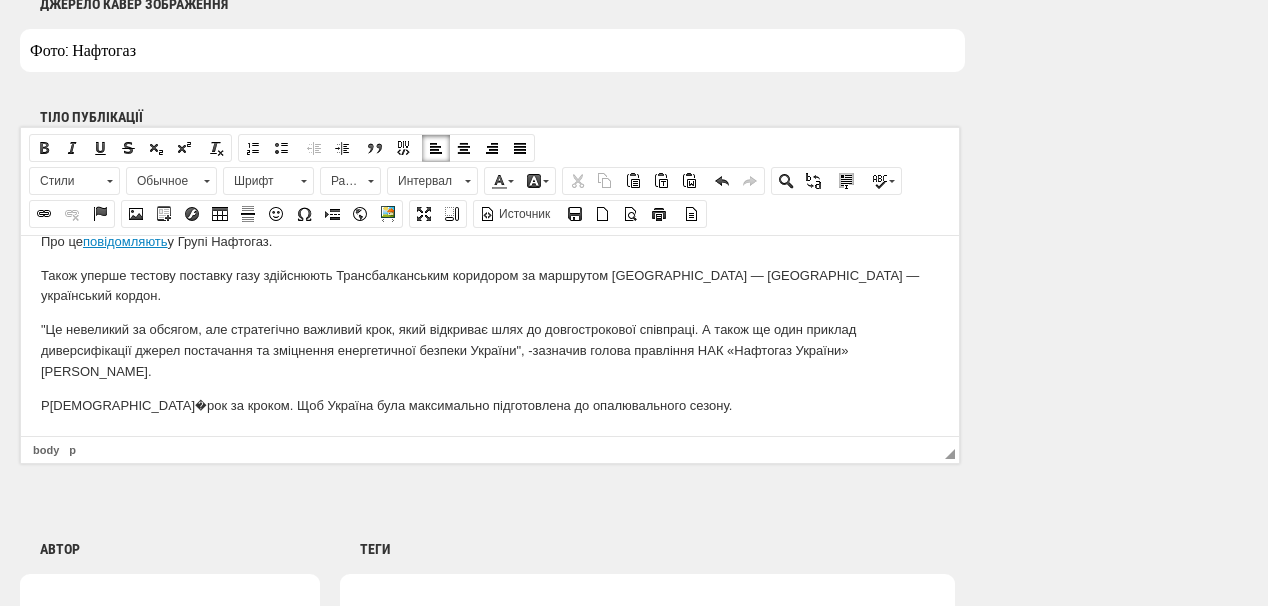 scroll, scrollTop: 37, scrollLeft: 0, axis: vertical 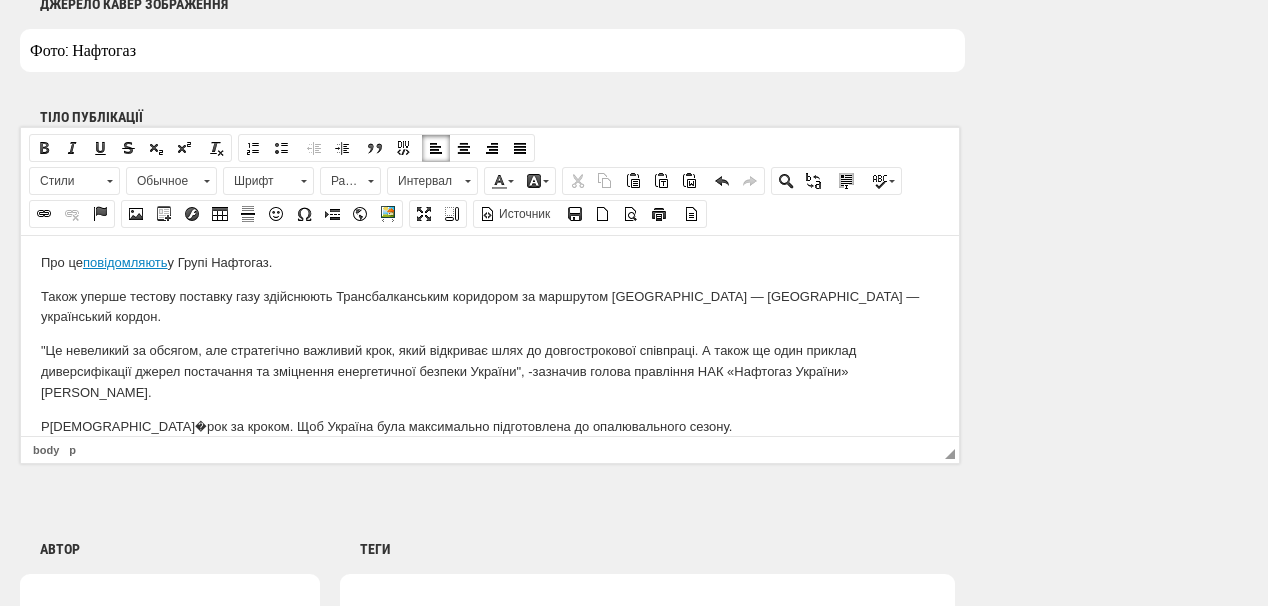 click on "Група Нафтогаз уклала першу угоду про закупівлю азербайджанського газу з компанією Групи SOCAR — SOCAR Energy Ukraine. Про це  повідомляють  у Групі Нафтогаз. Також уперше тестову поставку газу здійснюють Трансбалканським коридором за маршрутом [GEOGRAPHIC_DATA] — [GEOGRAPHIC_DATA] — український кордон. "Це невеликий за обсягом, але стратегічно важливий крок, який відкриває шлях до довгострокової співпраці. А також ще один приклад диверсифікації джерел постачання та зміцнення енергетичної безпеки України" , -  зазначив голова правління НАК «Нафтогаз України» [PERSON_NAME]." at bounding box center (490, 327) 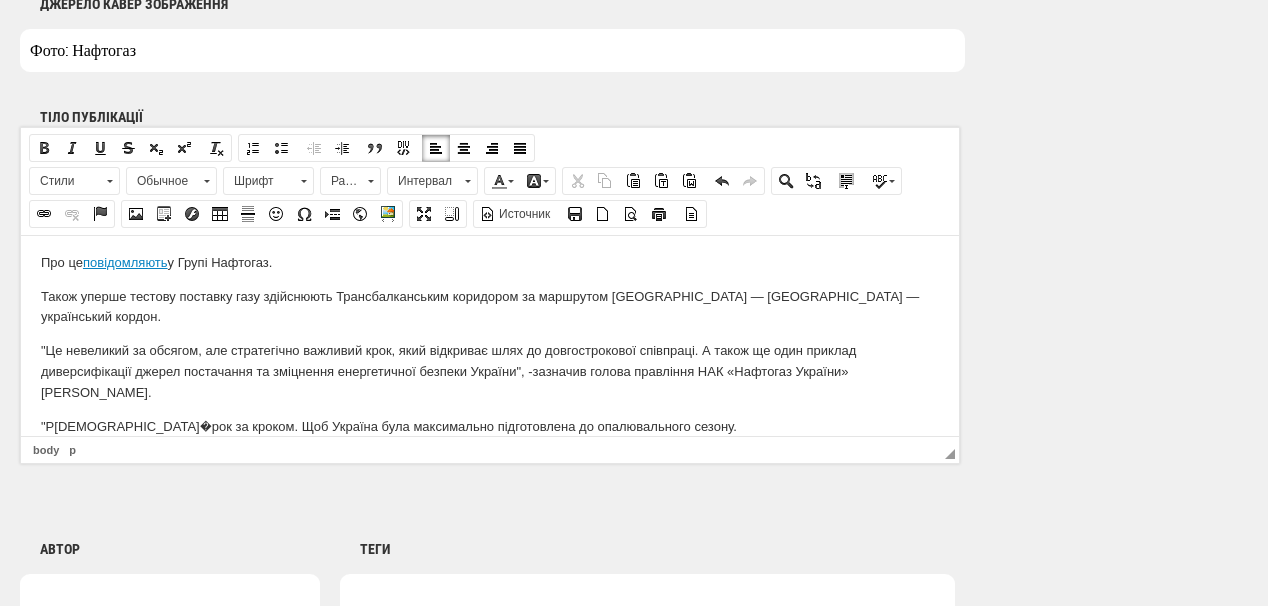 click on ""Р[DEMOGRAPHIC_DATA]�рок за кроком. Щоб Україна була максимально підготовлена до опалювального сезону." at bounding box center [490, 426] 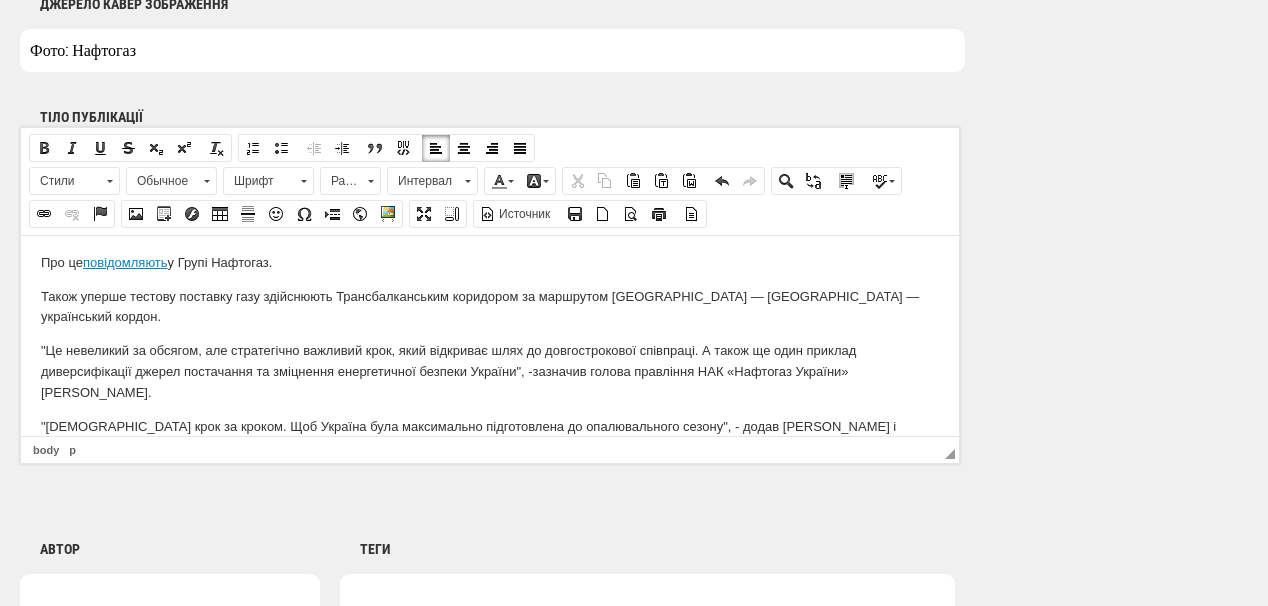 click on ""[DEMOGRAPHIC_DATA] крок за кроком. Щоб Україна була максимально підготовлена до опалювального сезону", - додав [PERSON_NAME] і подякував керівництву країни, міненерго за ." at bounding box center [490, 437] 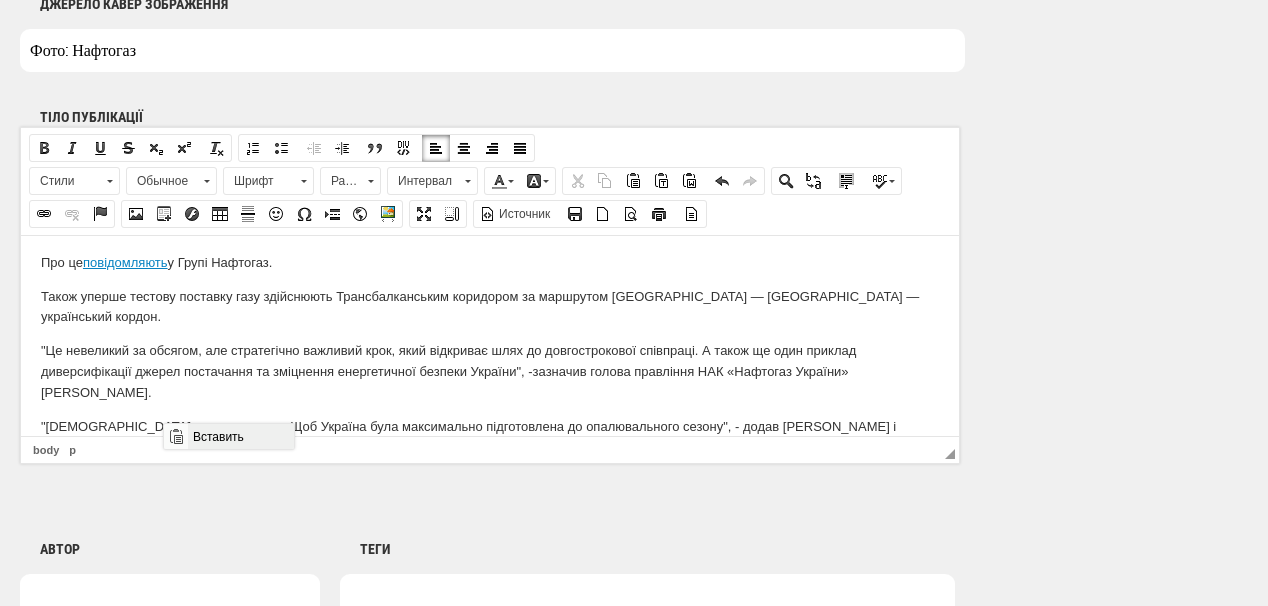 drag, startPoint x: 221, startPoint y: 436, endPoint x: 407, endPoint y: 857, distance: 460.25754 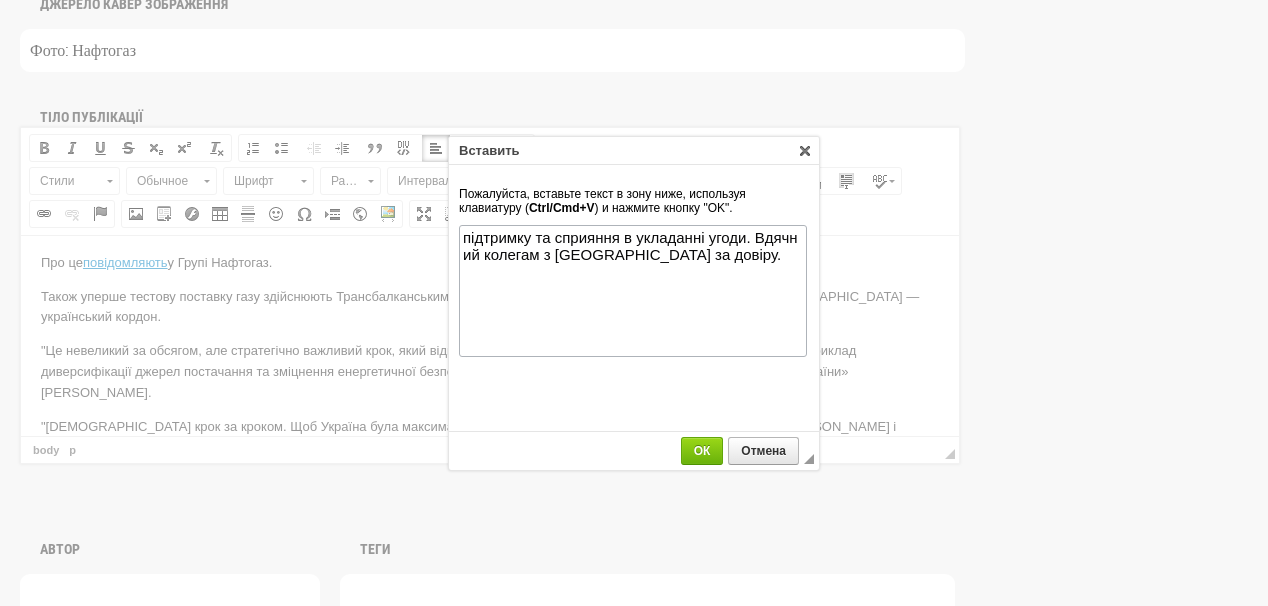 scroll, scrollTop: 0, scrollLeft: 0, axis: both 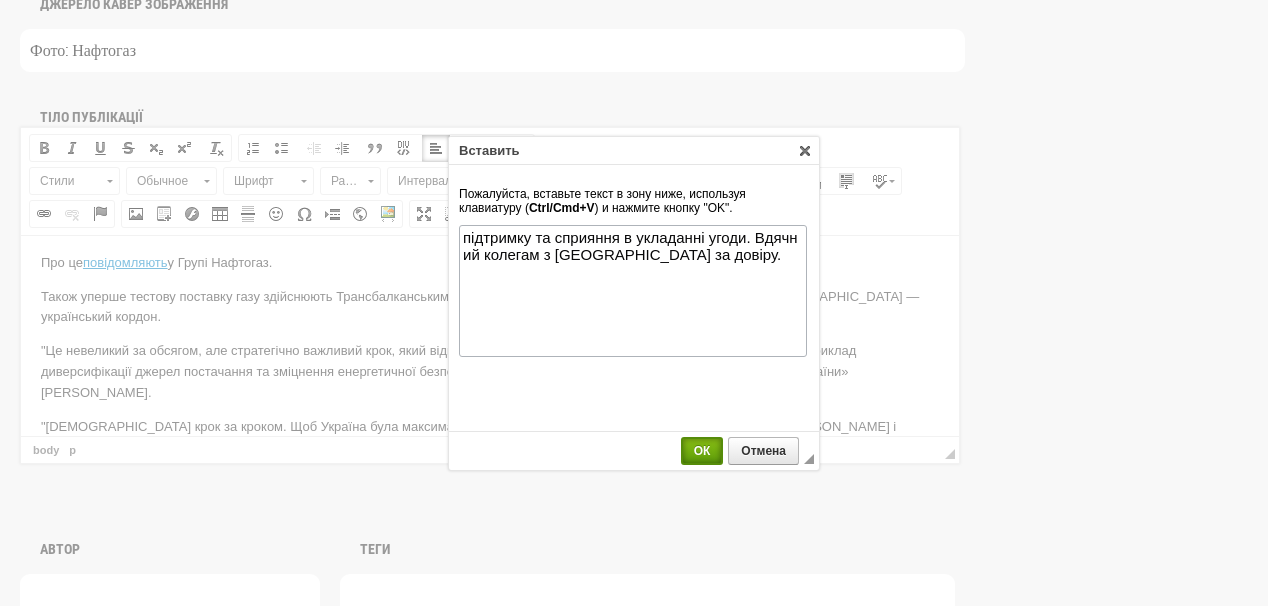 click on "ОК" at bounding box center [702, 451] 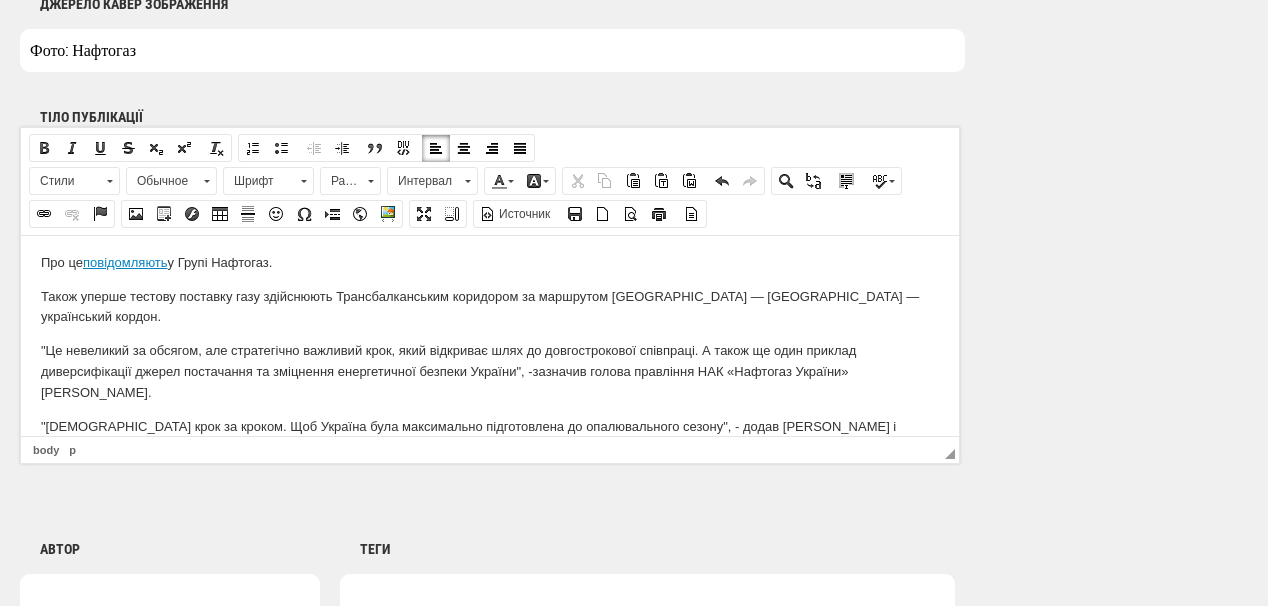 click on ""[DEMOGRAPHIC_DATA] крок за кроком. Щоб Україна була максимально підготовлена до опалювального сезону", - додав [PERSON_NAME] і подякував керівництву країни, міненерго за підтримку та сприяння в укладанні угоди. Вдячний колегам з [GEOGRAPHIC_DATA] за довіру.  ." at bounding box center [490, 437] 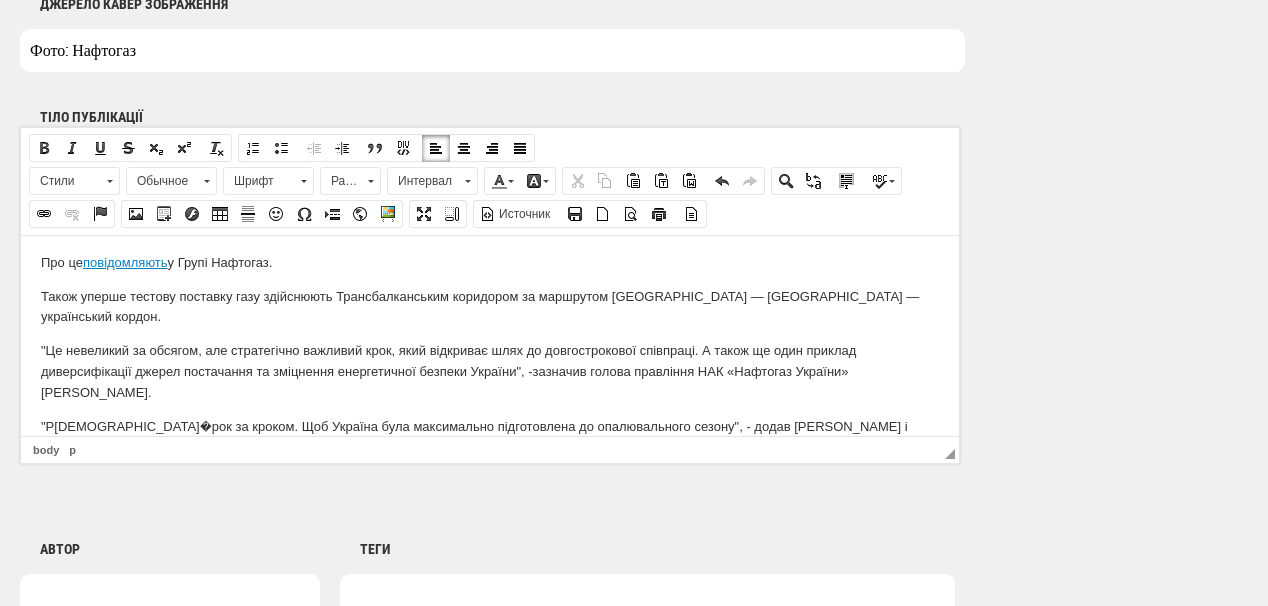 drag, startPoint x: 82, startPoint y: 423, endPoint x: 149, endPoint y: 680, distance: 265.5899 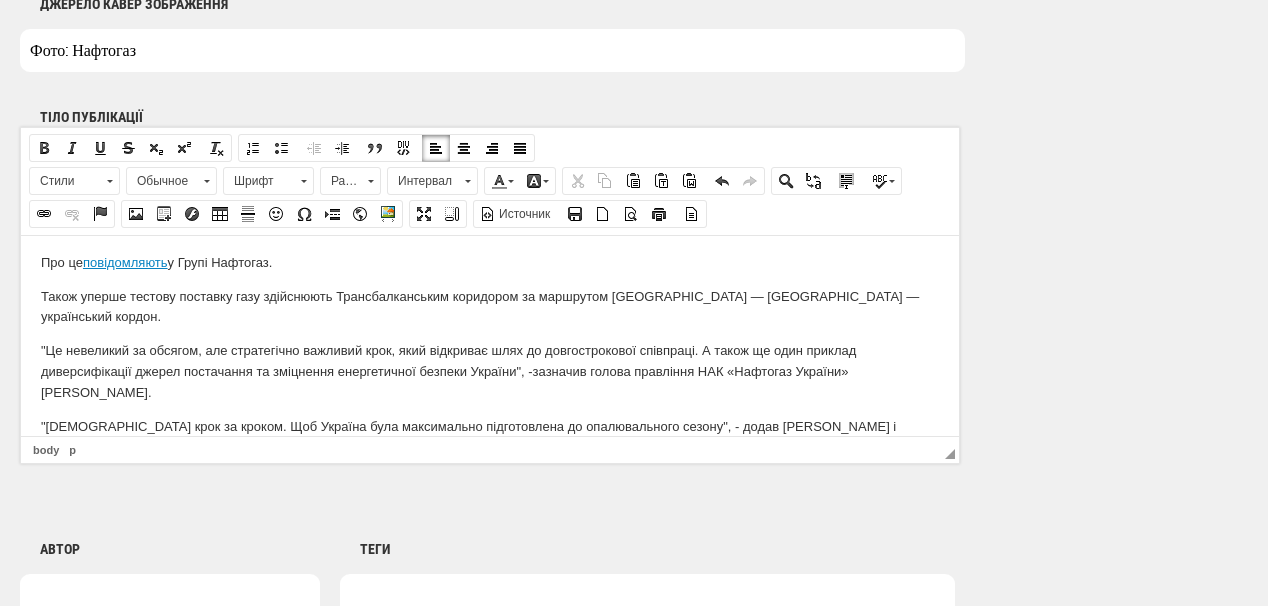 click on ""[DEMOGRAPHIC_DATA] крок за кроком. Щоб Україна була максимально підготовлена до опалювального сезону", - додав [PERSON_NAME] і подякував керівництву країни, М іненерго за підтримку та сприяння в укладанні угоди. Вдячний колегам з [GEOGRAPHIC_DATA] за довіру.  ." at bounding box center [490, 437] 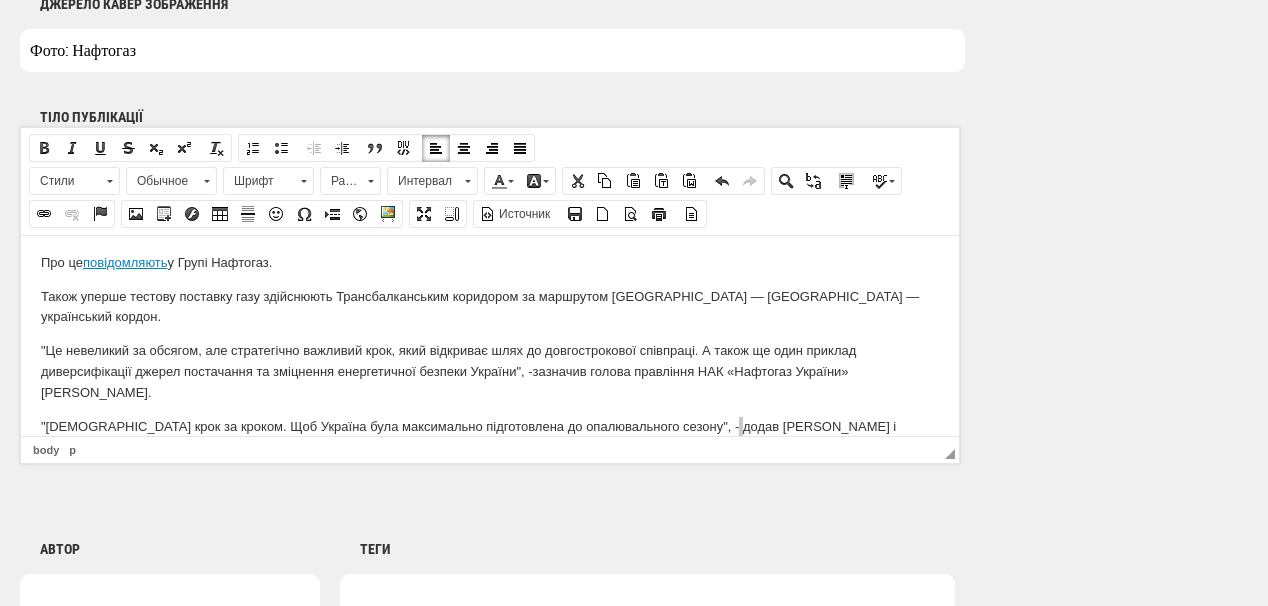 click on "◢ Путь элементов body p" at bounding box center [490, 449] 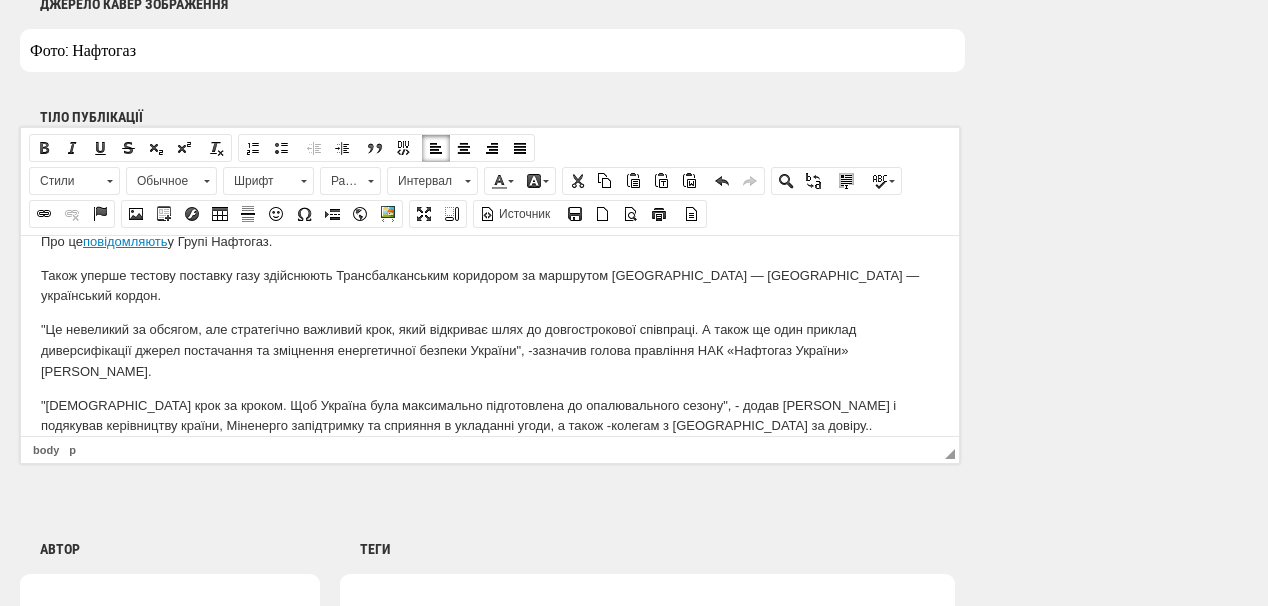 click on ""[DEMOGRAPHIC_DATA] крок за кроком. Щоб Україна була максимально підготовлена до опалювального сезону", - додав [PERSON_NAME] і подякував керівництву країни, М іненерго за  підтримку та сприяння в укладанні угоди, а також -  колегам з [GEOGRAPHIC_DATA] за довіру.  ." at bounding box center [490, 416] 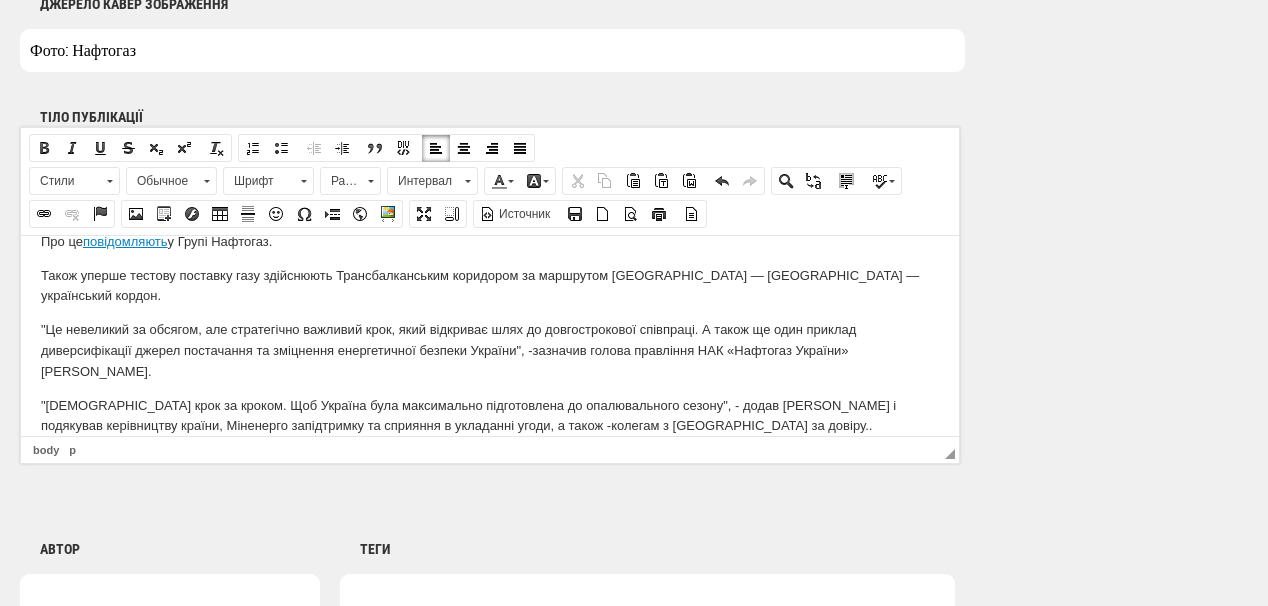 click on ""[DEMOGRAPHIC_DATA] крок за кроком. Щоб Україна була максимально підготовлена до опалювального сезону", - додав [PERSON_NAME] і подякував керівництву країни, М іненерго за  підтримку та сприяння в укладанні угоди, а також -  колегам з [GEOGRAPHIC_DATA] за довіру.  ." at bounding box center (490, 416) 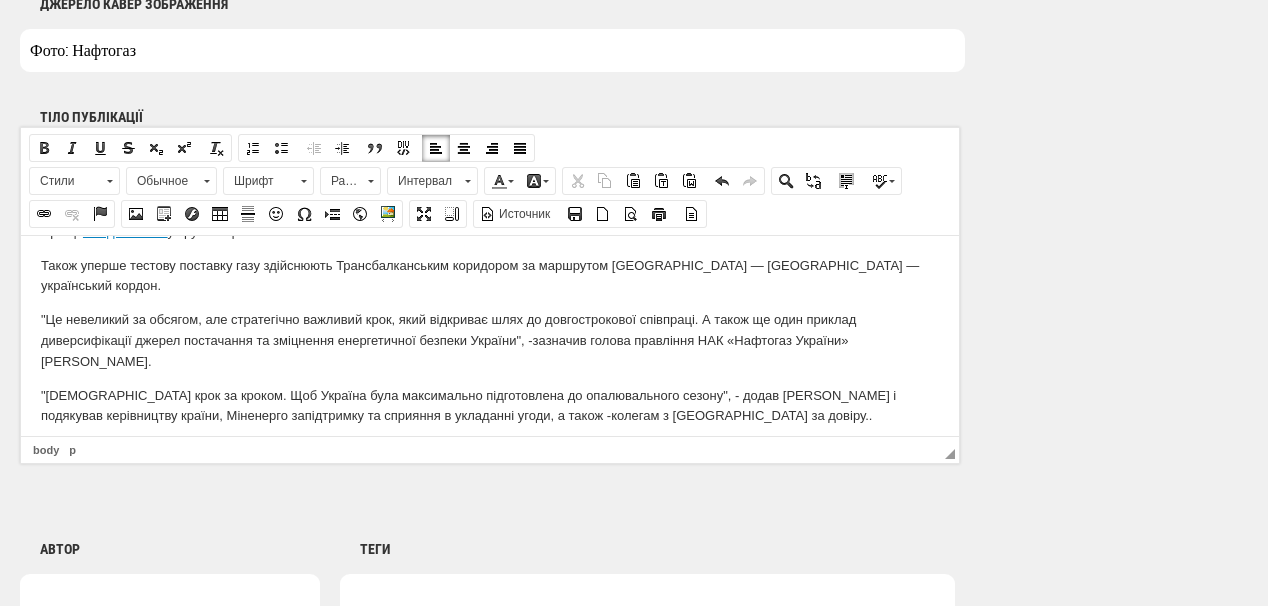 scroll, scrollTop: 69, scrollLeft: 0, axis: vertical 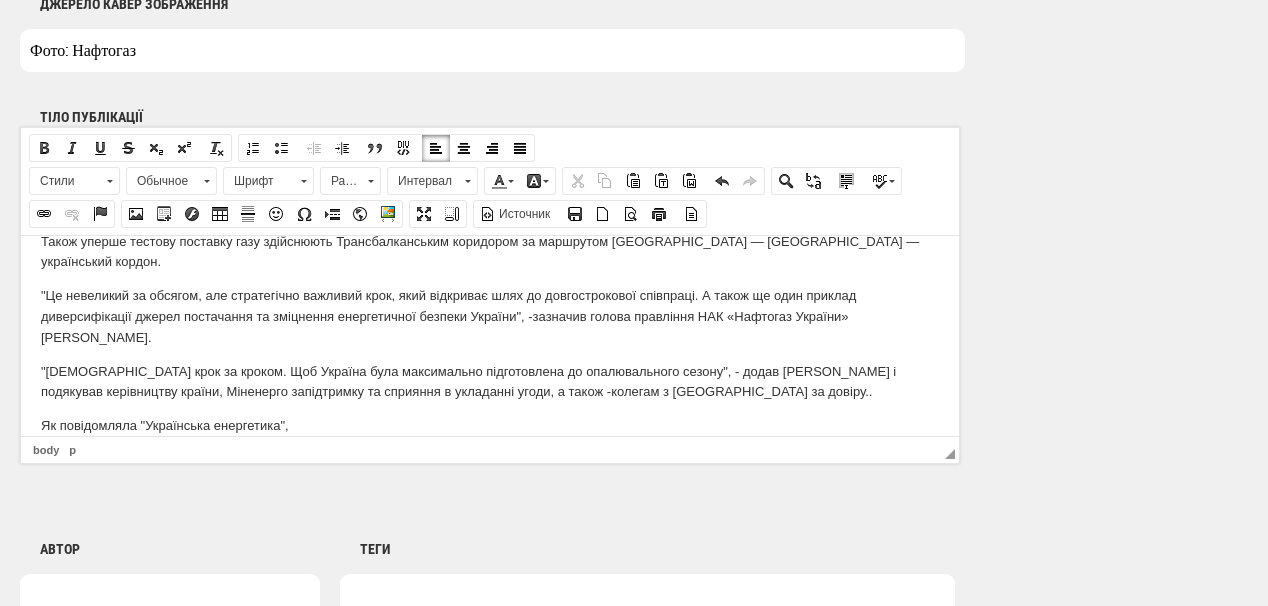 click on "Як повідомляла "Українська енергетика"," at bounding box center (490, 425) 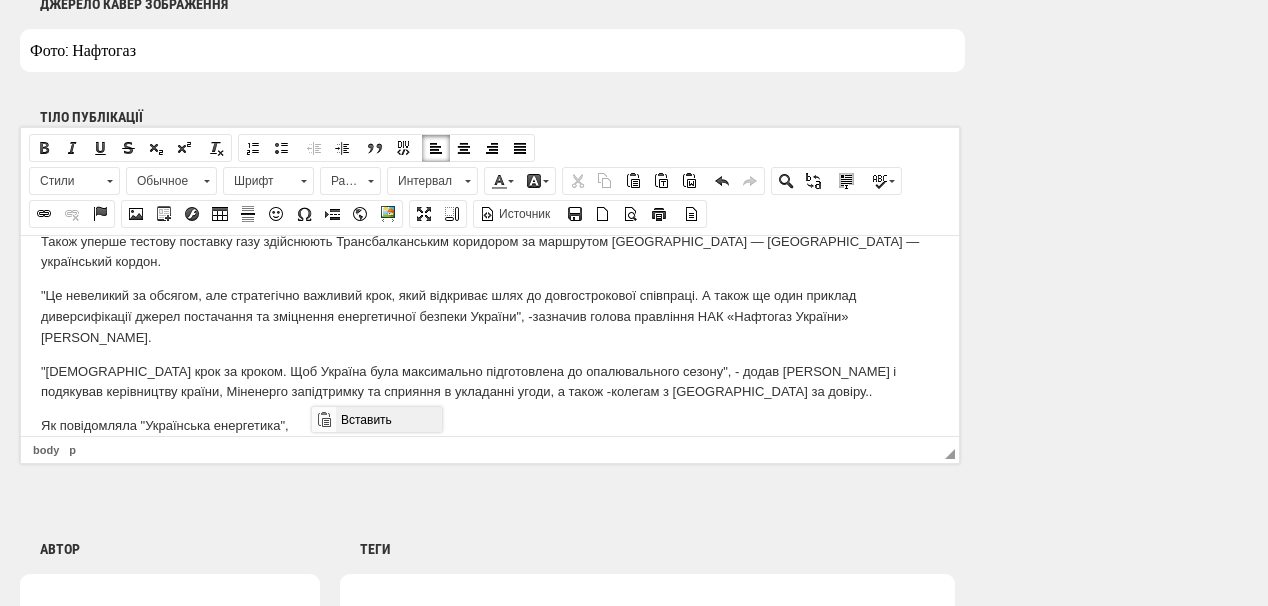 drag, startPoint x: 363, startPoint y: 416, endPoint x: 744, endPoint y: 824, distance: 558.2338 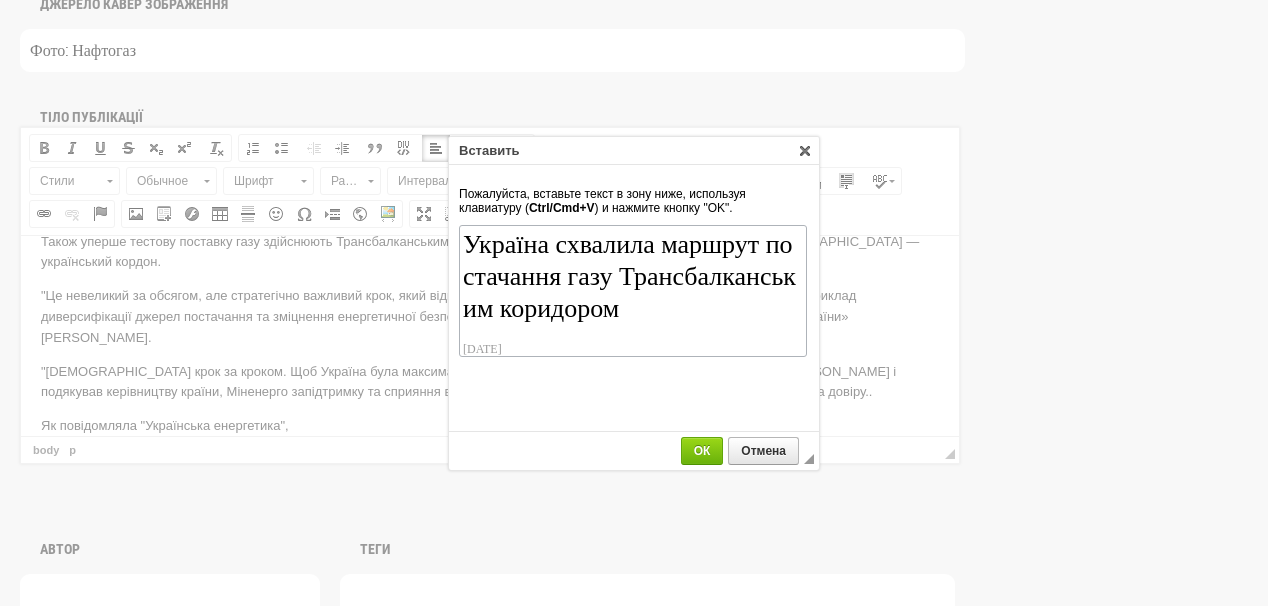 scroll, scrollTop: 86, scrollLeft: 0, axis: vertical 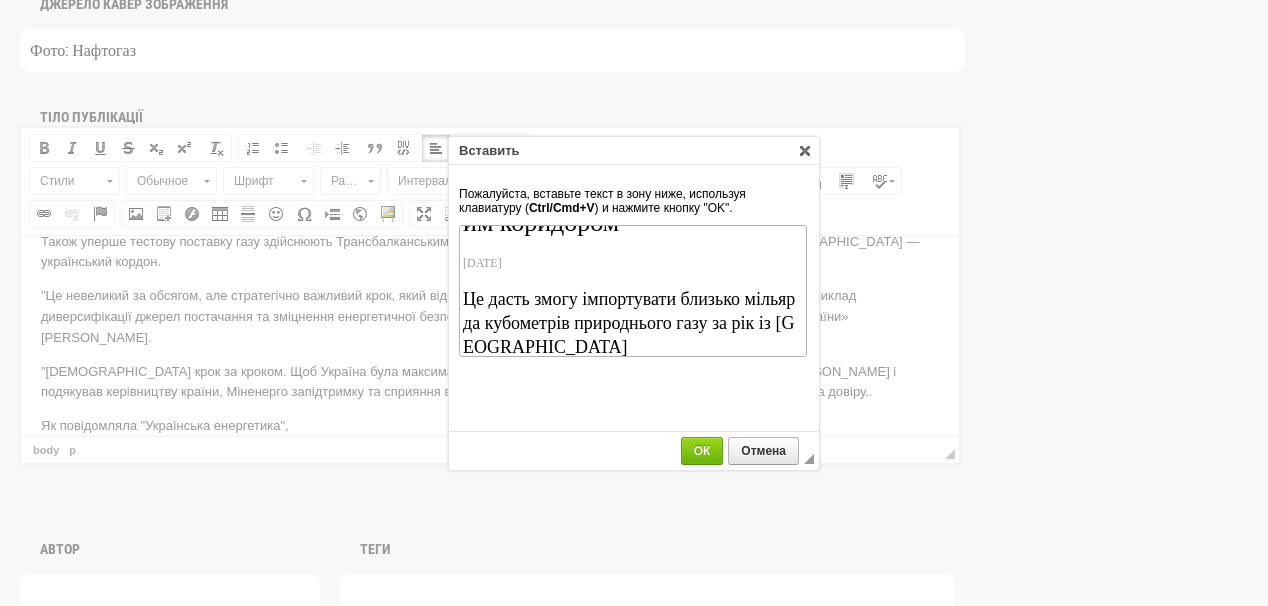 drag, startPoint x: 585, startPoint y: 268, endPoint x: 459, endPoint y: 261, distance: 126.1943 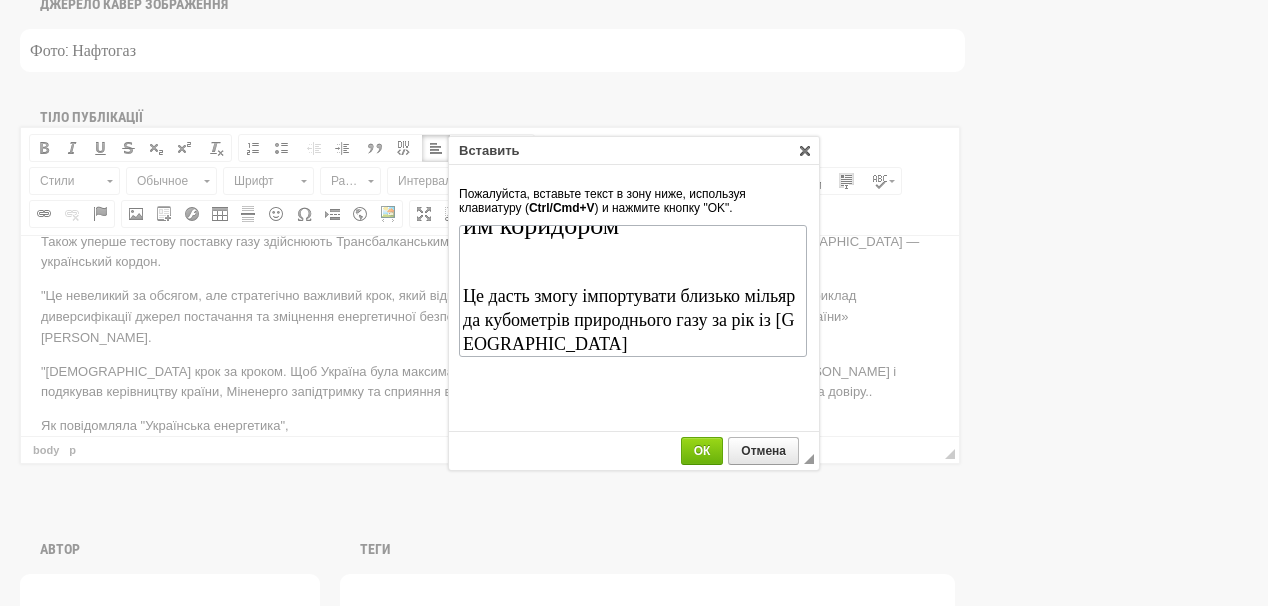 scroll, scrollTop: 40, scrollLeft: 0, axis: vertical 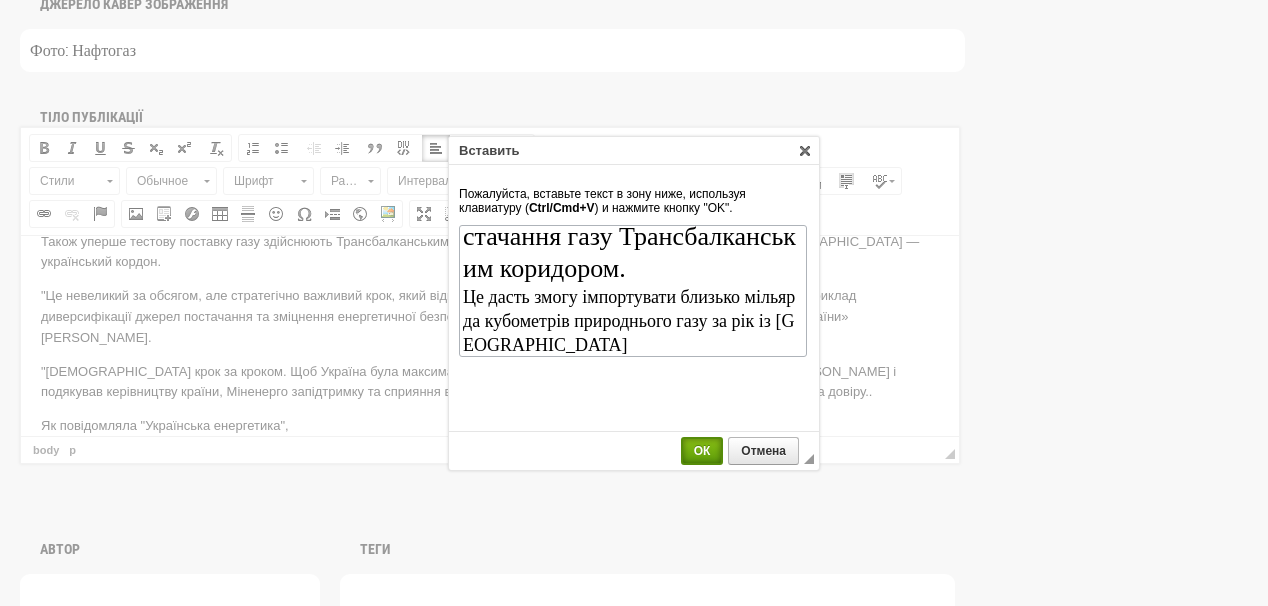 click on "ОК" at bounding box center [702, 451] 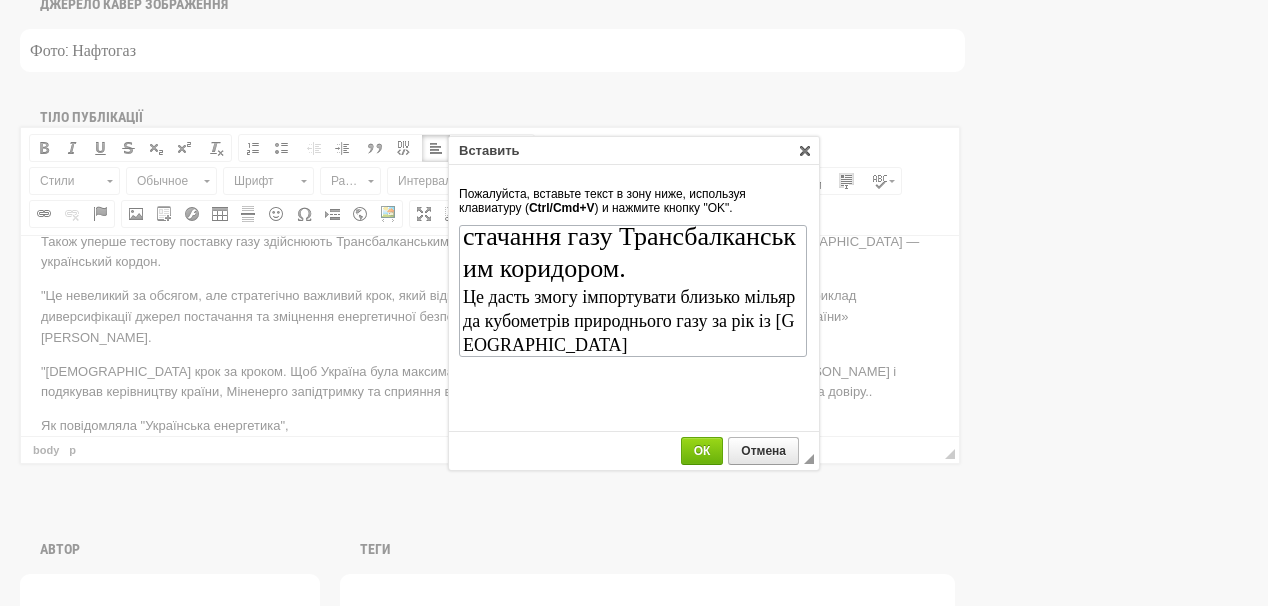 scroll, scrollTop: 186, scrollLeft: 0, axis: vertical 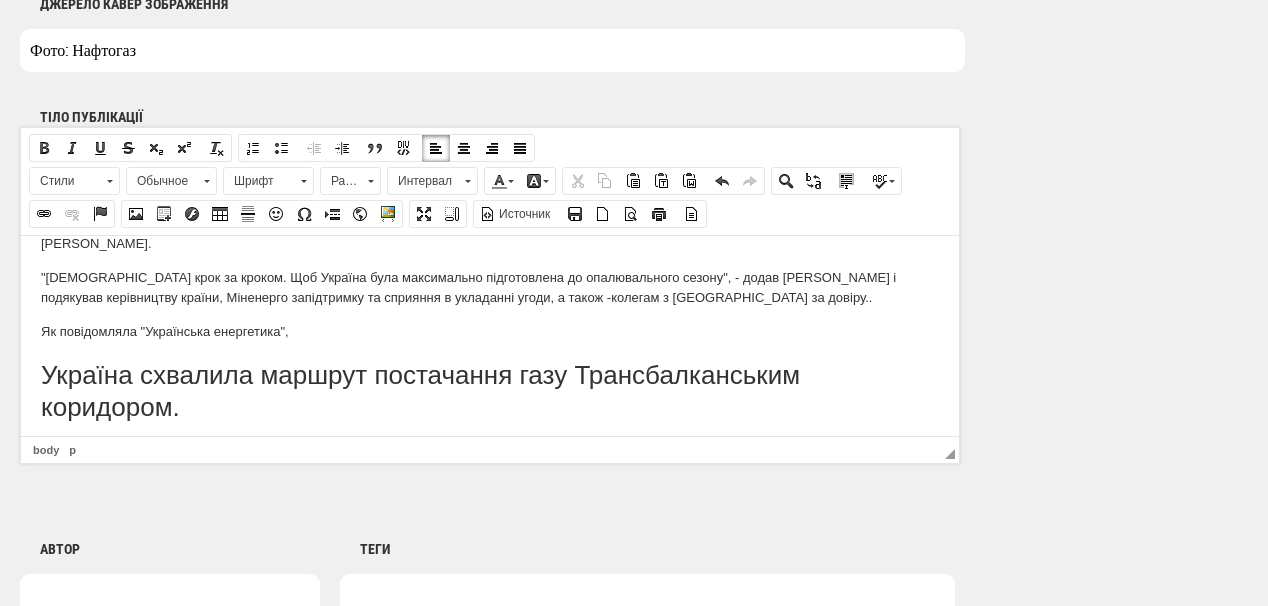click on "Як повідомляла "Українська енергетика"," at bounding box center [490, 331] 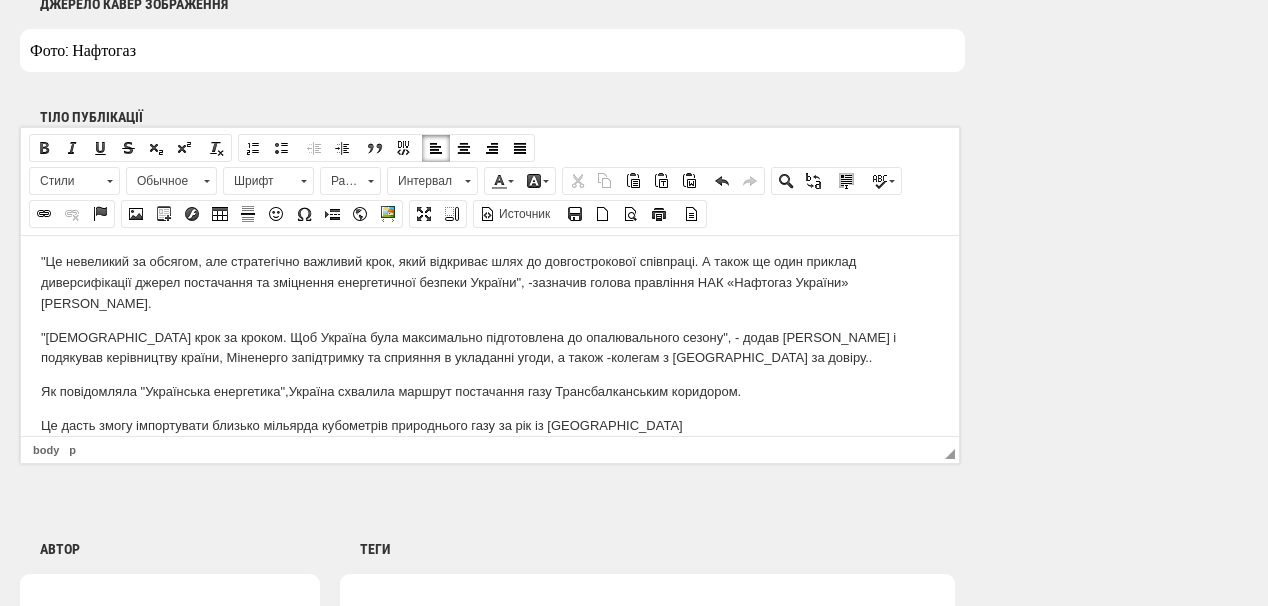 click on "Як повідомляла "Українська енергетика",  [GEOGRAPHIC_DATA] схвалила маршрут постачання газу Трансбалканським коридором." at bounding box center [490, 391] 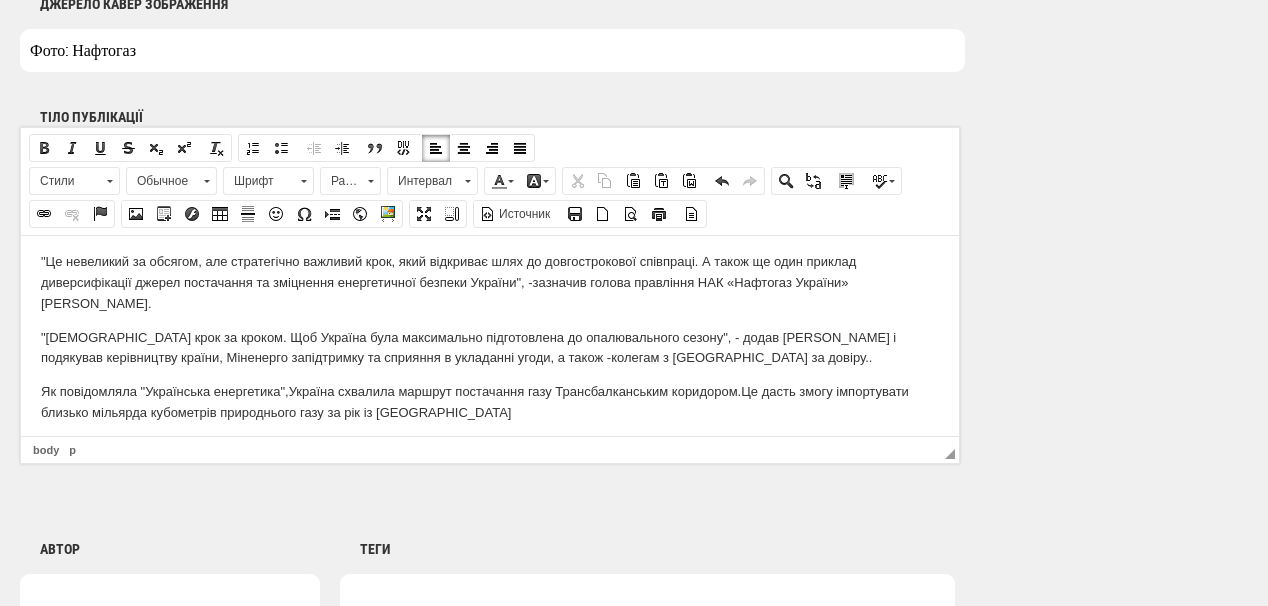 scroll, scrollTop: 112, scrollLeft: 0, axis: vertical 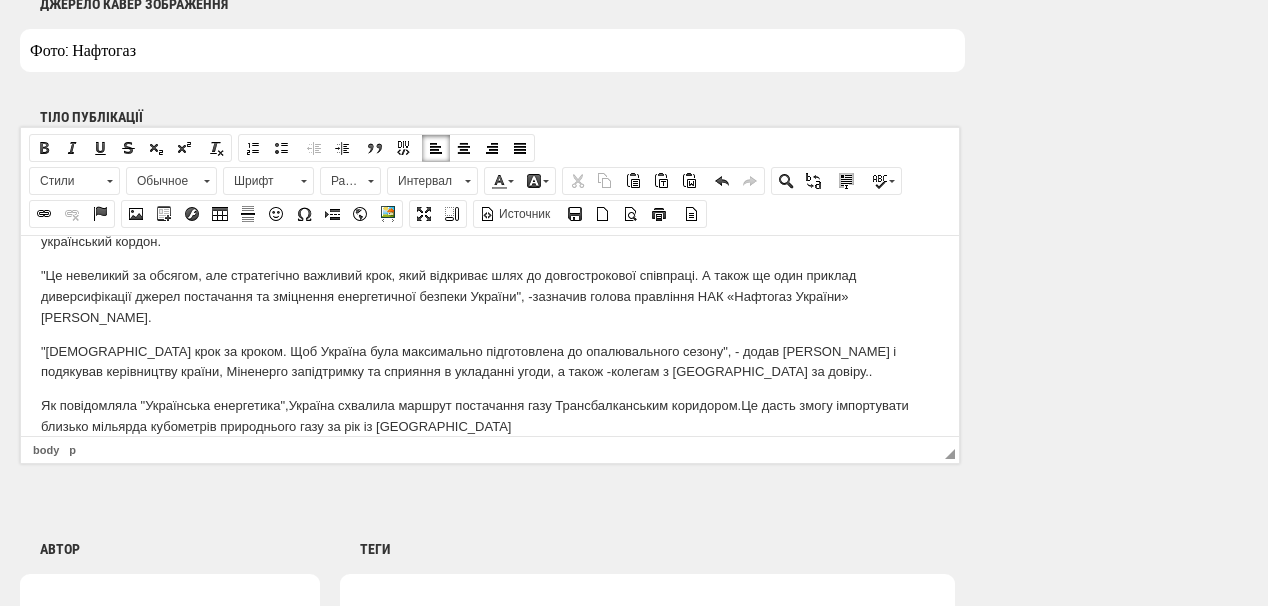 click on "Як повідомляла "Українська енергетика",  [GEOGRAPHIC_DATA] схвалила маршрут постачання газу Трансбалканським коридором.  Це дасть змогу імпортувати близько мільярда кубометрів природнього газу за рік із [GEOGRAPHIC_DATA]" at bounding box center [490, 416] 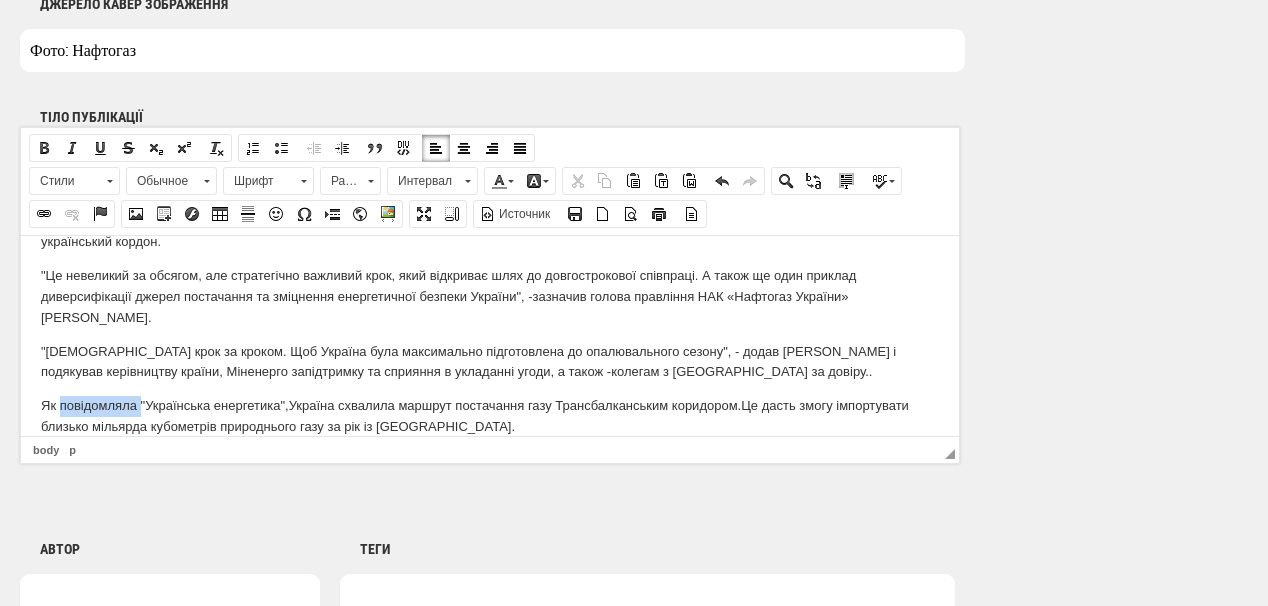 drag, startPoint x: 60, startPoint y: 384, endPoint x: 139, endPoint y: 385, distance: 79.00633 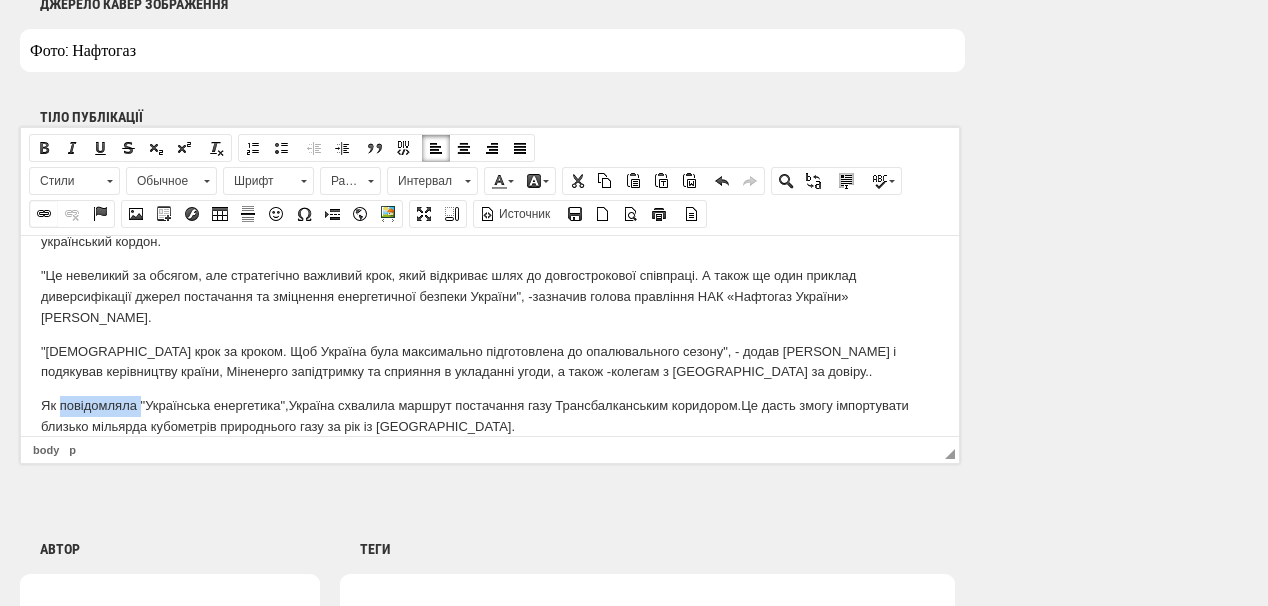 click at bounding box center (44, 214) 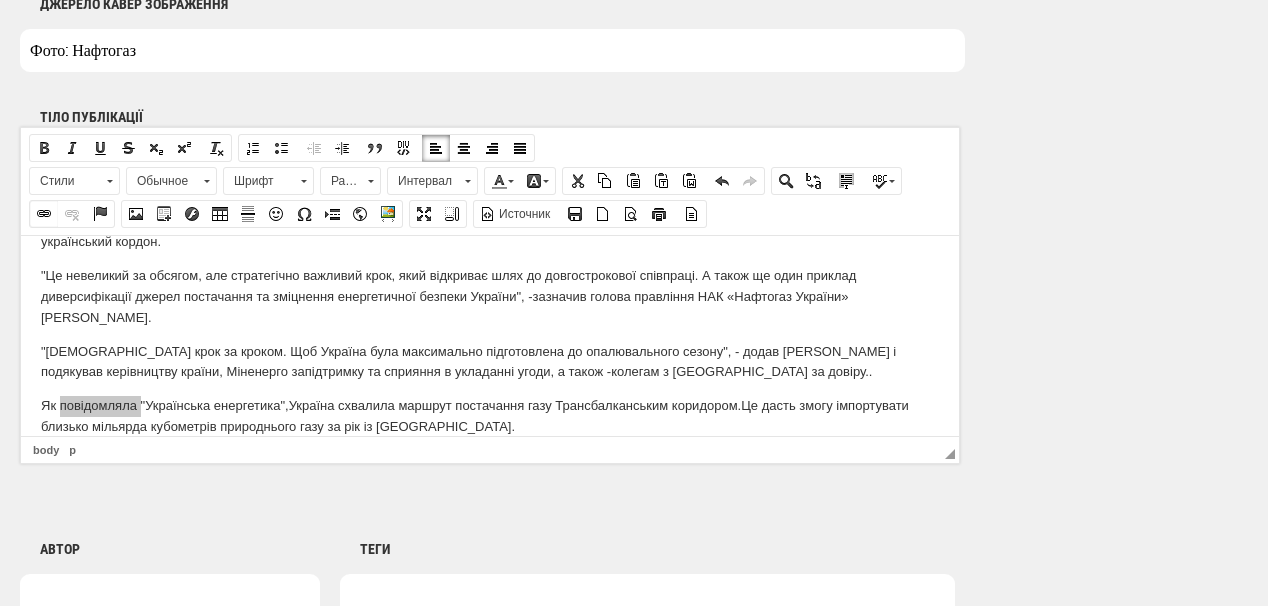 select on "http://" 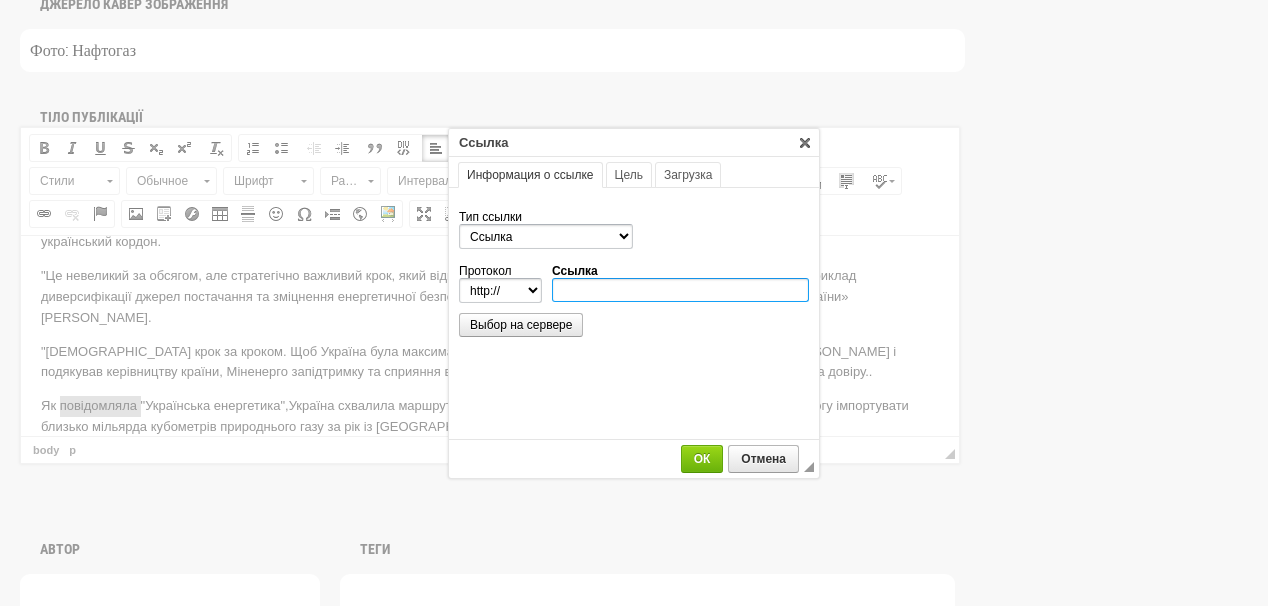 click on "Ссылка" at bounding box center (680, 290) 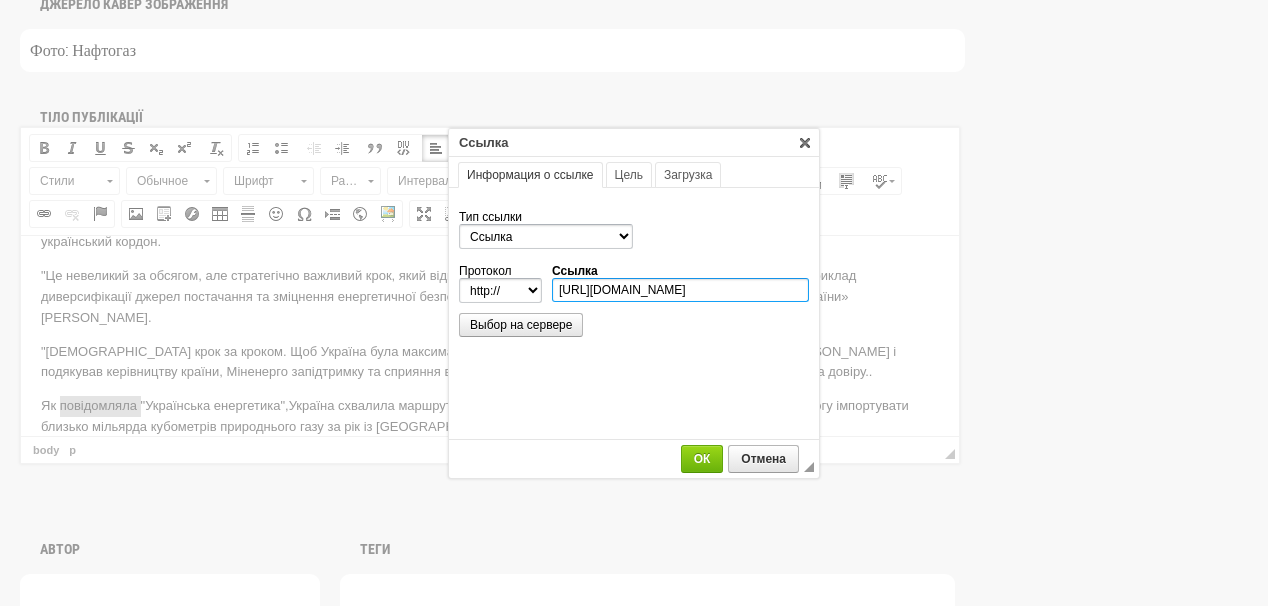 scroll, scrollTop: 0, scrollLeft: 364, axis: horizontal 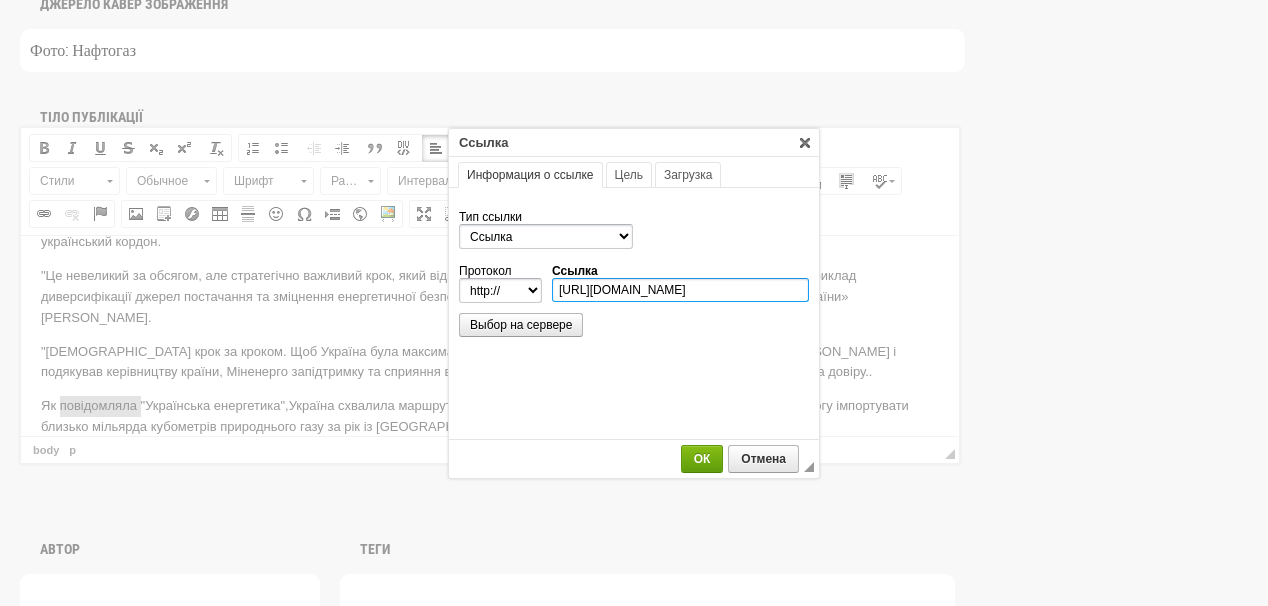 type on "[URL][DOMAIN_NAME]" 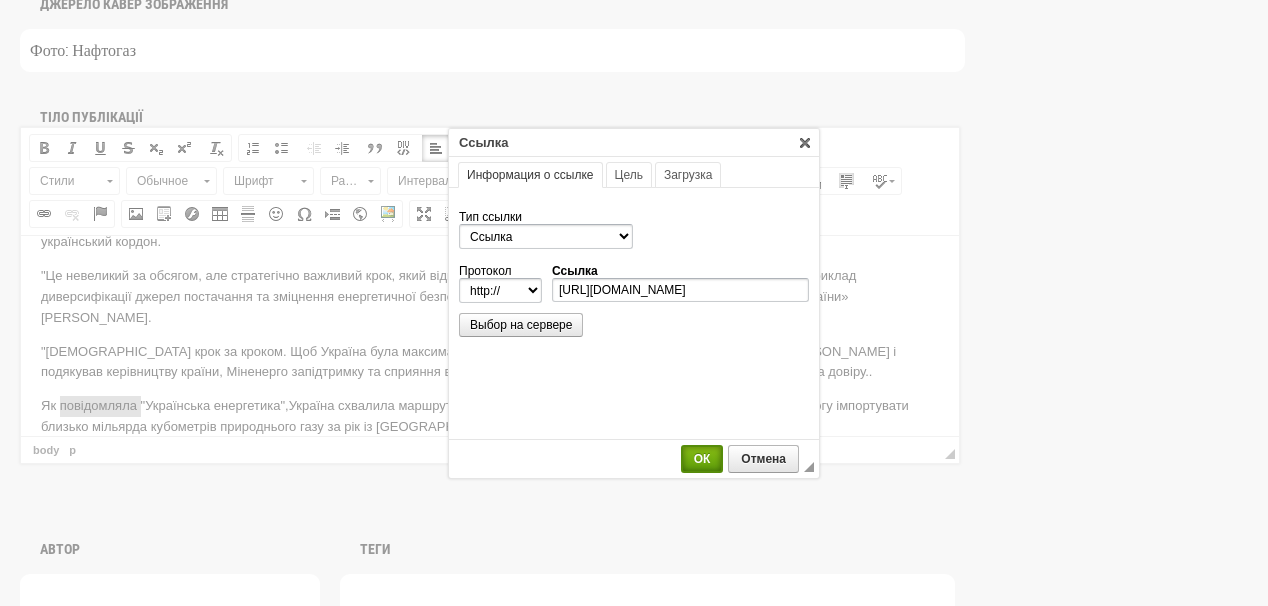select on "https://" 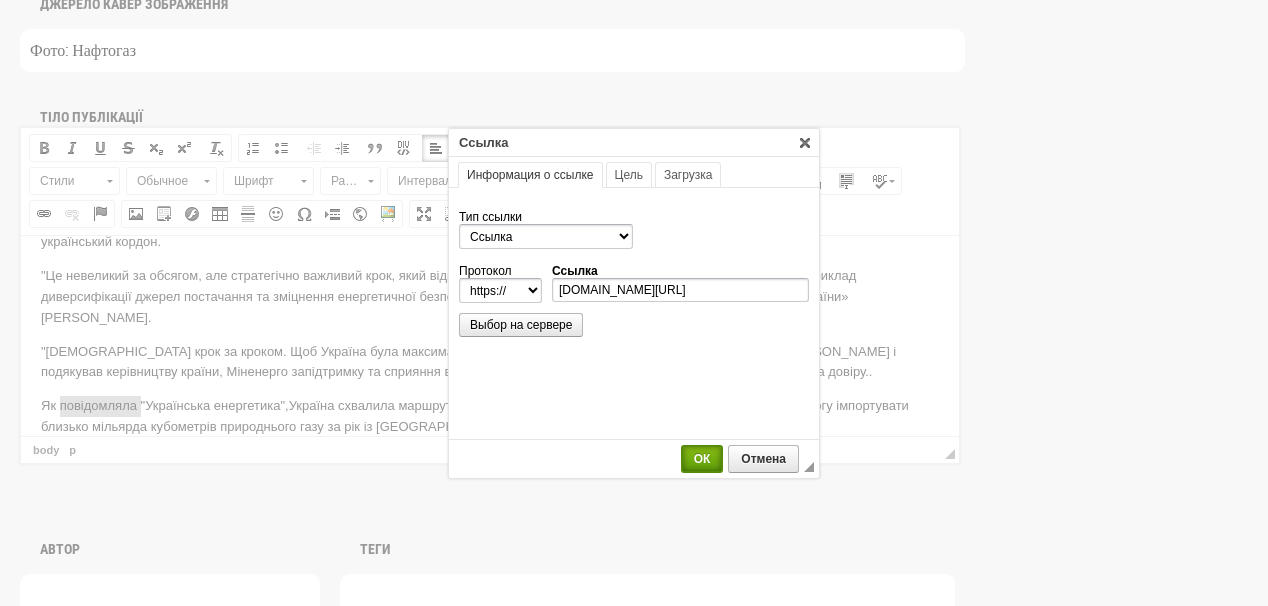 scroll, scrollTop: 0, scrollLeft: 0, axis: both 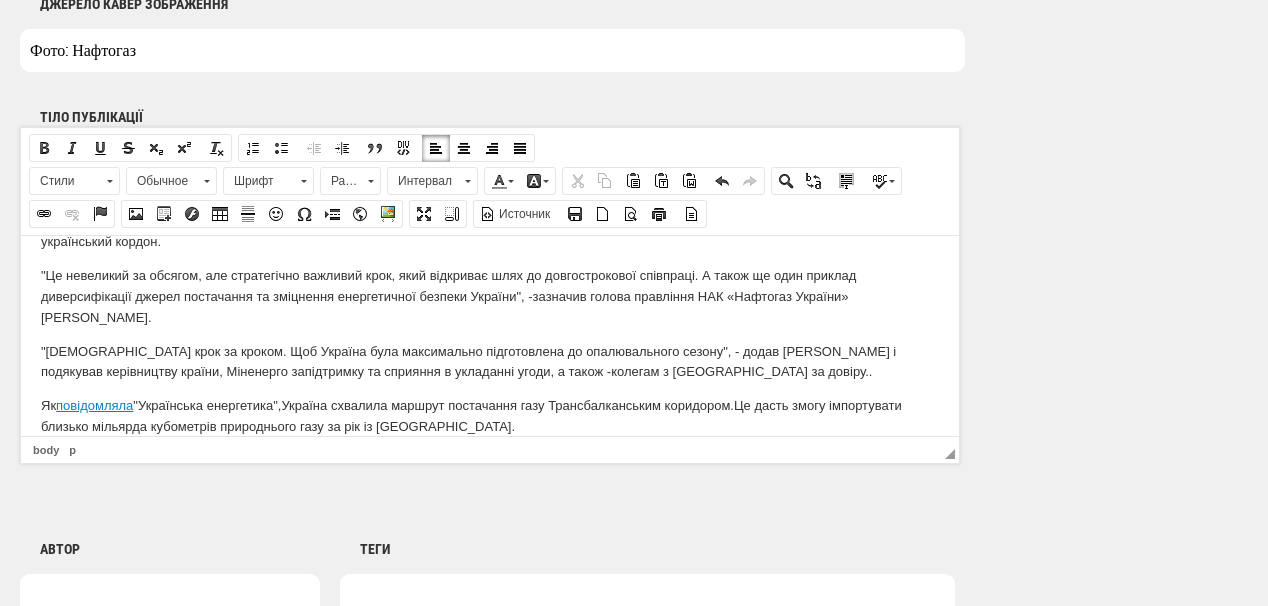 click on "Група Нафтогаз уклала першу угоду про закупівлю азербайджанського газу з компанією Групи SOCAR — SOCAR Energy Ukraine. Про це  повідомляють  у Групі Нафтогаз. Також уперше тестову поставку газу здійснюють Трансбалканським коридором за маршрутом [GEOGRAPHIC_DATA] — [GEOGRAPHIC_DATA] — український кордон. "Це невеликий за обсягом, але стратегічно важливий крок, який відкриває шлях до довгострокової співпраці. А також ще один приклад диверсифікації джерел постачання та зміцнення енергетичної безпеки України" , -  зазначив голова правління НАК «Нафтогаз України» [PERSON_NAME].  ." at bounding box center (490, 290) 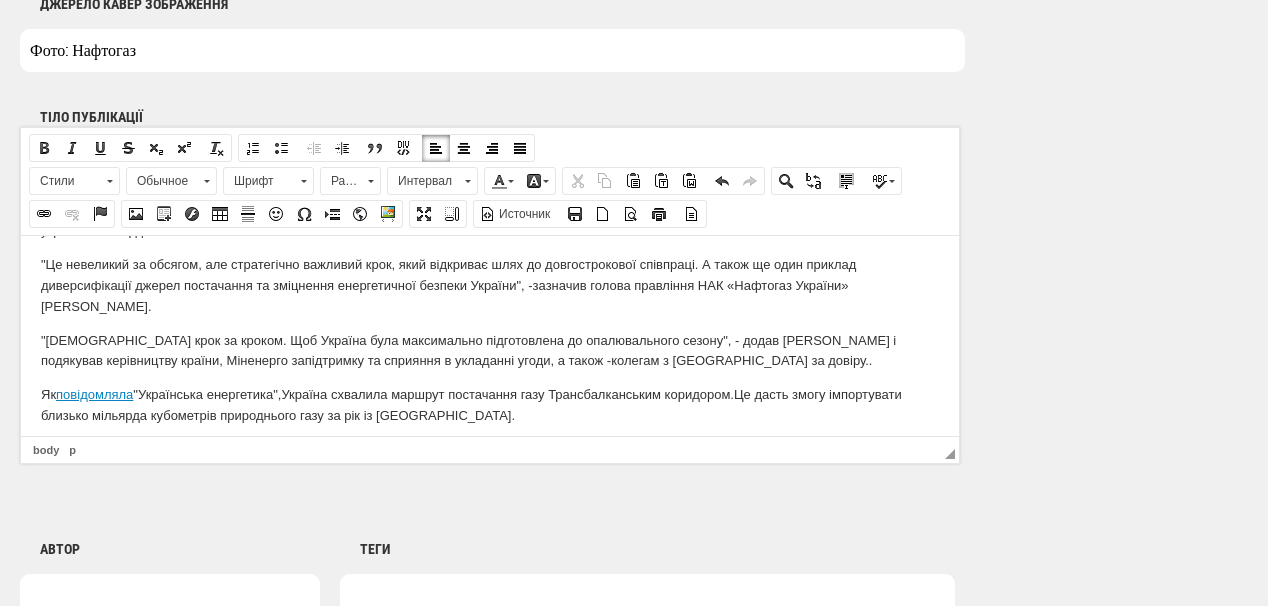 click at bounding box center [490, 449] 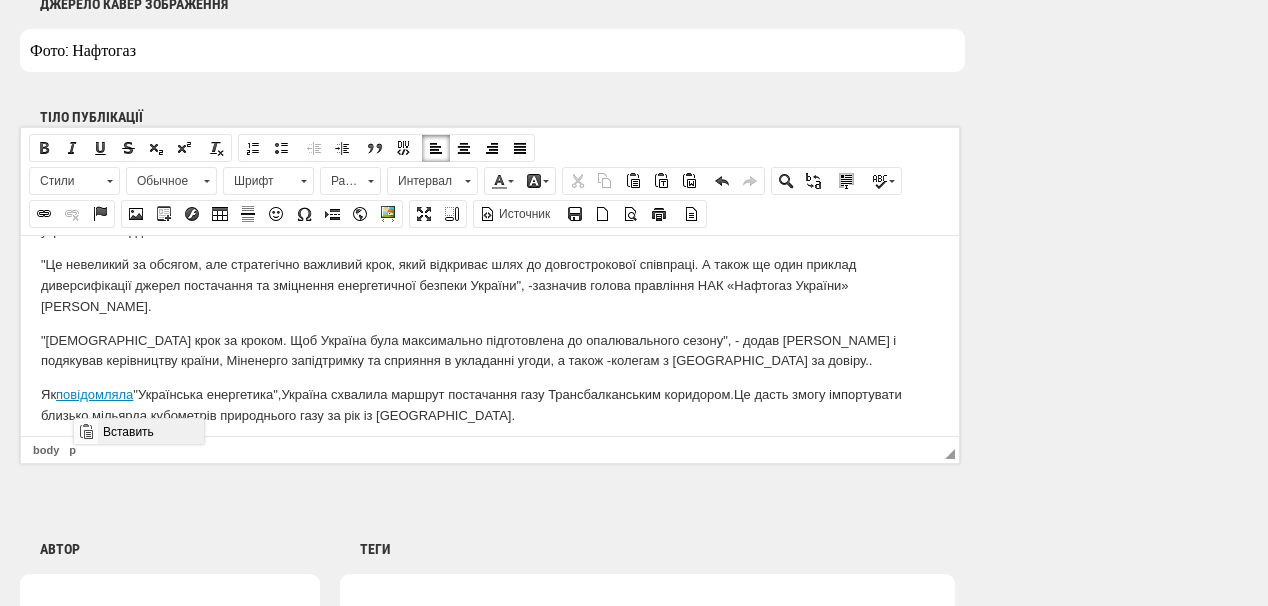 click on "Вставить" at bounding box center [150, 431] 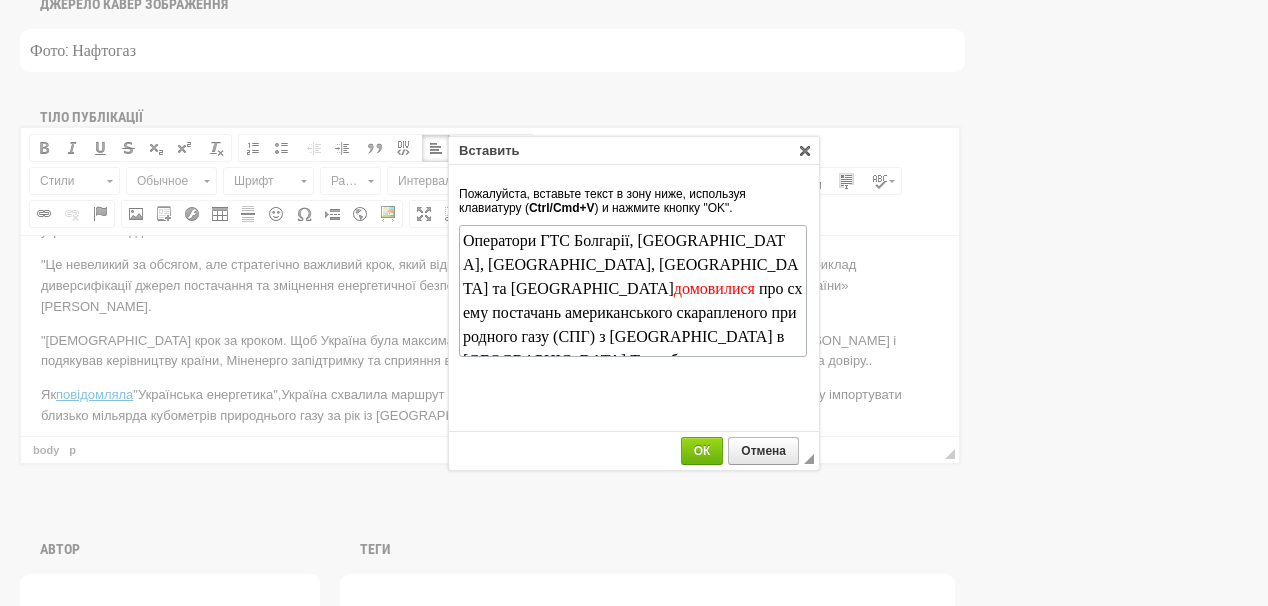 scroll, scrollTop: 30, scrollLeft: 0, axis: vertical 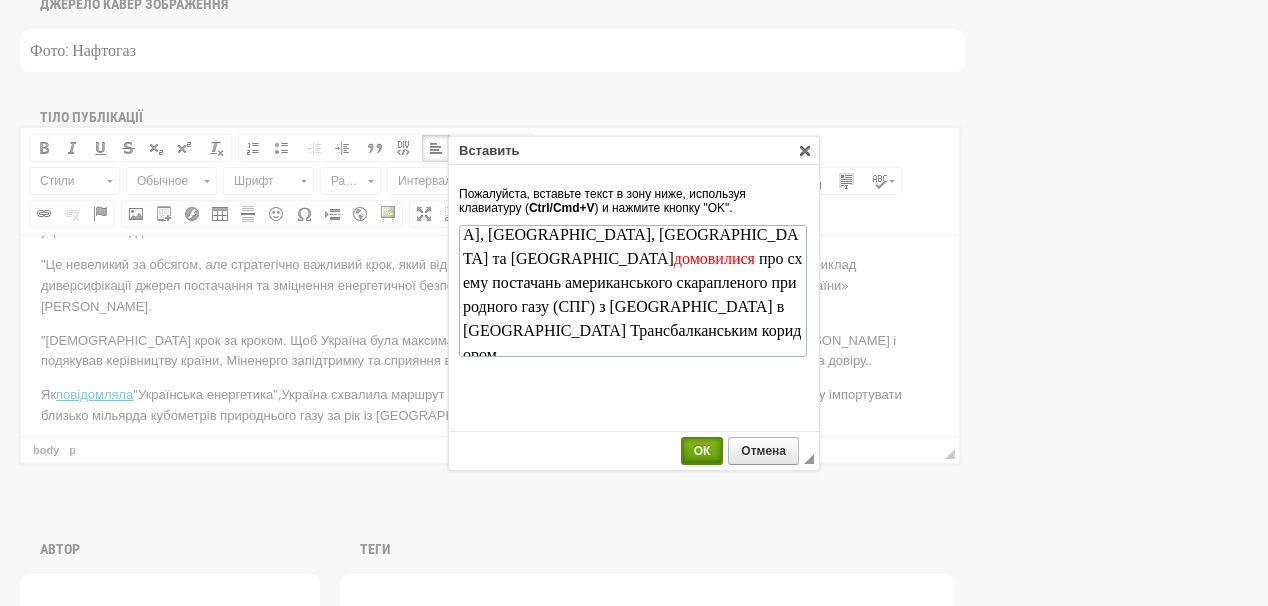 click on "ОК" at bounding box center [702, 451] 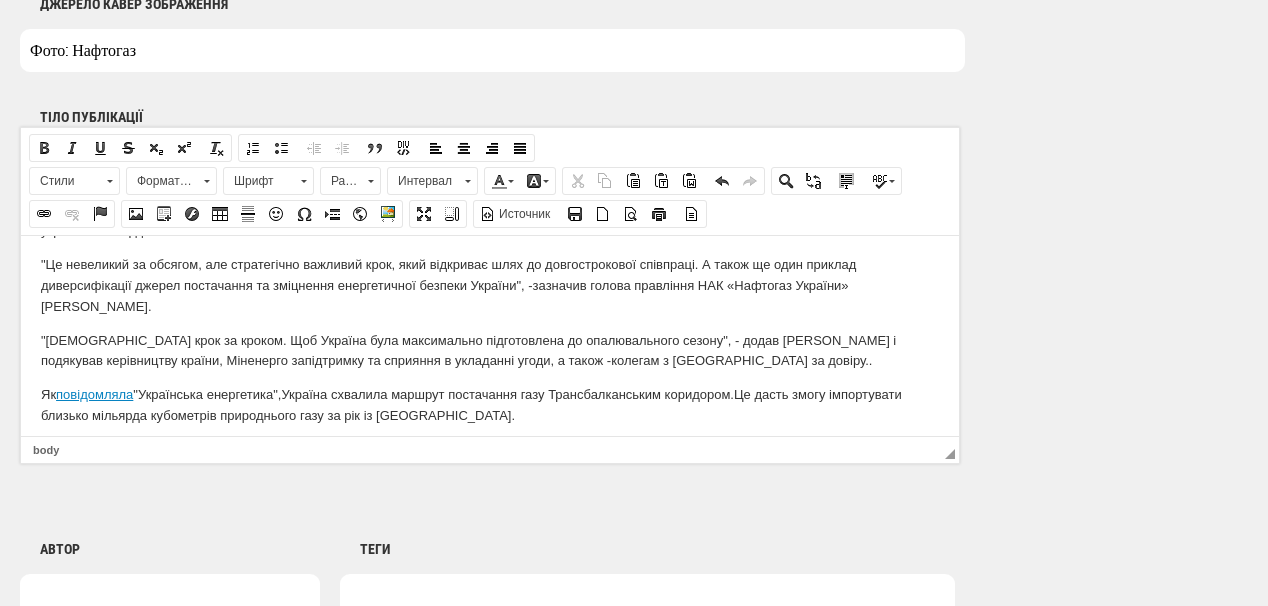 scroll, scrollTop: 177, scrollLeft: 0, axis: vertical 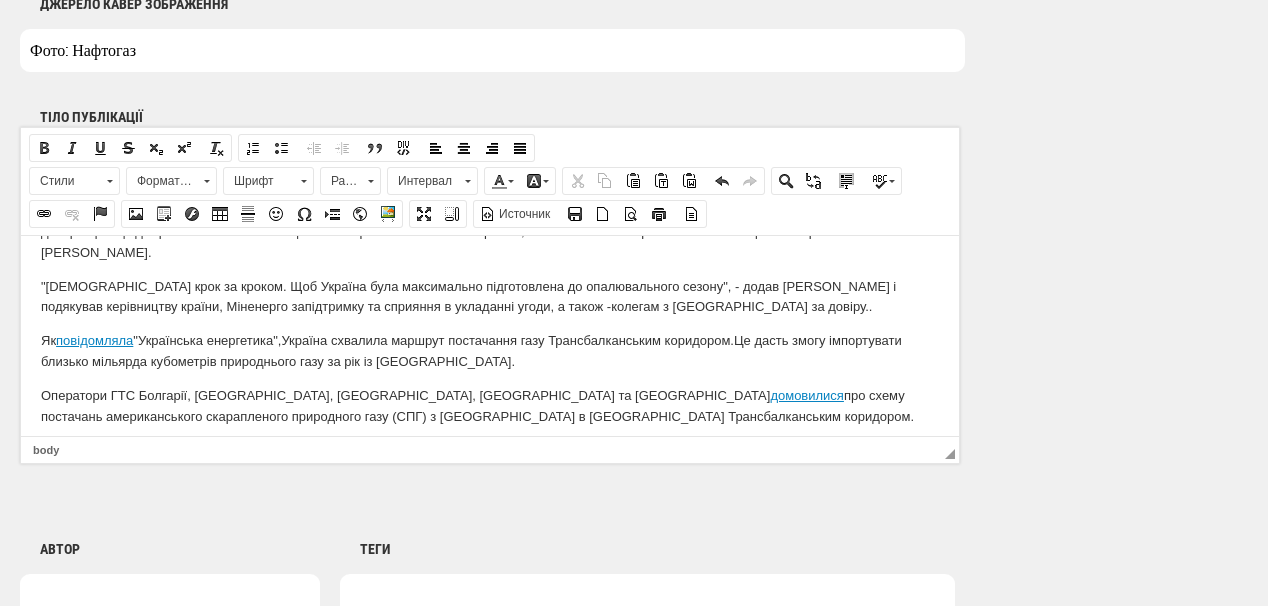click on "Оператори ГТС Болгарії, [GEOGRAPHIC_DATA], [GEOGRAPHIC_DATA], [GEOGRAPHIC_DATA] та України  домовилися  про схему постачань американського скарапленого природного газу (СПГ) з [GEOGRAPHIC_DATA] в [GEOGRAPHIC_DATA] Трансбалканським коридором." at bounding box center (490, 406) 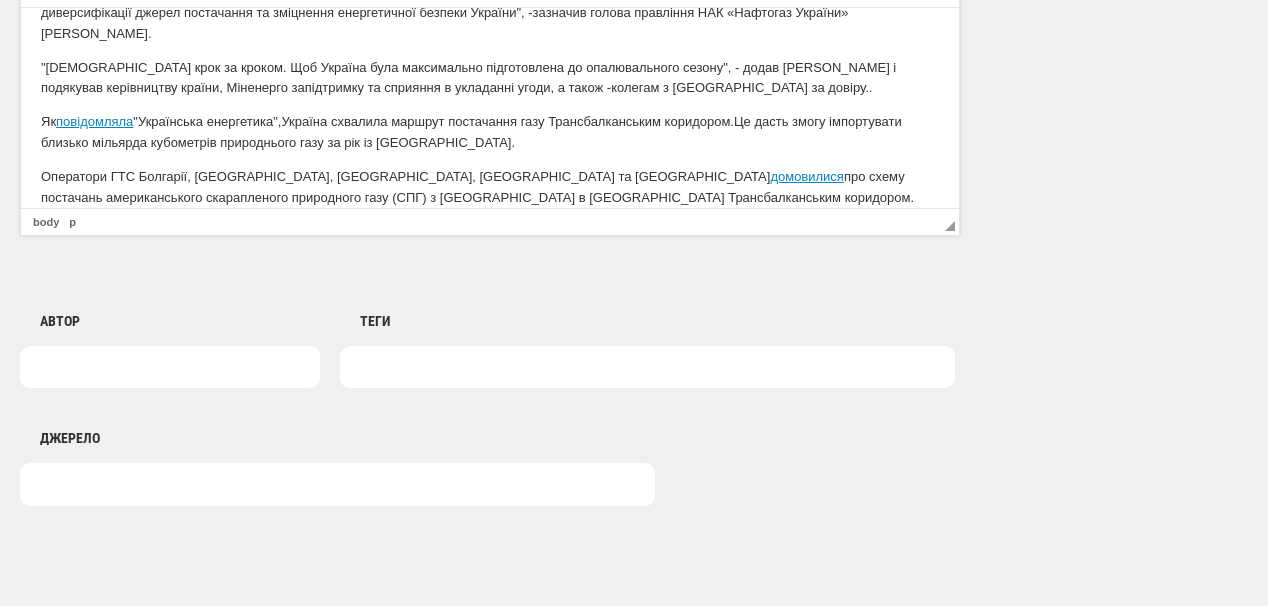 scroll, scrollTop: 1520, scrollLeft: 0, axis: vertical 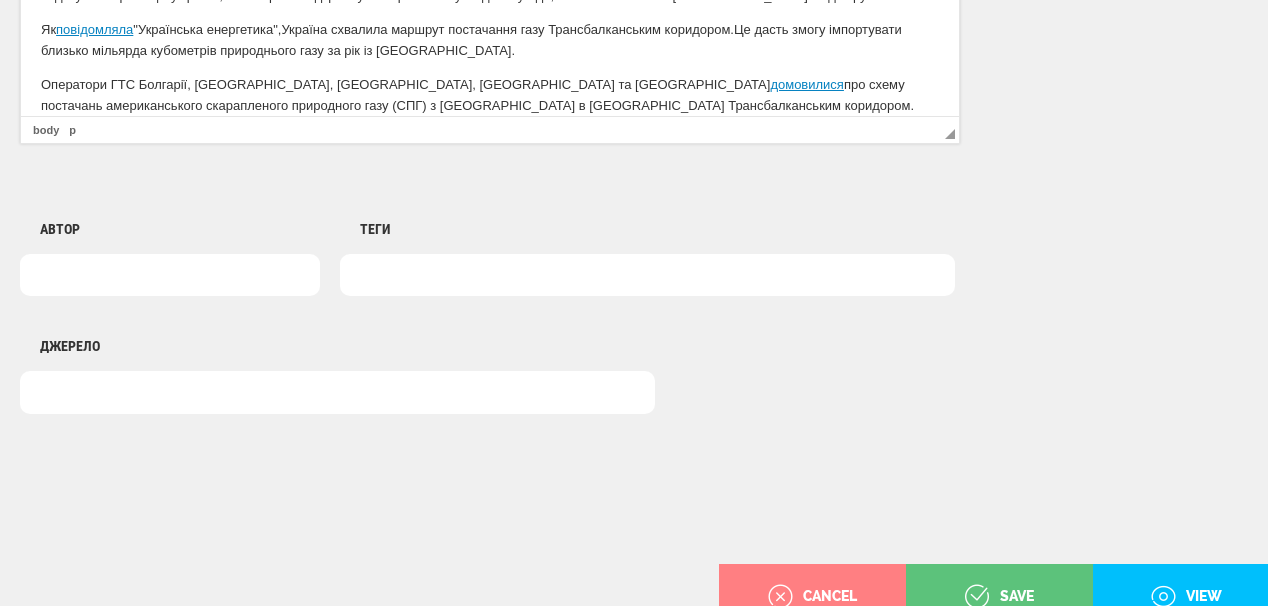 click at bounding box center [170, 275] 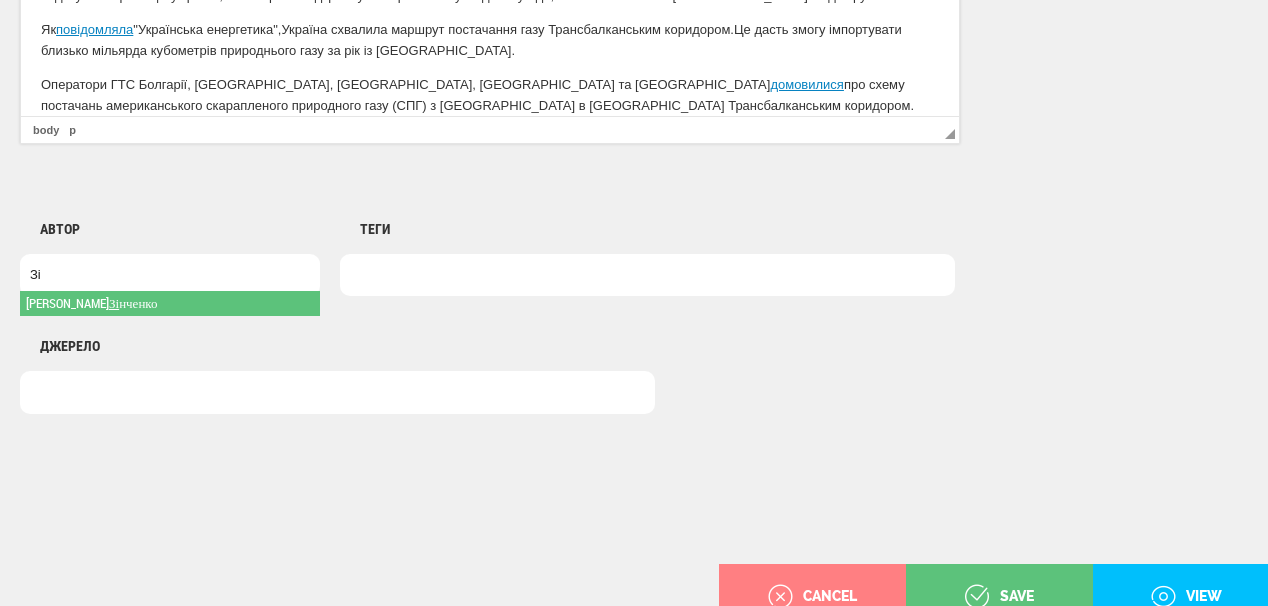 type on "Зі" 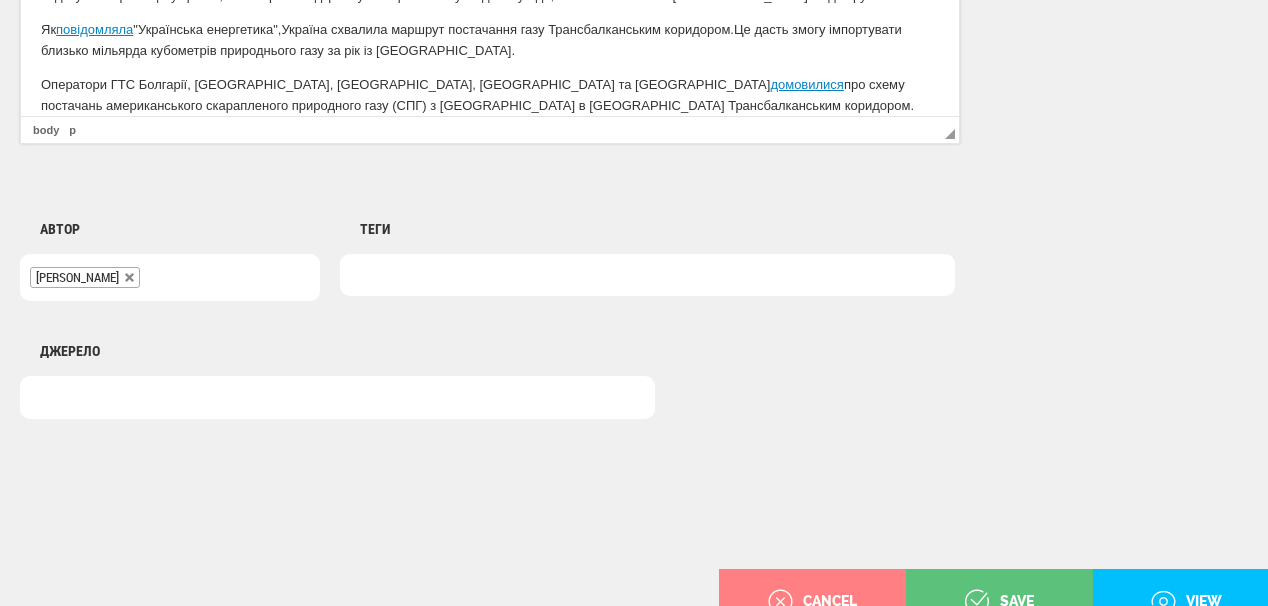 click at bounding box center [647, 275] 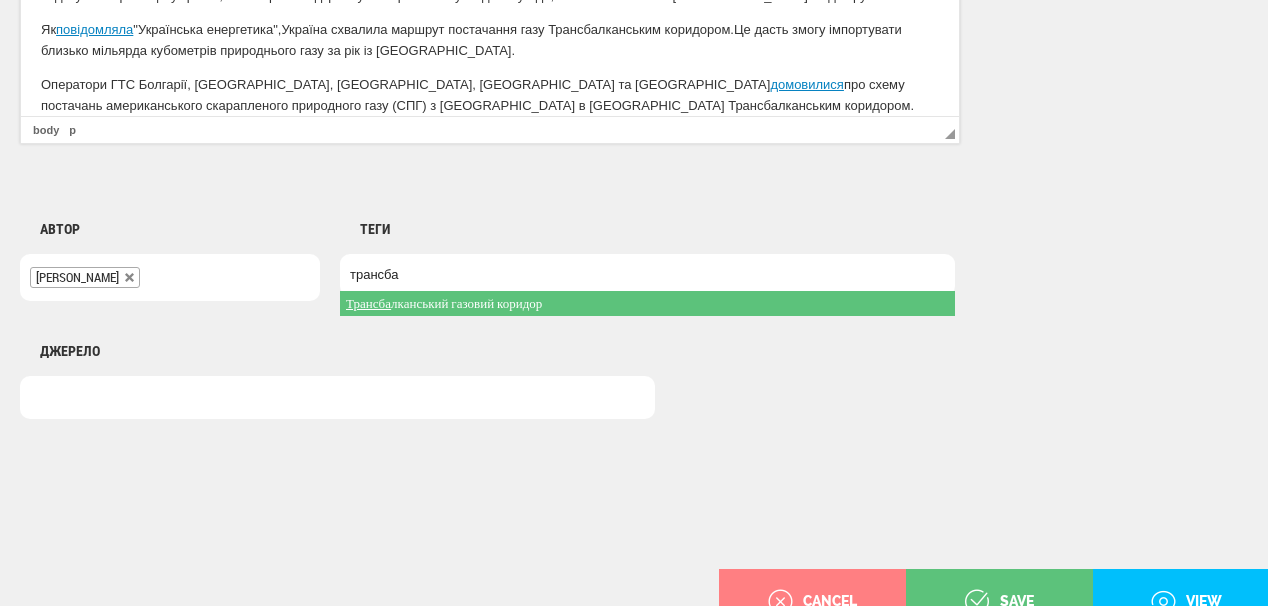 type on "трансба" 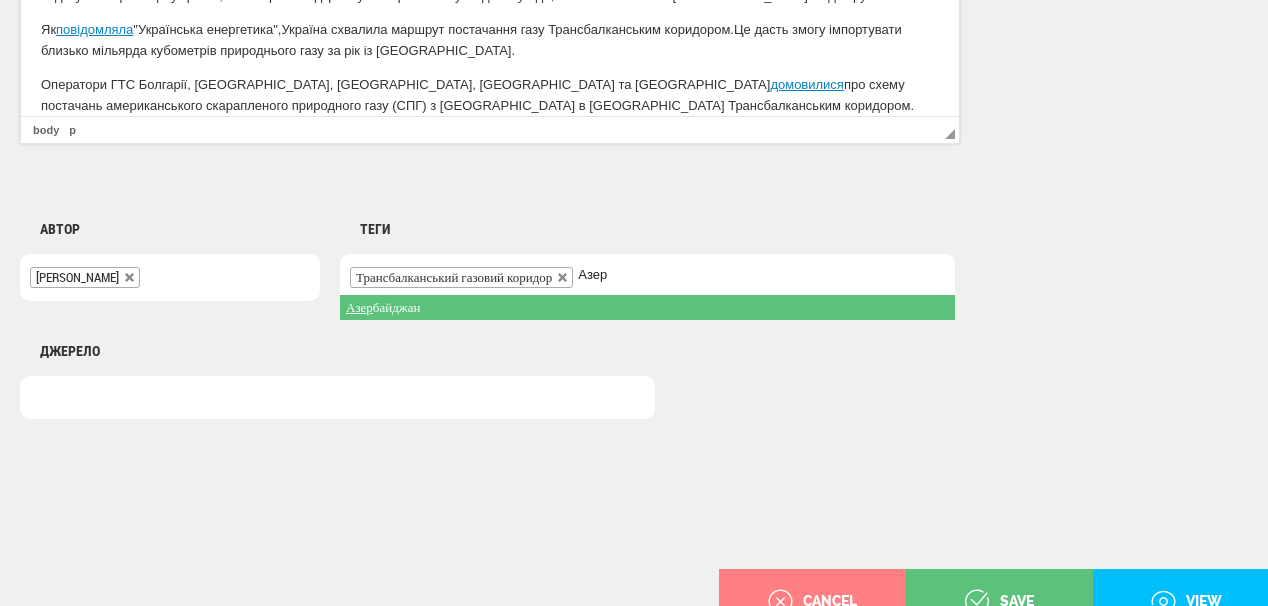 type on "Азер" 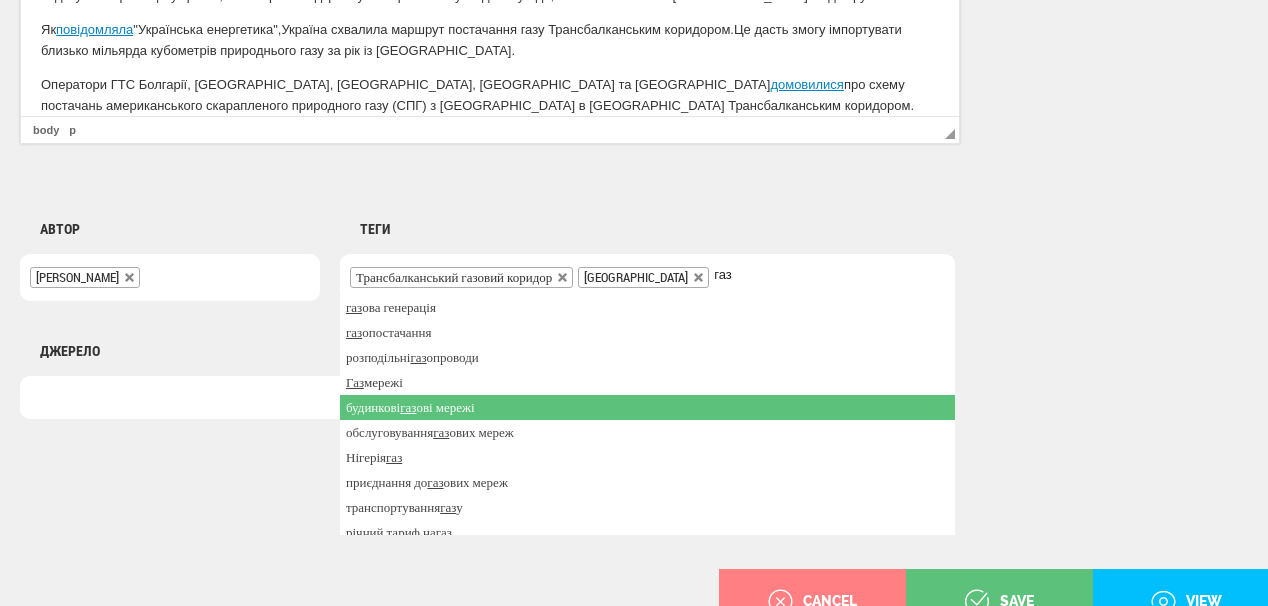 scroll, scrollTop: 80, scrollLeft: 0, axis: vertical 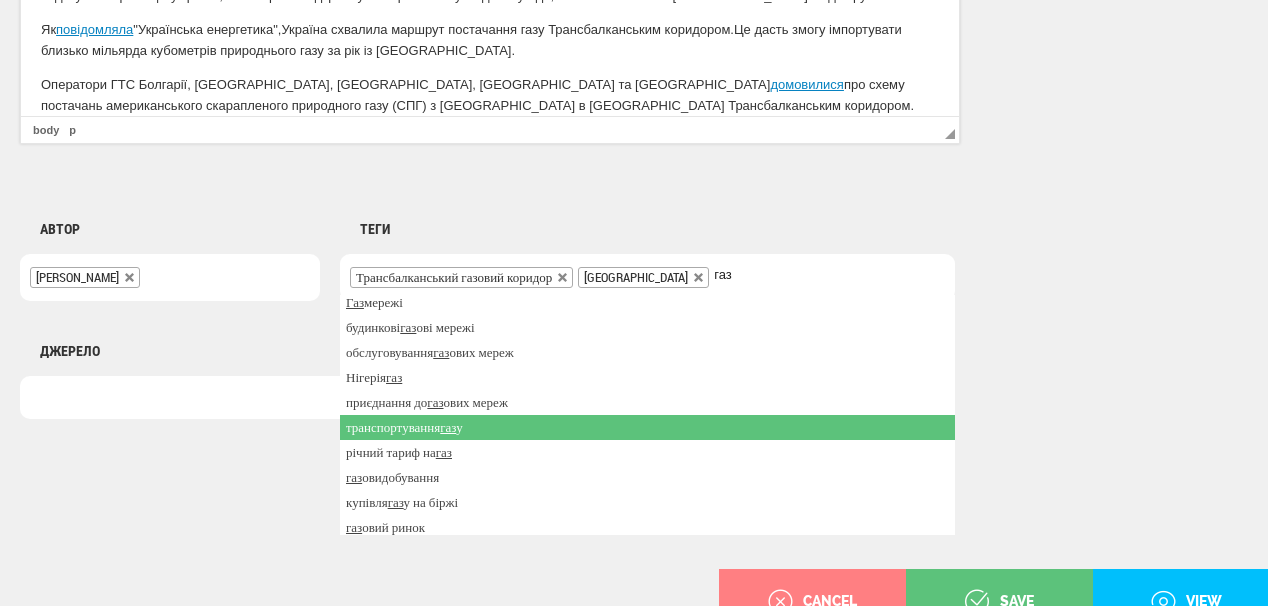 type on "газ" 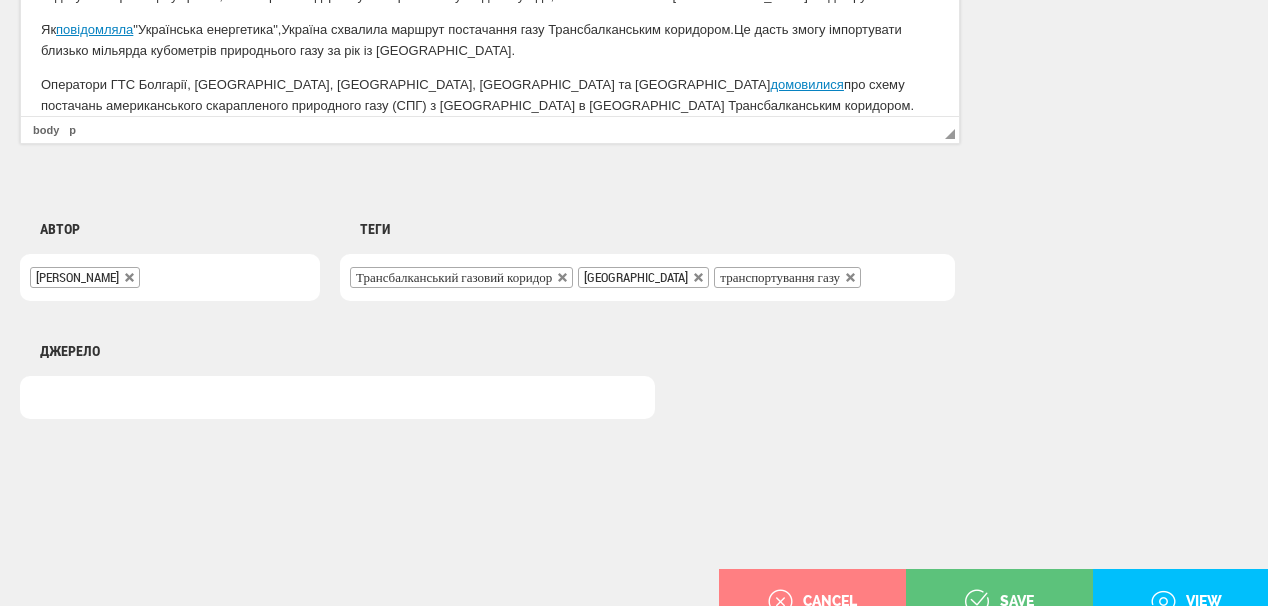 click on "Трансбалканський газовий коридор Азербайджан транспортування газу" at bounding box center (647, 277) 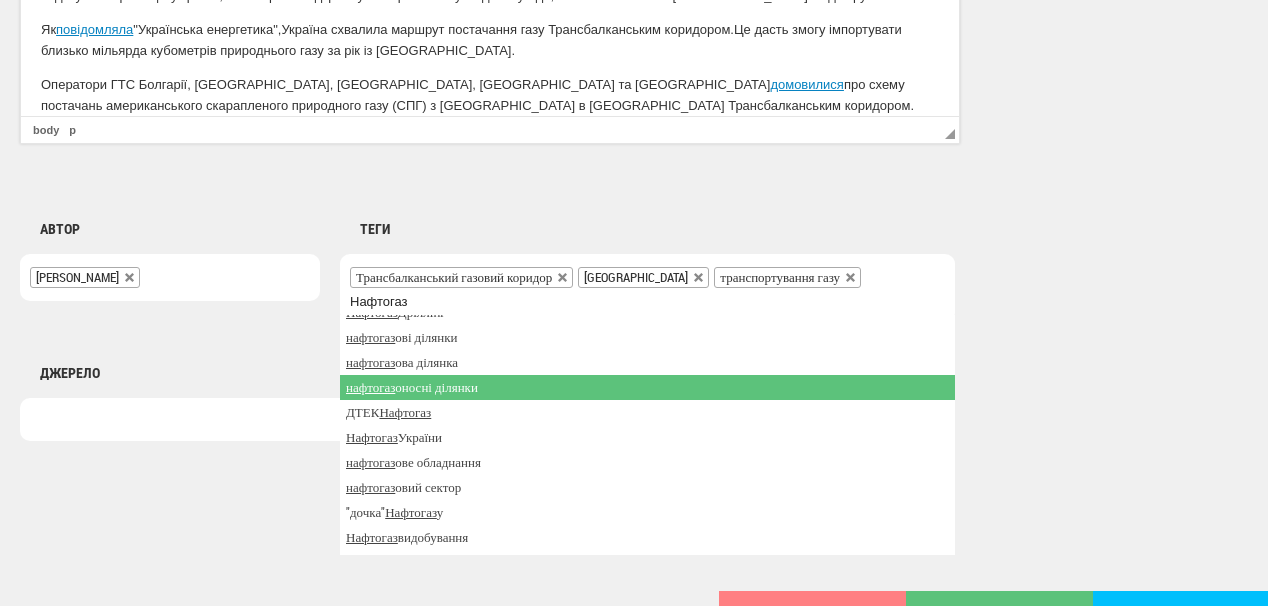 scroll, scrollTop: 260, scrollLeft: 0, axis: vertical 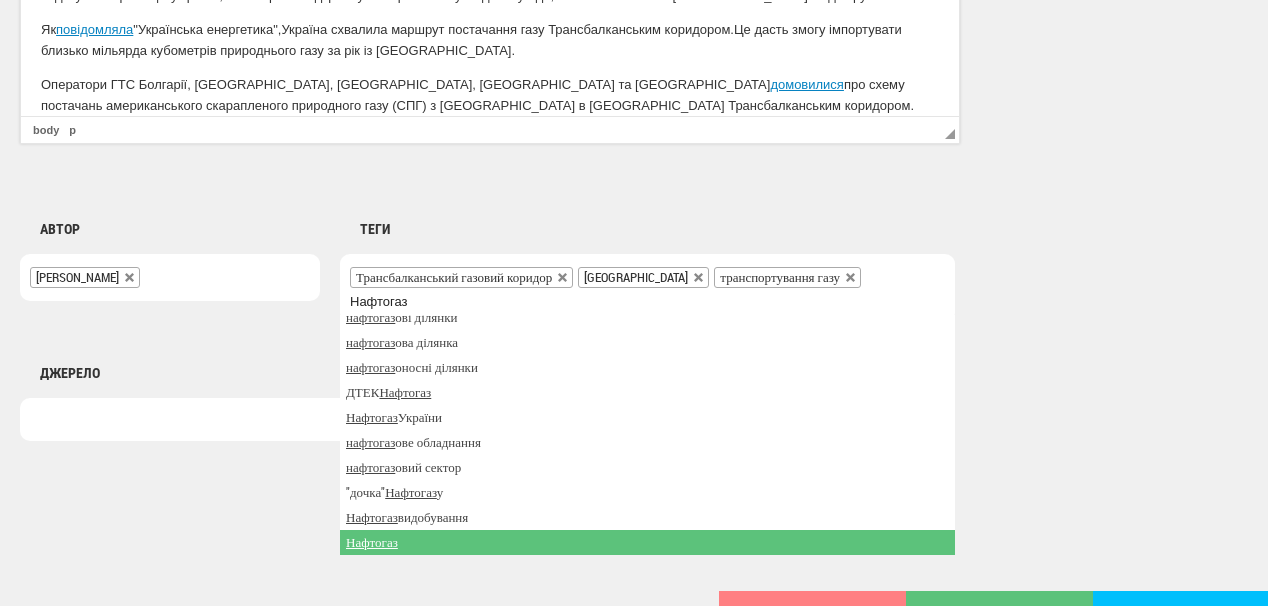 type on "Нафтогаз" 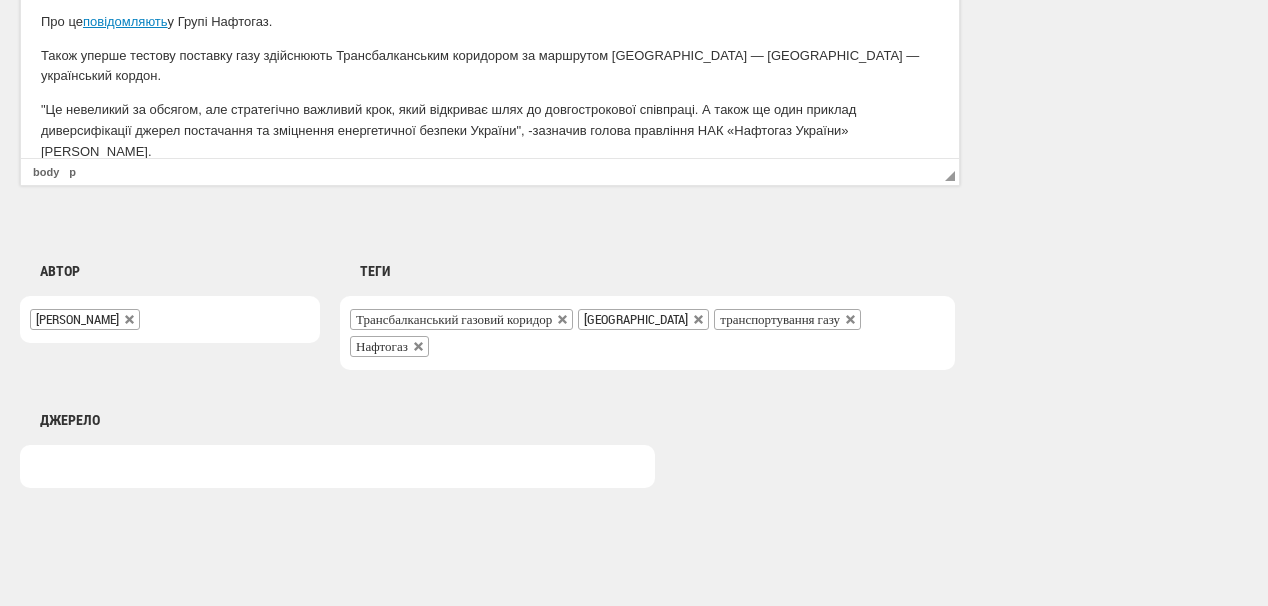scroll, scrollTop: 1440, scrollLeft: 0, axis: vertical 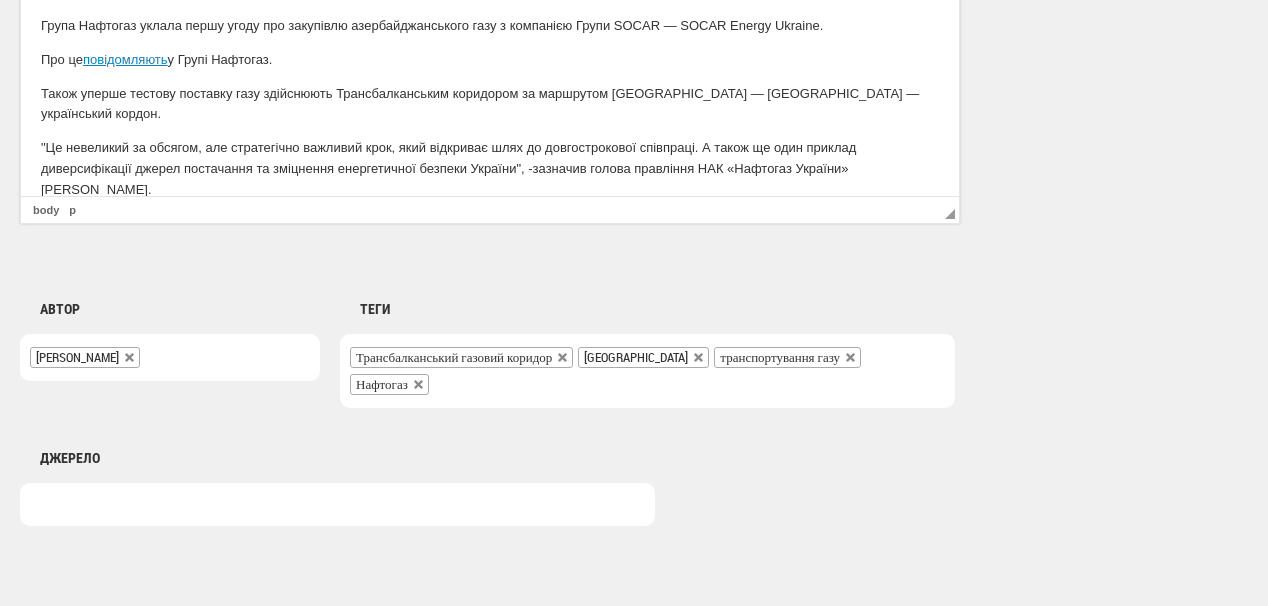 click on "Також уперше тестову поставку газу здійснюють Трансбалканським коридором за маршрутом [GEOGRAPHIC_DATA] — [GEOGRAPHIC_DATA] — український кордон." at bounding box center (490, 105) 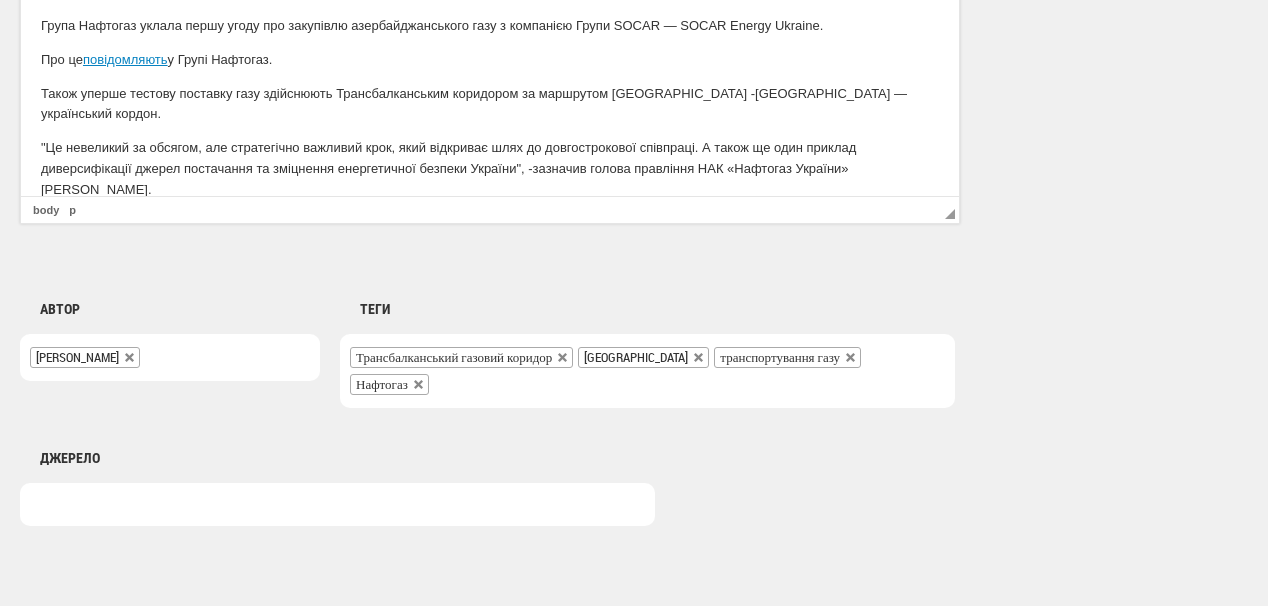 click on "Також уперше тестову поставку газу здійснюють Трансбалканським коридором за маршрутом [GEOGRAPHIC_DATA] — український кордон." at bounding box center (490, 105) 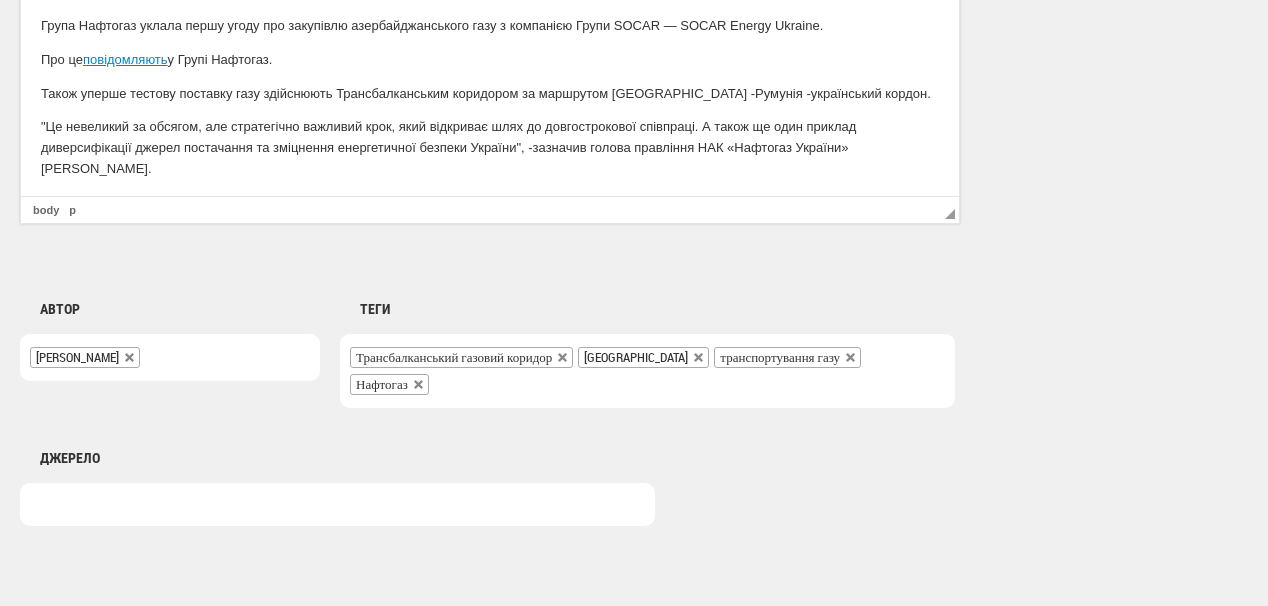 click on "Група Нафтогаз уклала першу угоду про закупівлю азербайджанського газу з компанією Групи SOCAR — SOCAR Energy Ukraine." at bounding box center [490, 26] 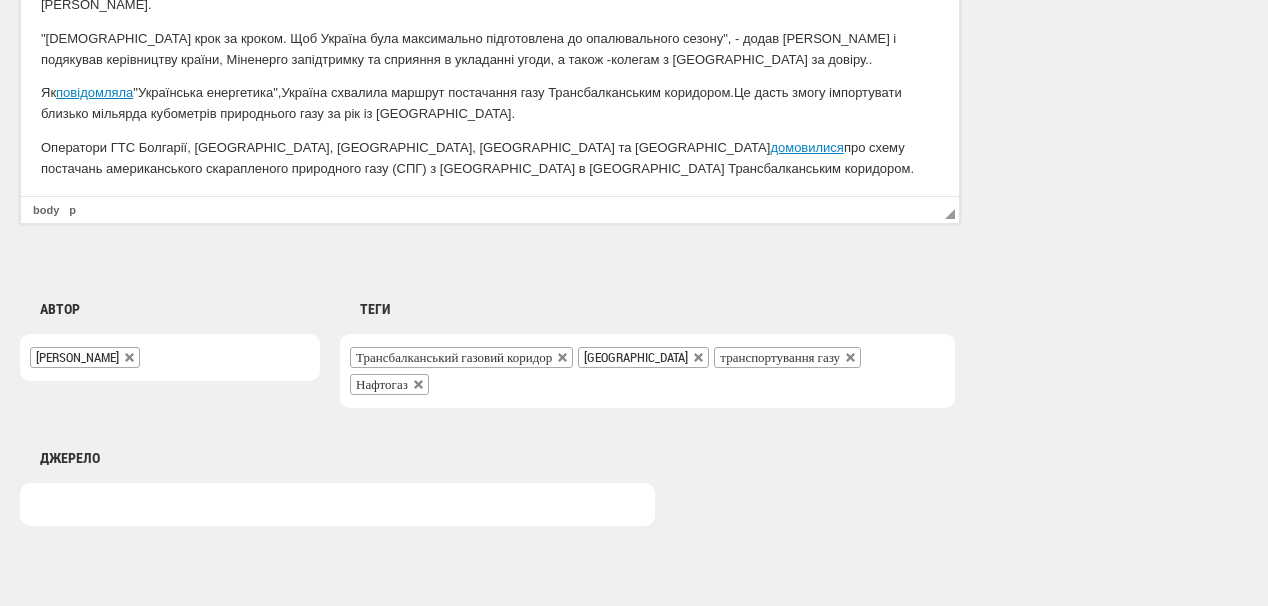 scroll, scrollTop: 168, scrollLeft: 0, axis: vertical 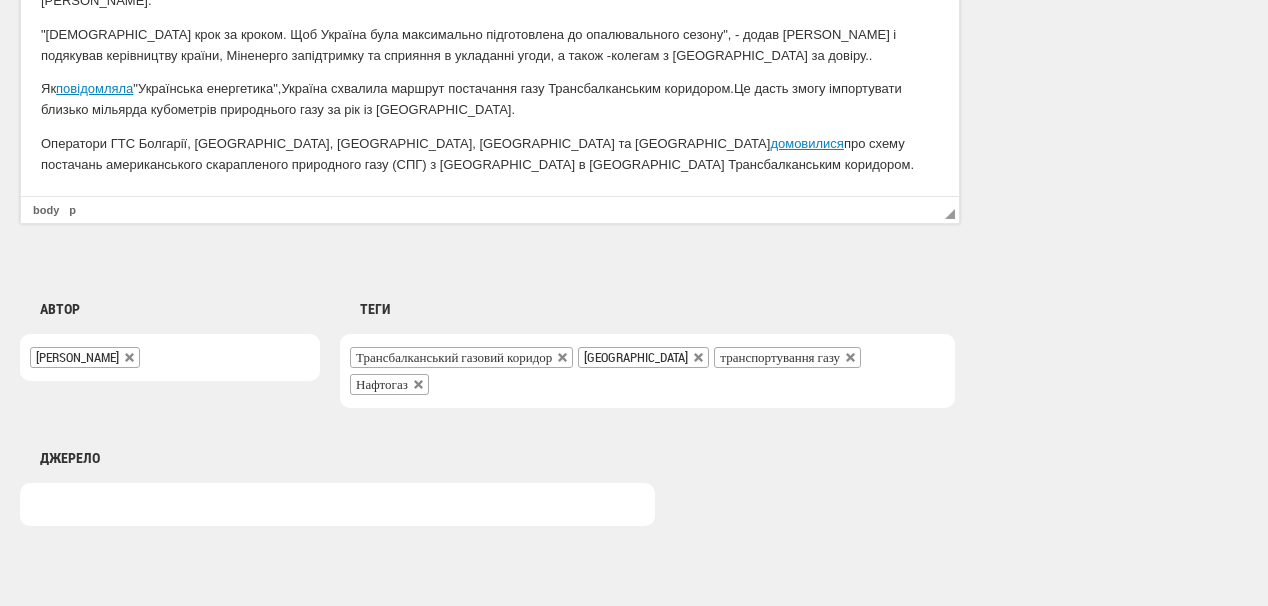 click at bounding box center [446, 382] 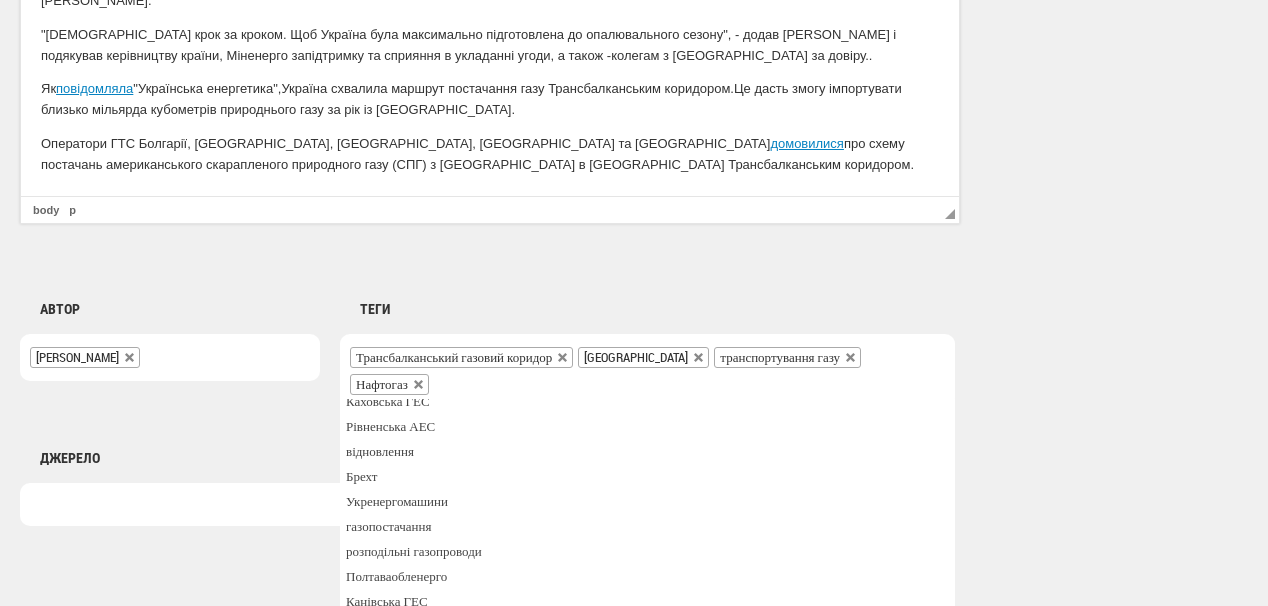 scroll, scrollTop: 0, scrollLeft: 0, axis: both 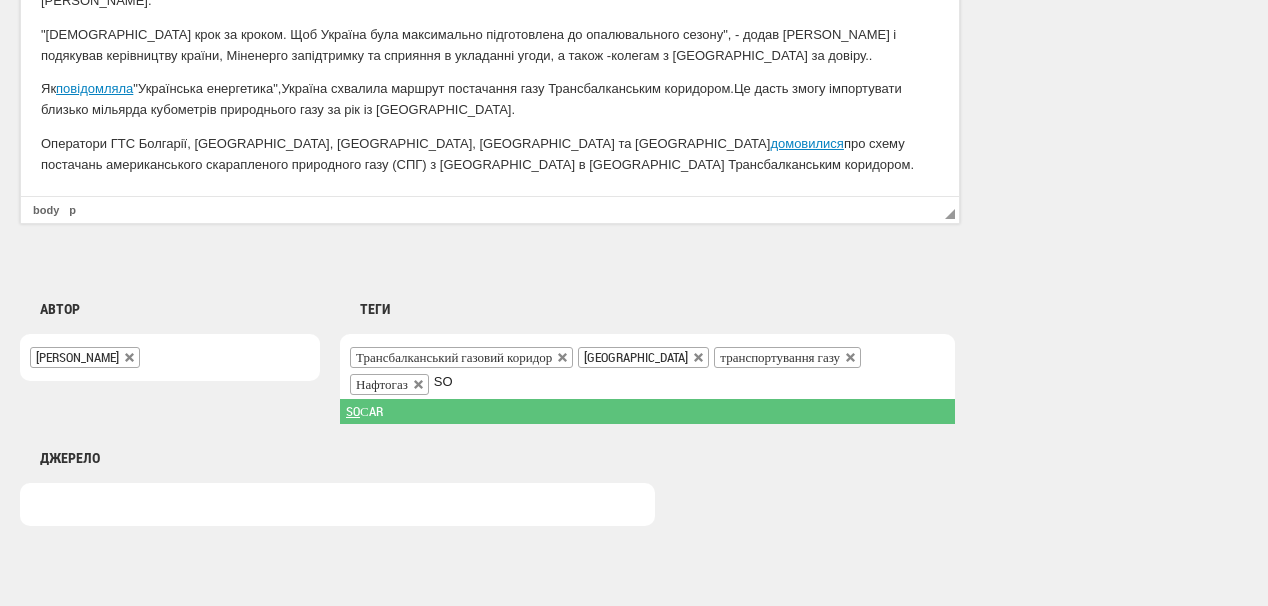 type on "SO" 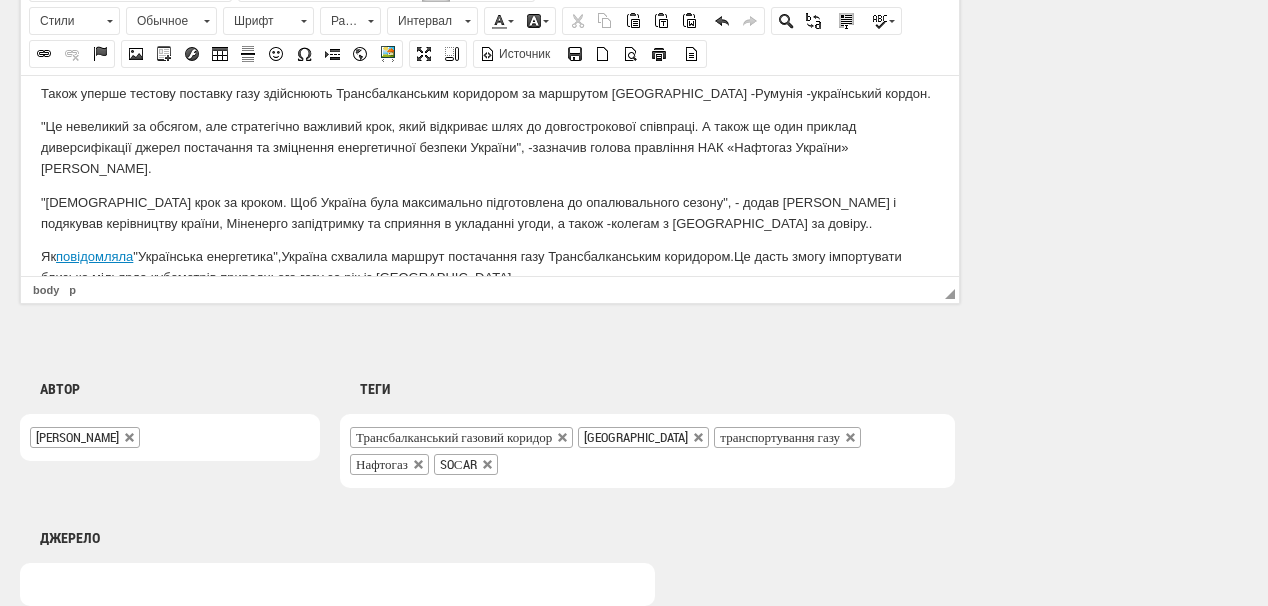 scroll, scrollTop: 168, scrollLeft: 0, axis: vertical 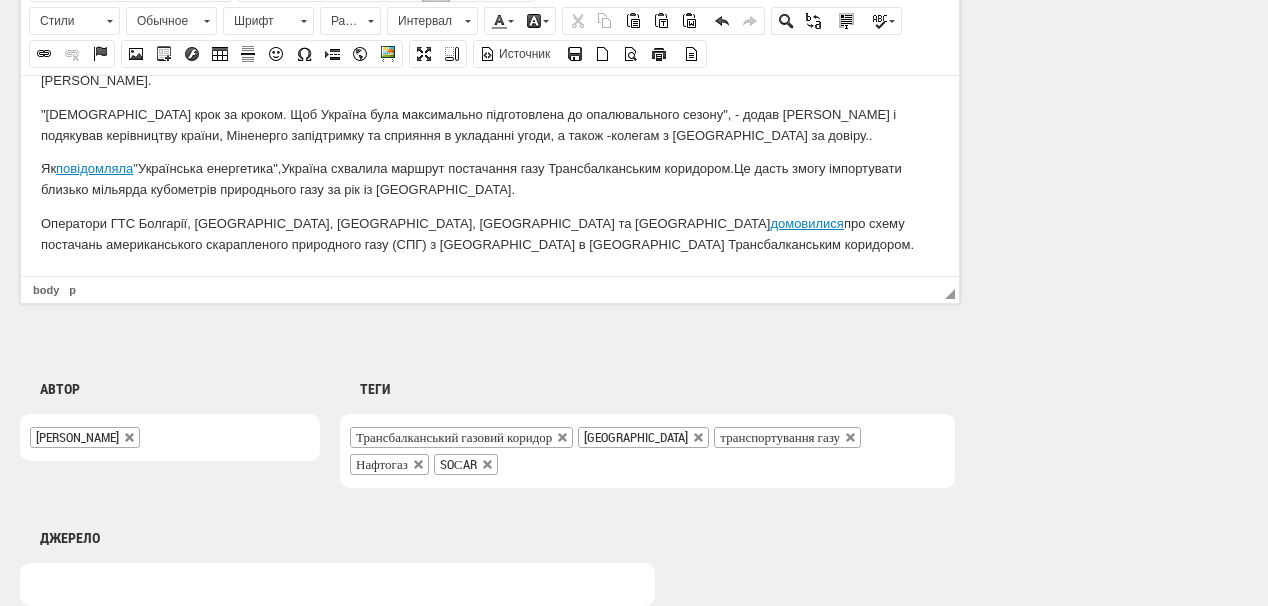 click at bounding box center (515, 462) 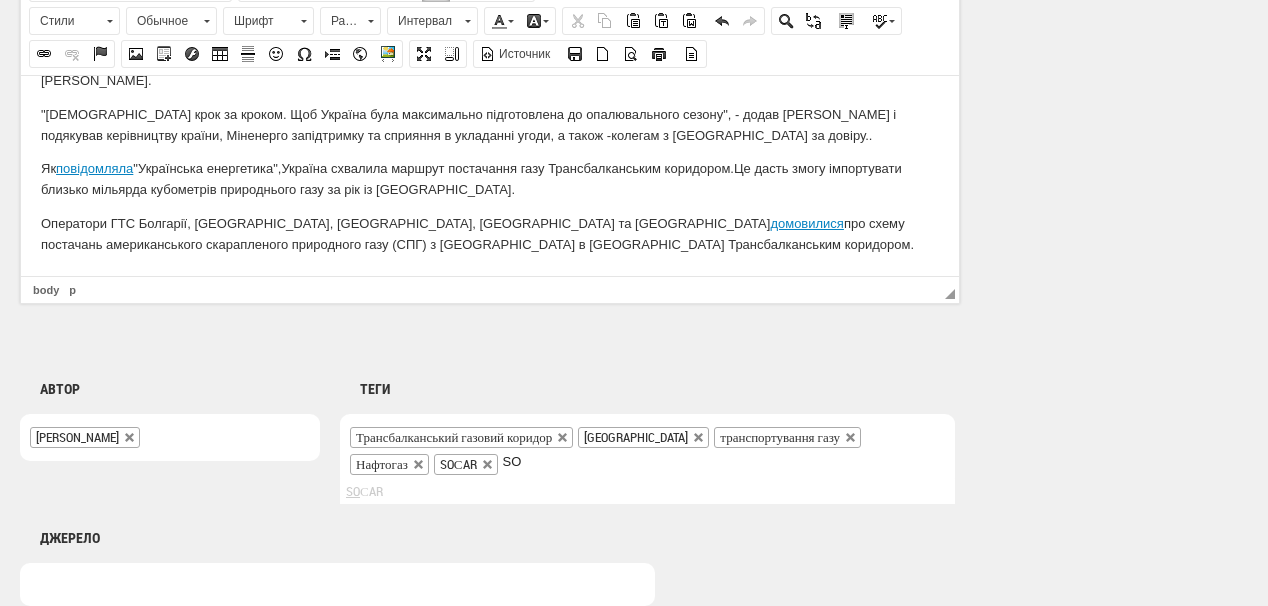 type on "S" 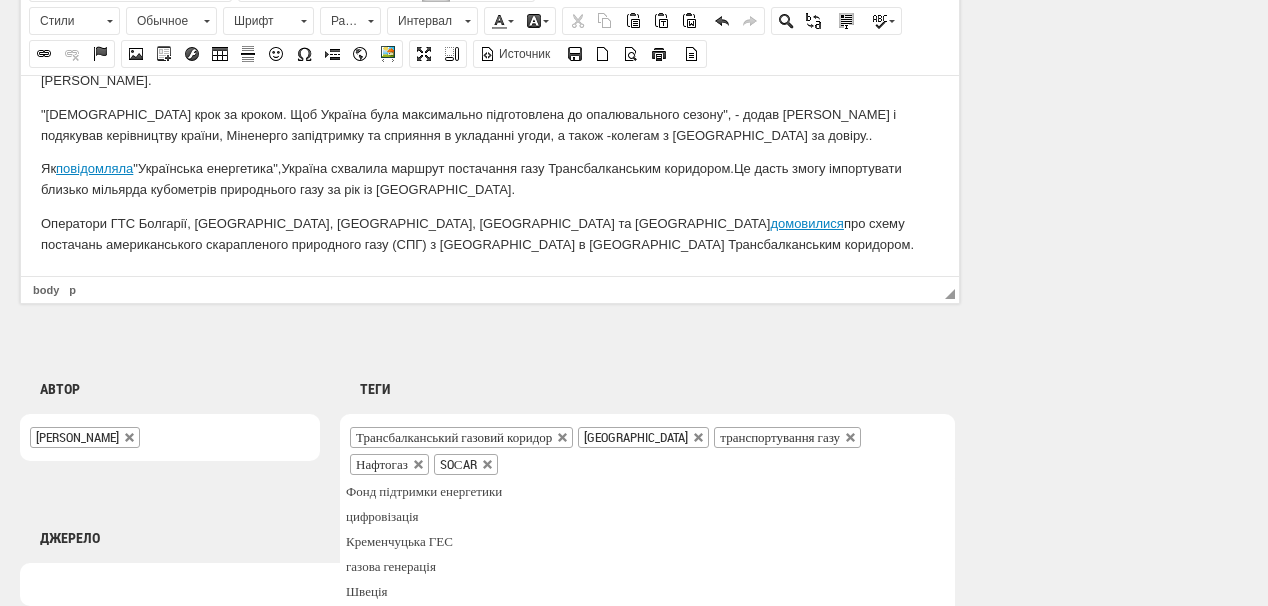 click on "Трансбалканський газовий коридор Азербайджан транспортування газу Нафтогаз SOСAR" at bounding box center (647, 451) 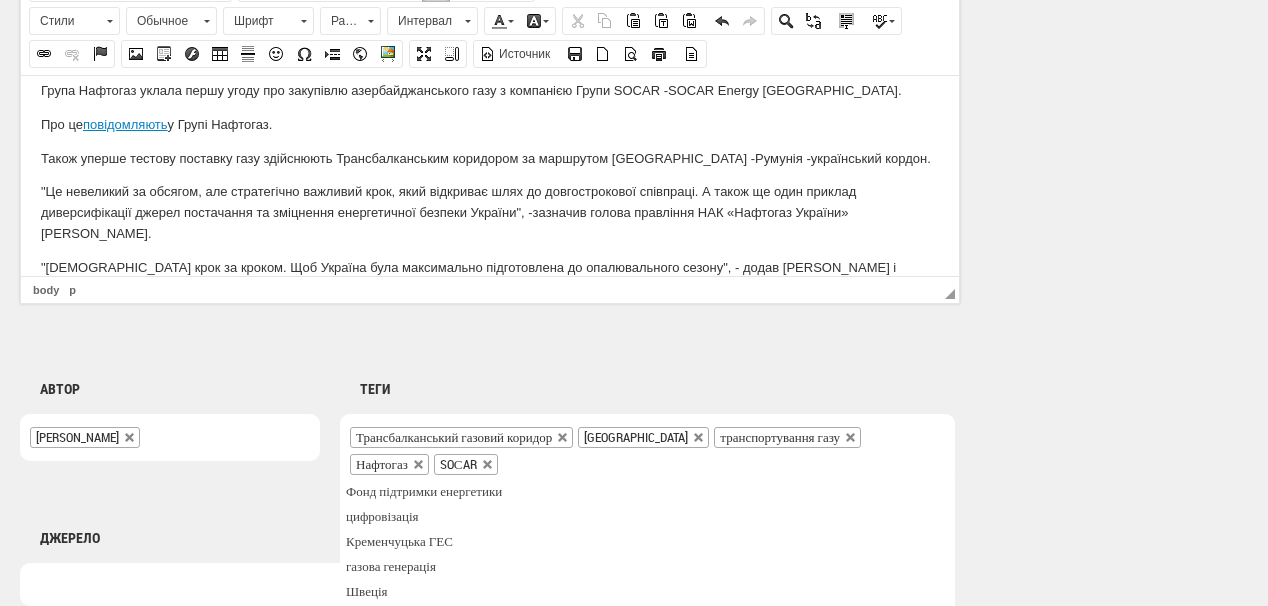 scroll, scrollTop: 8, scrollLeft: 0, axis: vertical 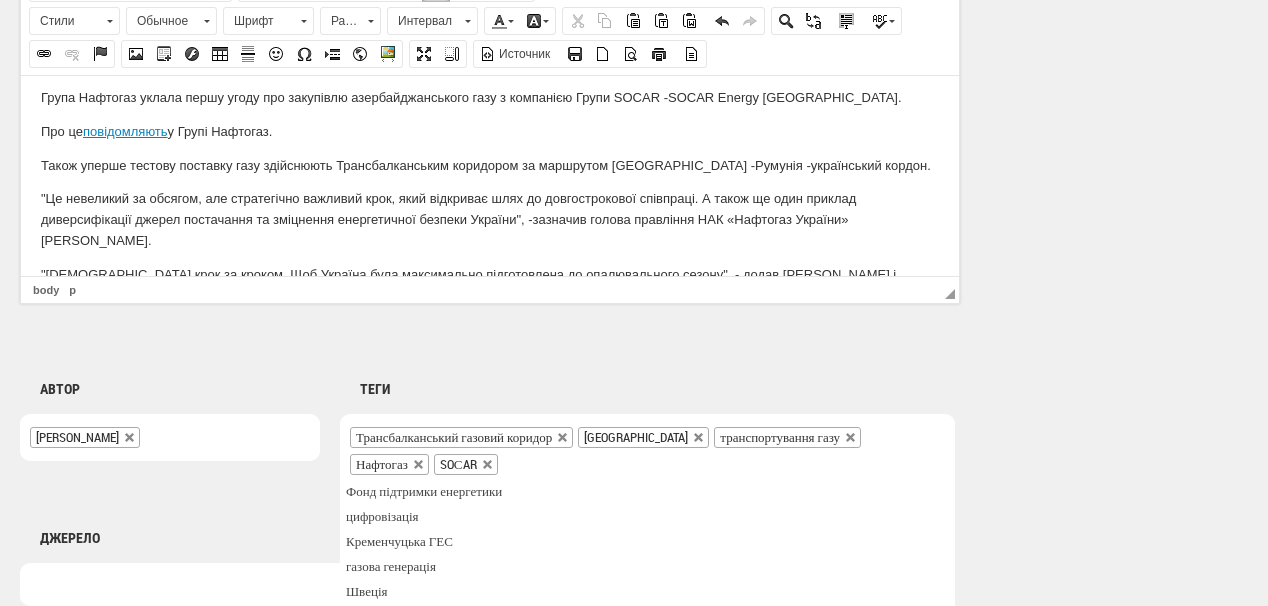 click on "Трансбалканський газовий коридор Азербайджан транспортування газу Нафтогаз SOСAR" at bounding box center [647, 451] 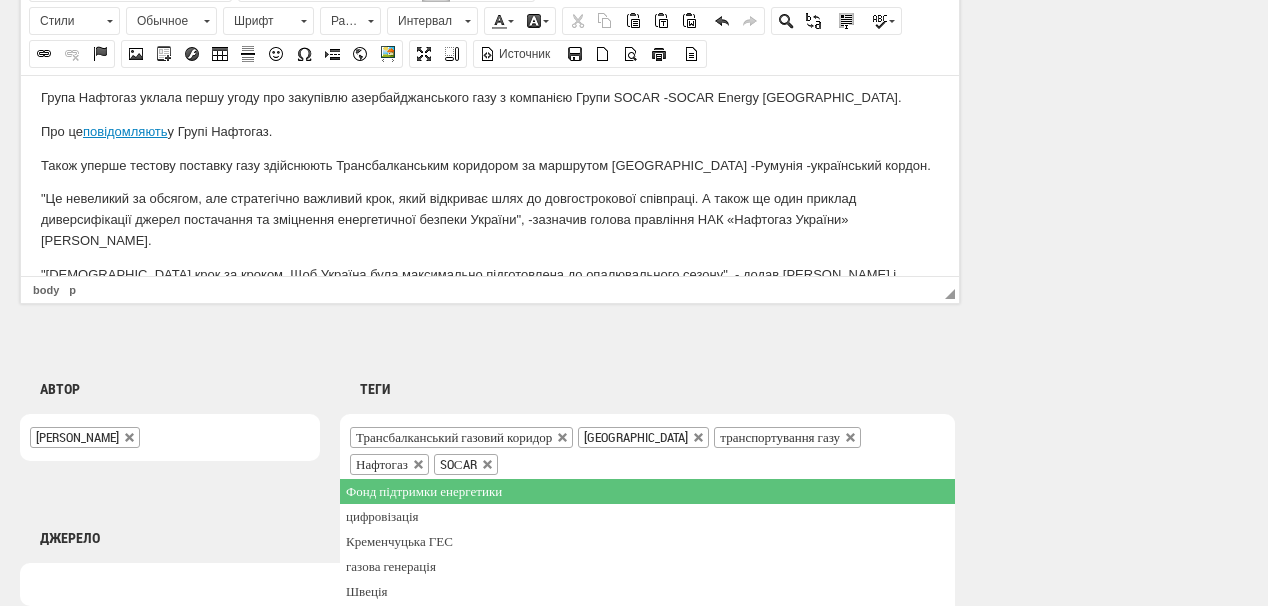 click on "Трансбалканський газовий коридор Азербайджан транспортування газу Нафтогаз SOСAR" at bounding box center [647, 451] 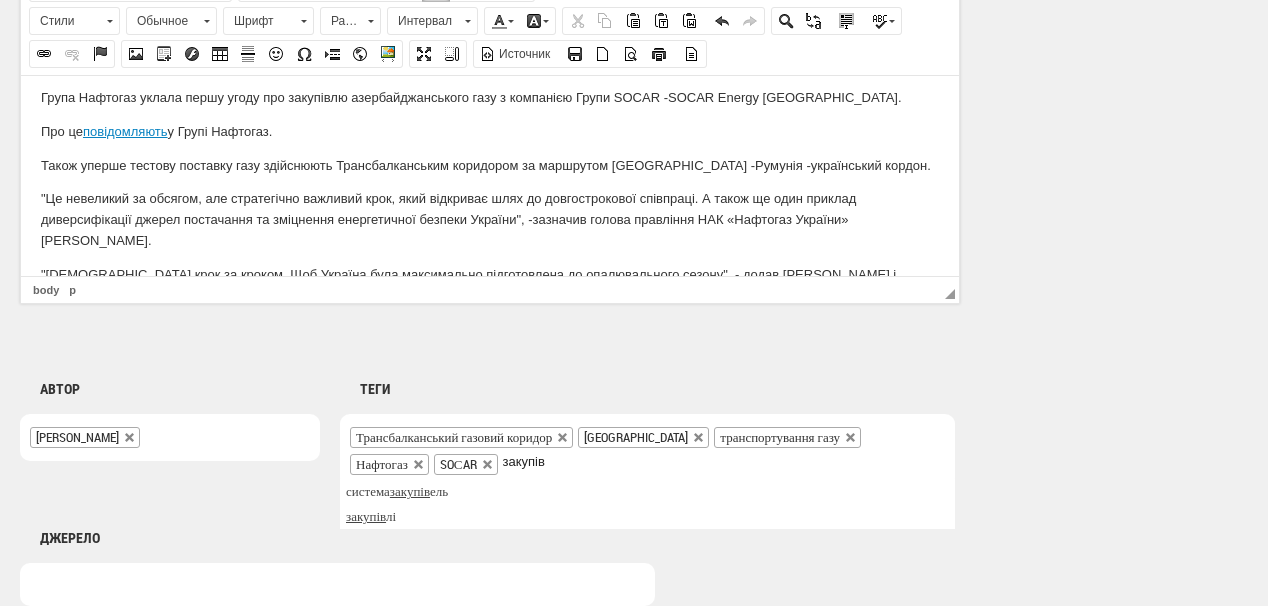 drag, startPoint x: 484, startPoint y: 456, endPoint x: 417, endPoint y: 456, distance: 67 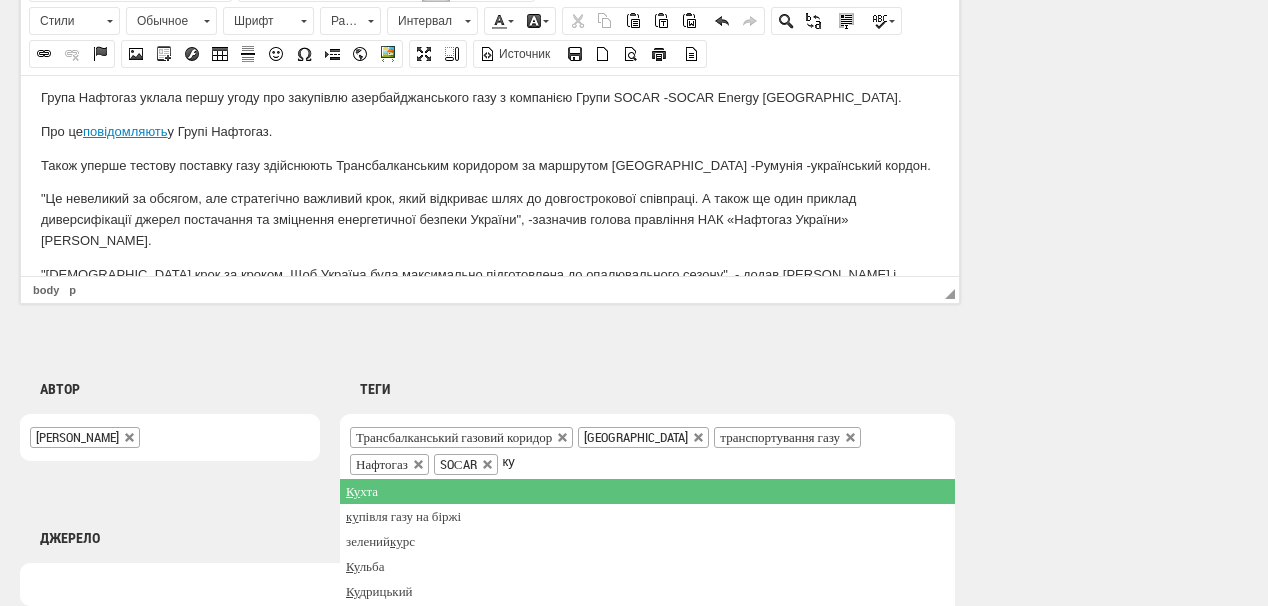 type on "к" 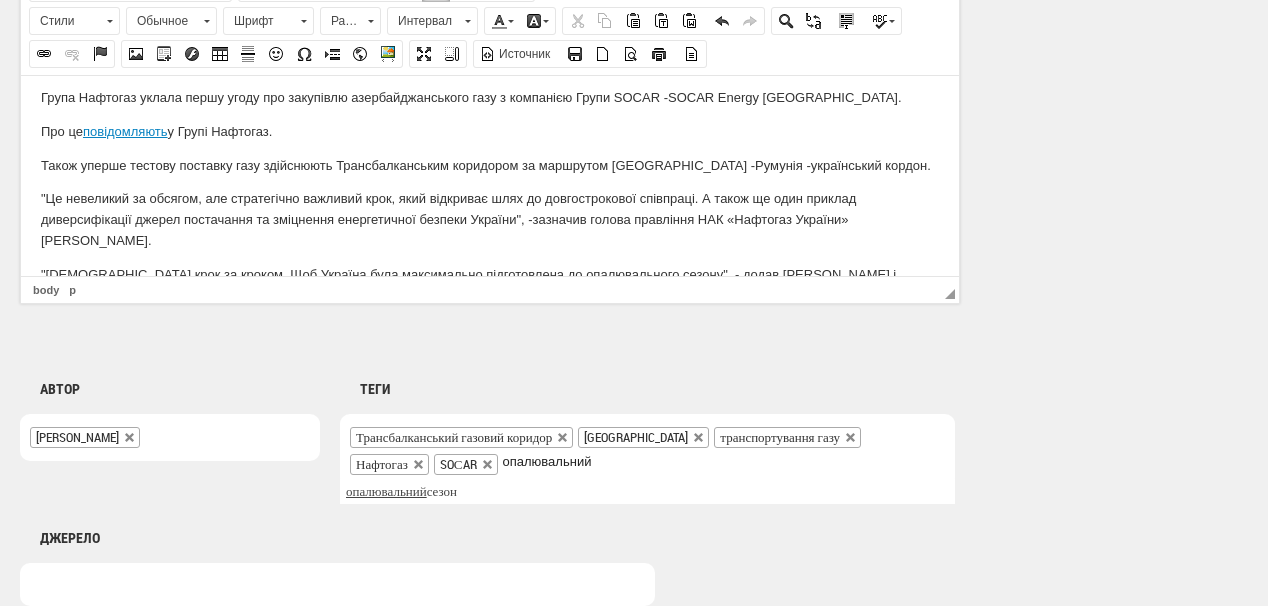 type on "опалювальний" 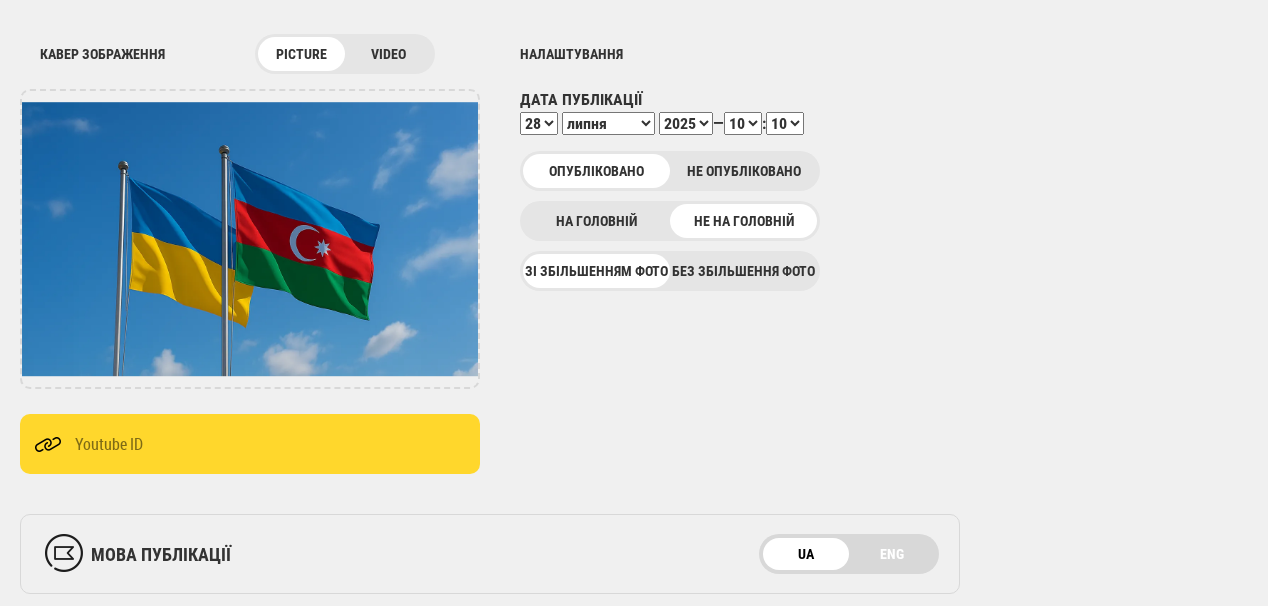 scroll, scrollTop: 240, scrollLeft: 0, axis: vertical 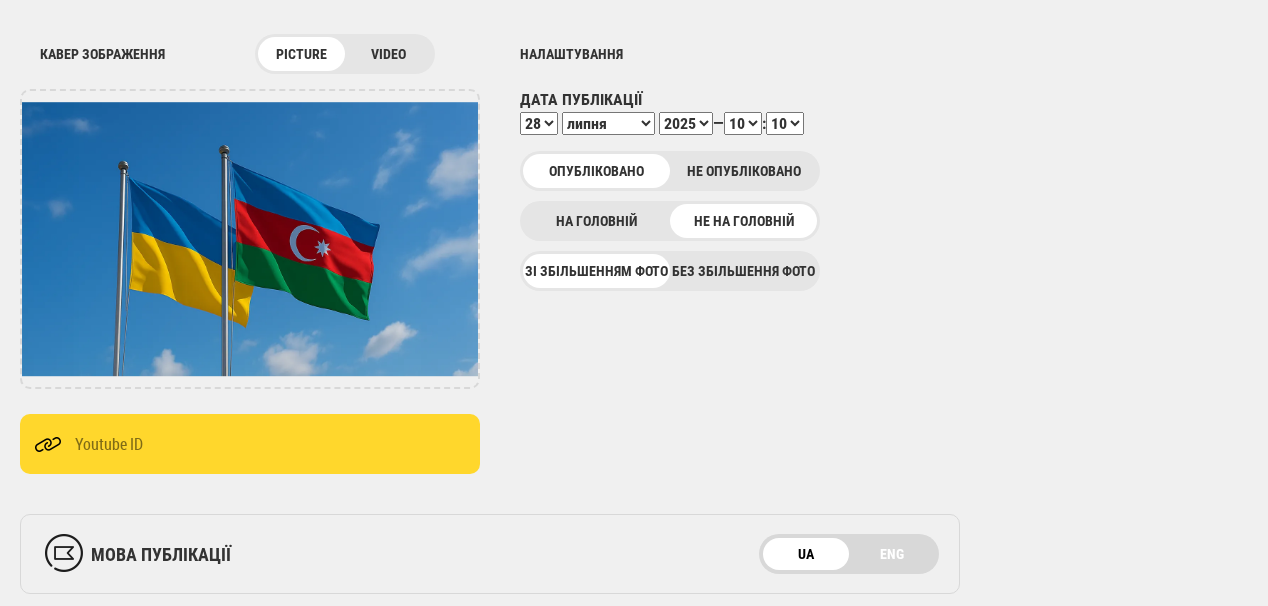 click on "00
01
02
03
04
05
06
07
08
09
10
11
12
13
14
15
16
17
18
19
20
21
22
23
24
25
26
27
28
29
30
31
32
33
34
35
36
37
38
39
40
41
42
43
44
45
46
47
48
49
50
51
52
53
54
55
56
57
58
59" at bounding box center [785, 123] 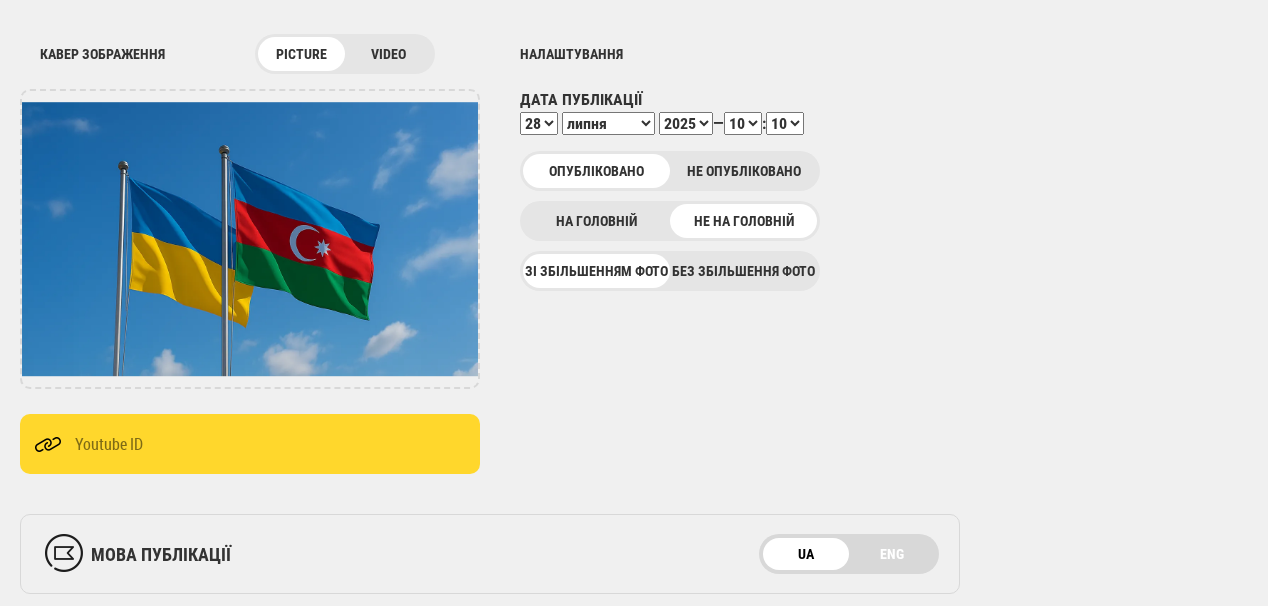 select on "21" 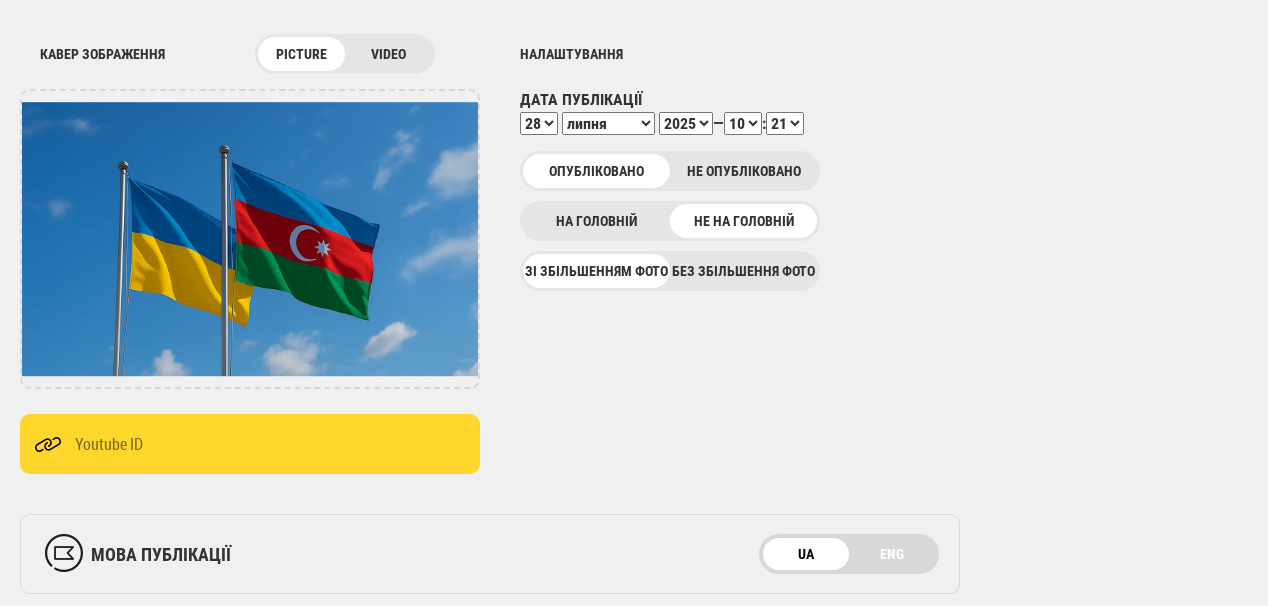 click on "00
01
02
03
04
05
06
07
08
09
10
11
12
13
14
15
16
17
18
19
20
21
22
23
24
25
26
27
28
29
30
31
32
33
34
35
36
37
38
39
40
41
42
43
44
45
46
47
48
49
50
51
52
53
54
55
56
57
58
59" at bounding box center [785, 123] 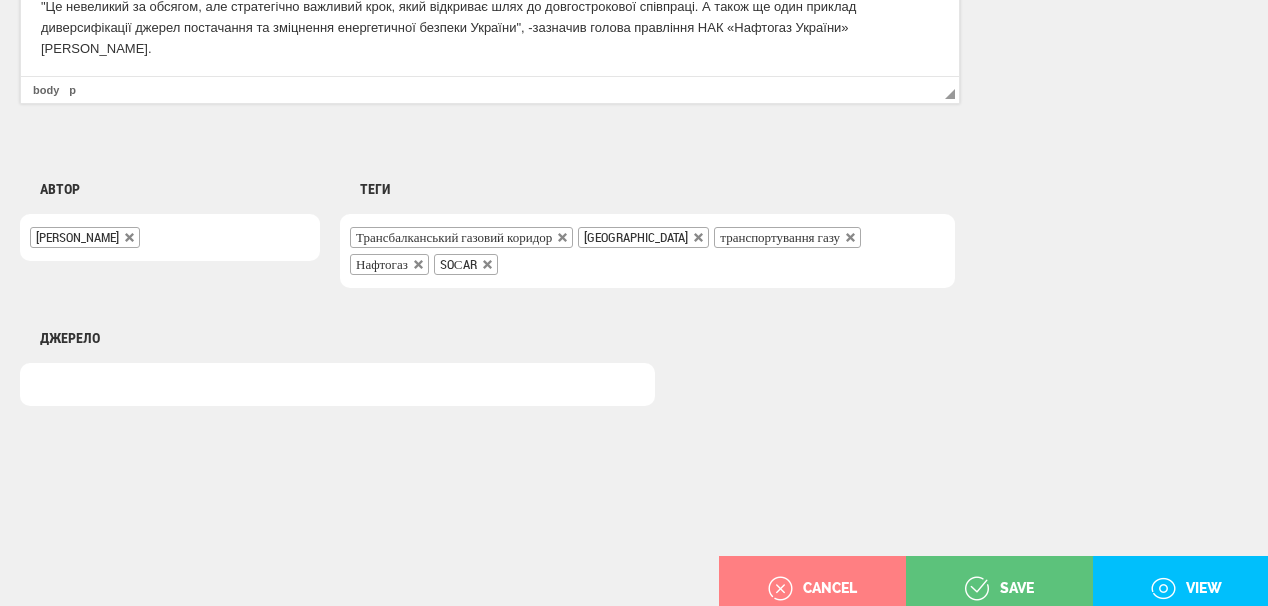 scroll, scrollTop: 1586, scrollLeft: 0, axis: vertical 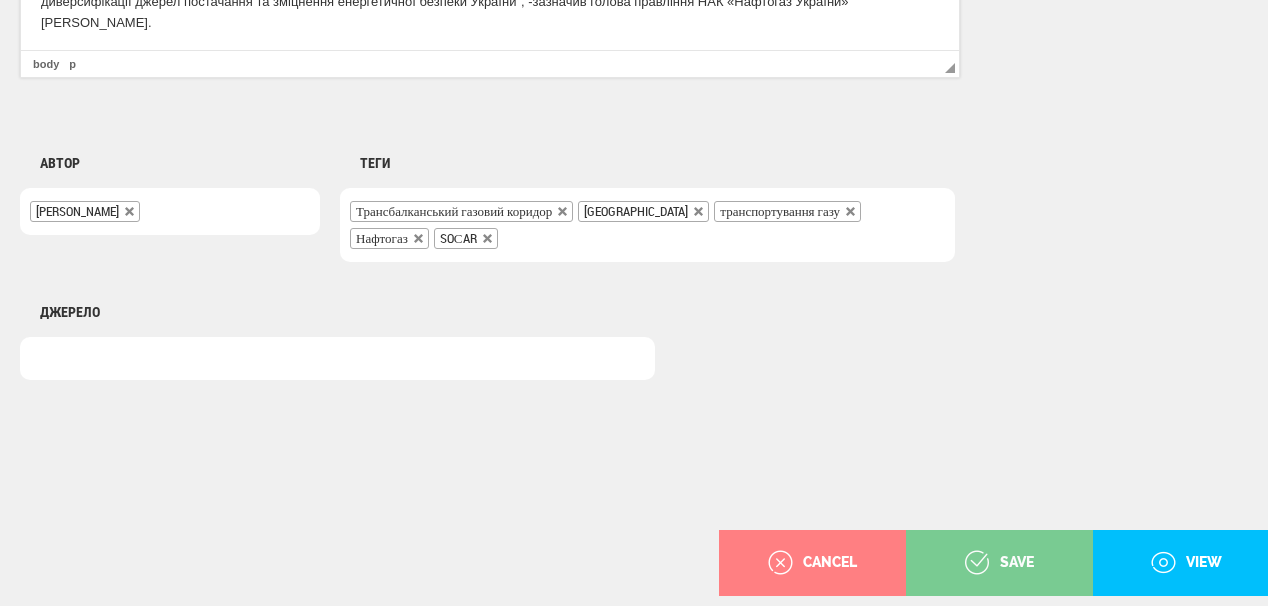 click on "save" at bounding box center [999, 563] 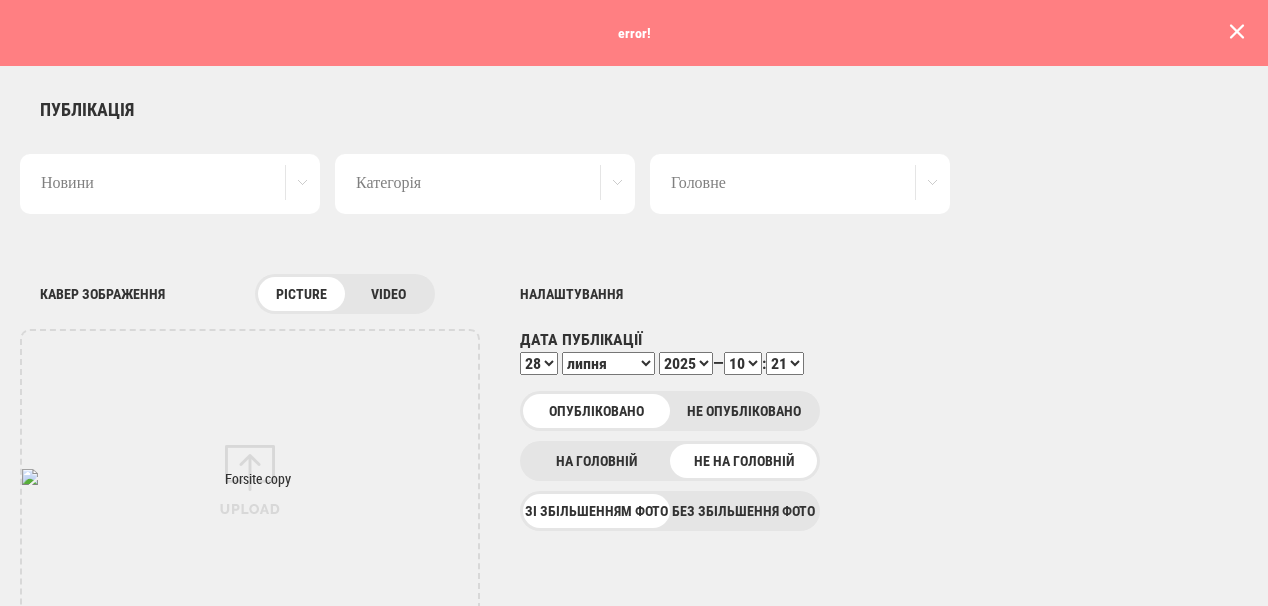 scroll, scrollTop: 0, scrollLeft: 0, axis: both 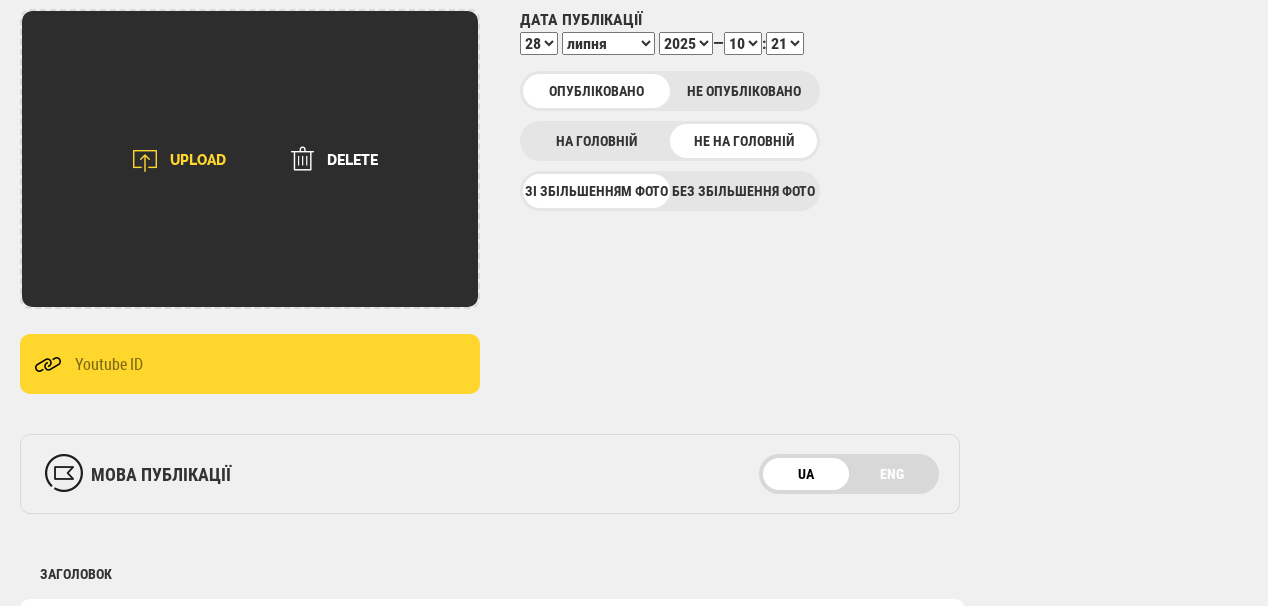 click on "UPLOAD" at bounding box center (172, 161) 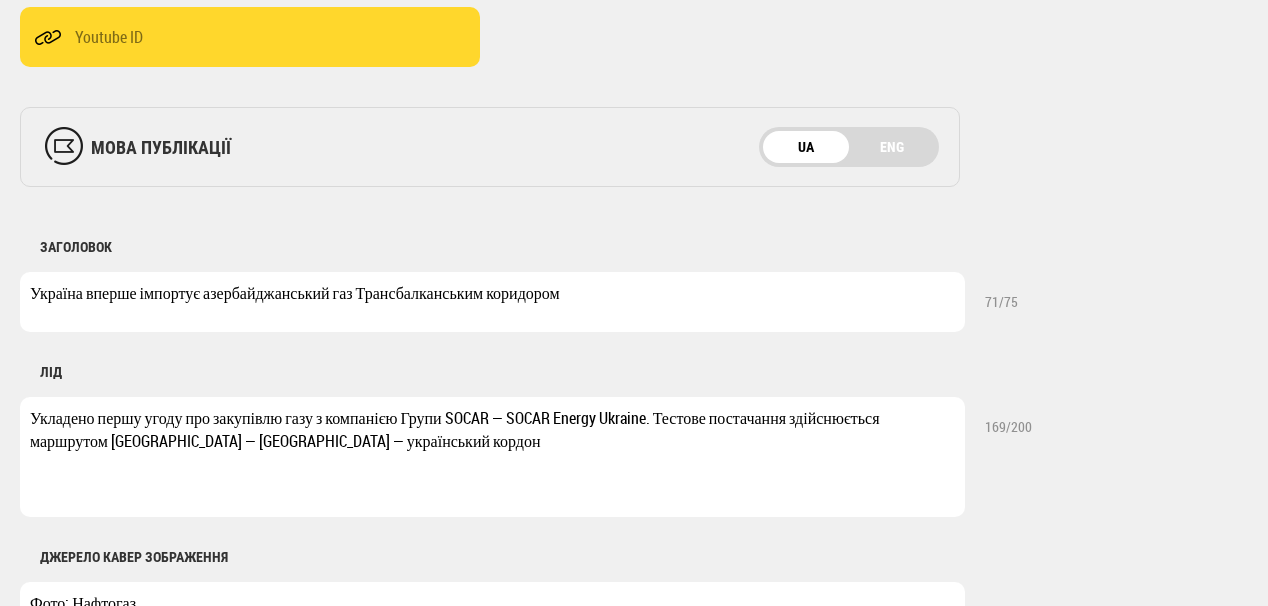 scroll, scrollTop: 720, scrollLeft: 0, axis: vertical 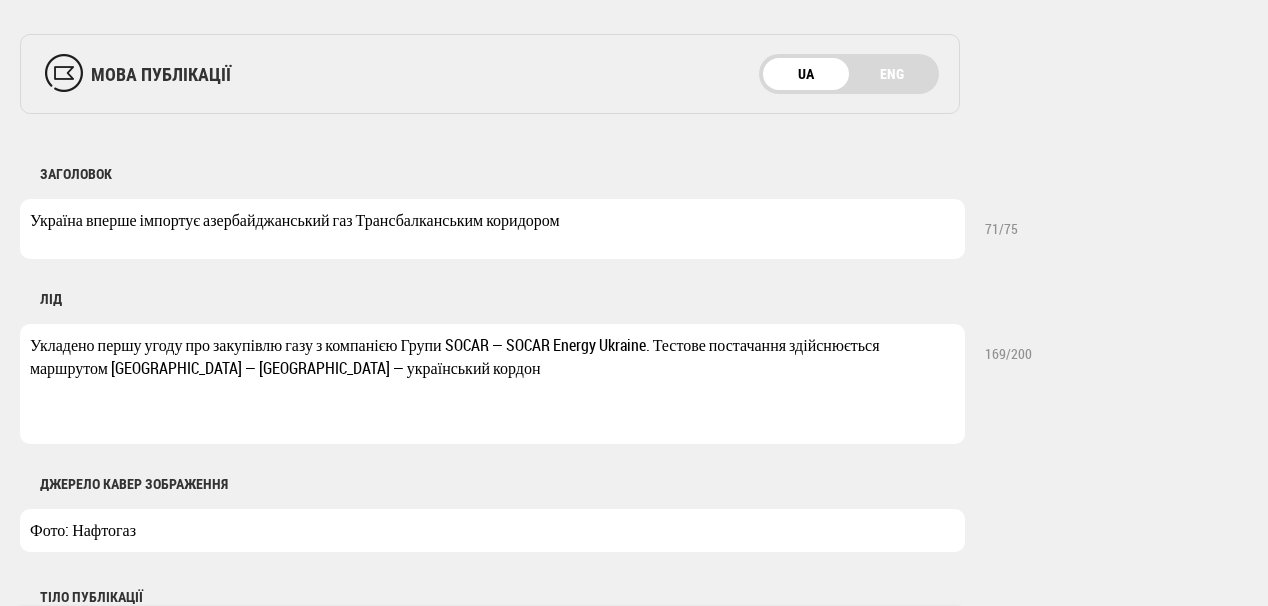 drag, startPoint x: 183, startPoint y: 531, endPoint x: 57, endPoint y: 541, distance: 126.3962 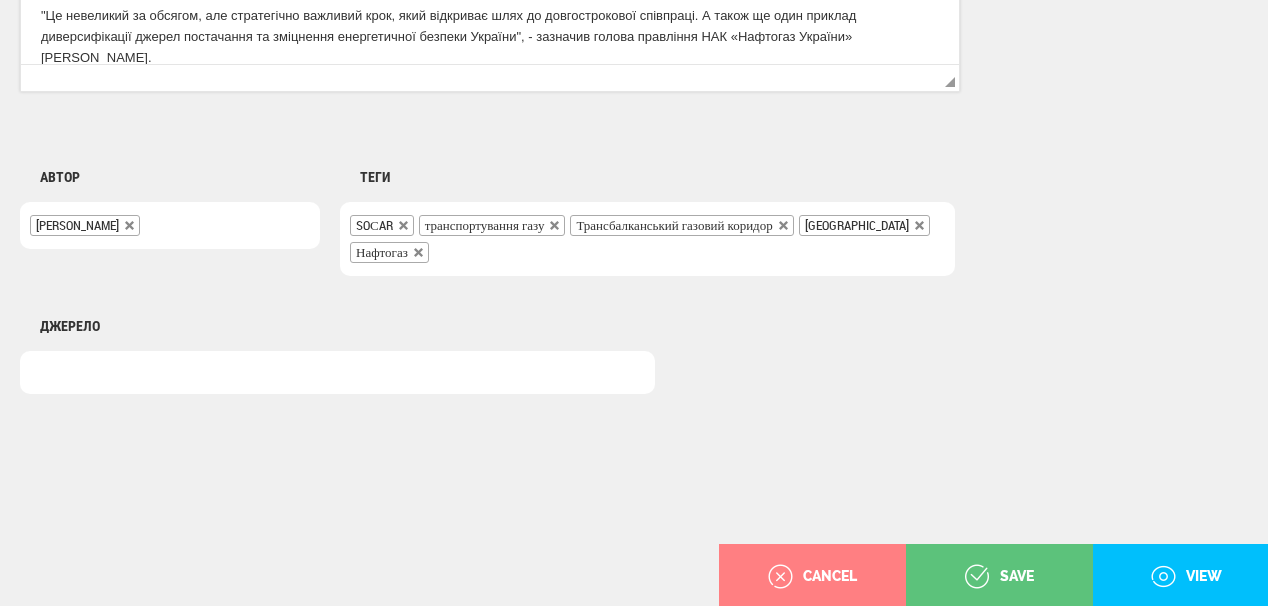 scroll, scrollTop: 1586, scrollLeft: 0, axis: vertical 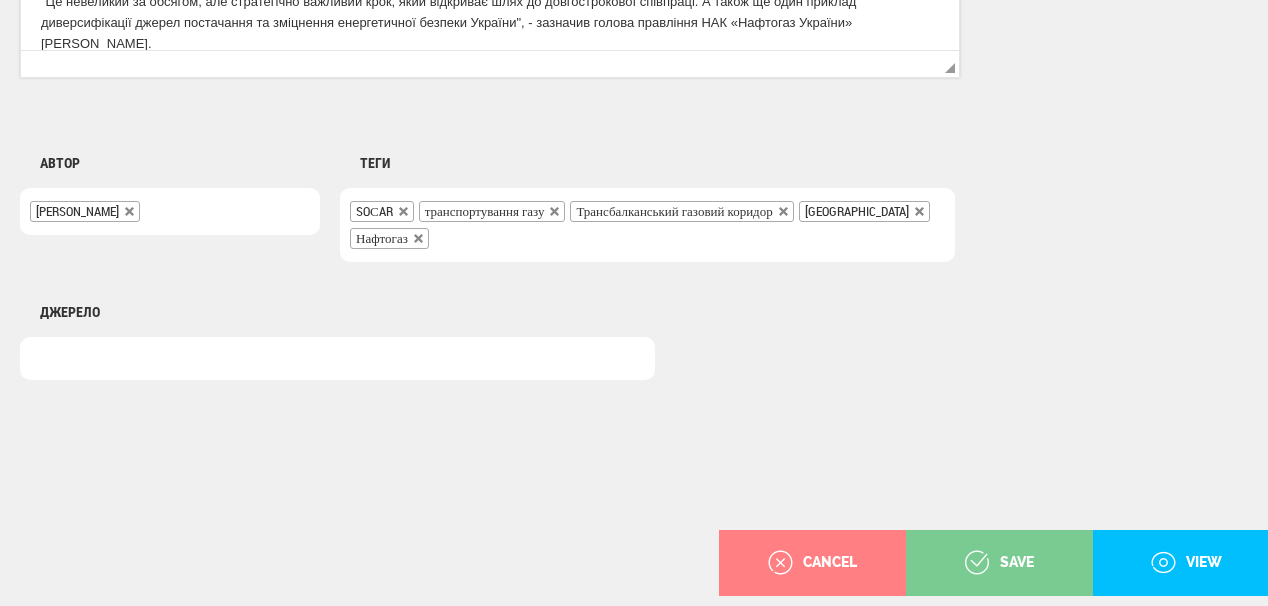 type on "Фото: Укрінформ" 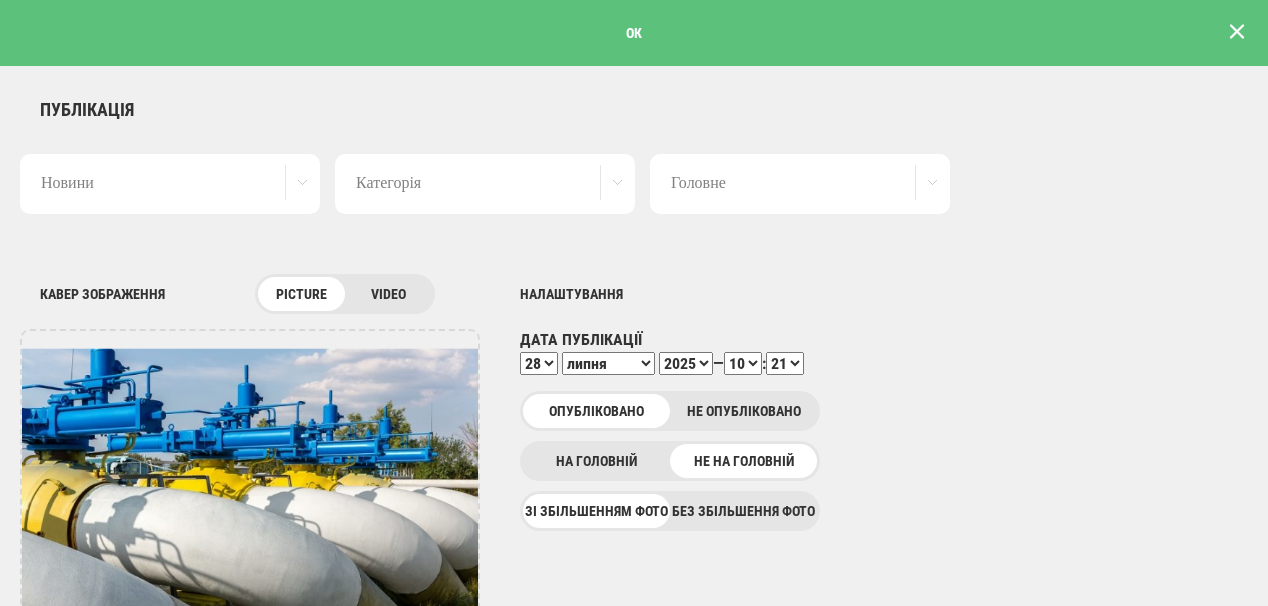scroll, scrollTop: 0, scrollLeft: 0, axis: both 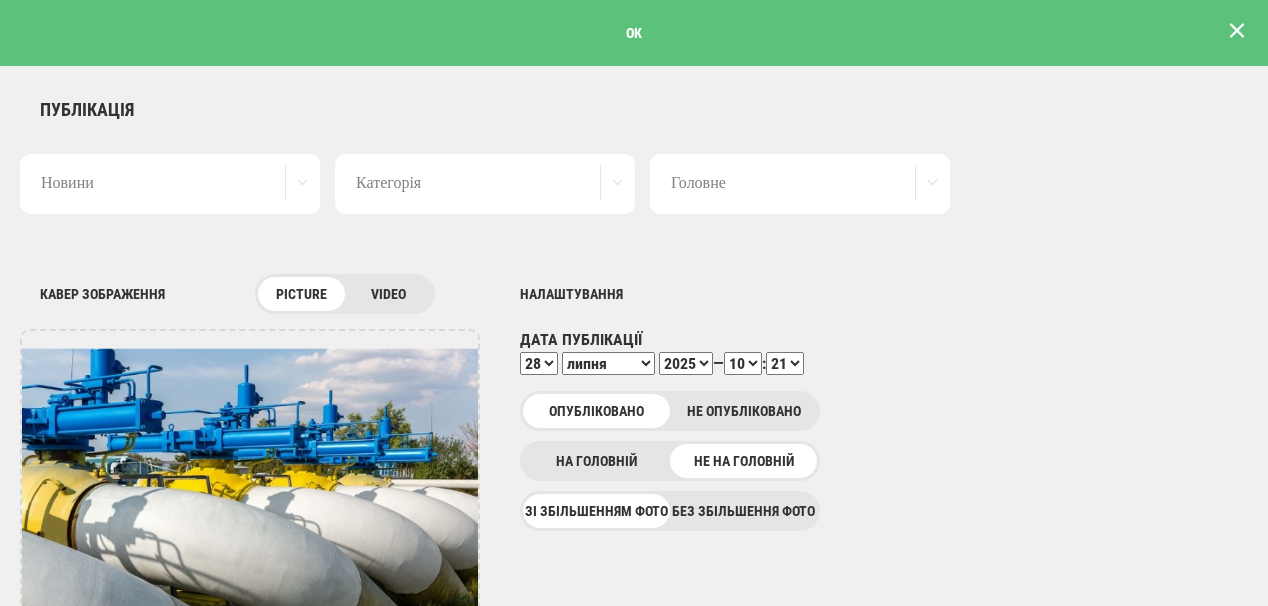 click at bounding box center [1237, 31] 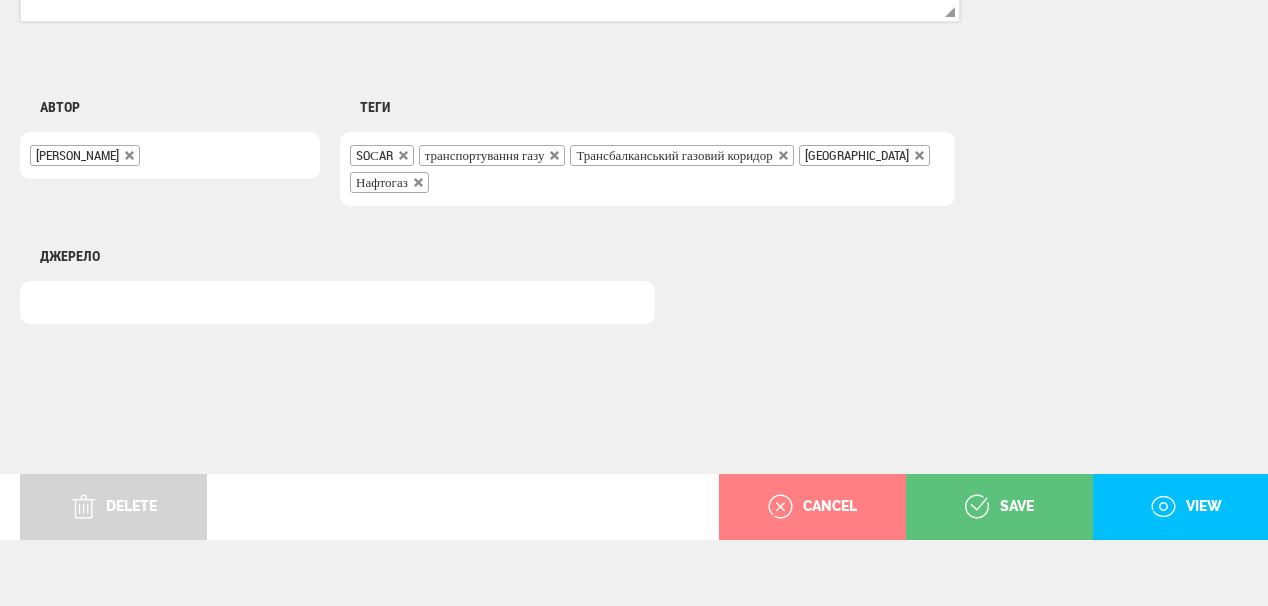 scroll, scrollTop: 1652, scrollLeft: 0, axis: vertical 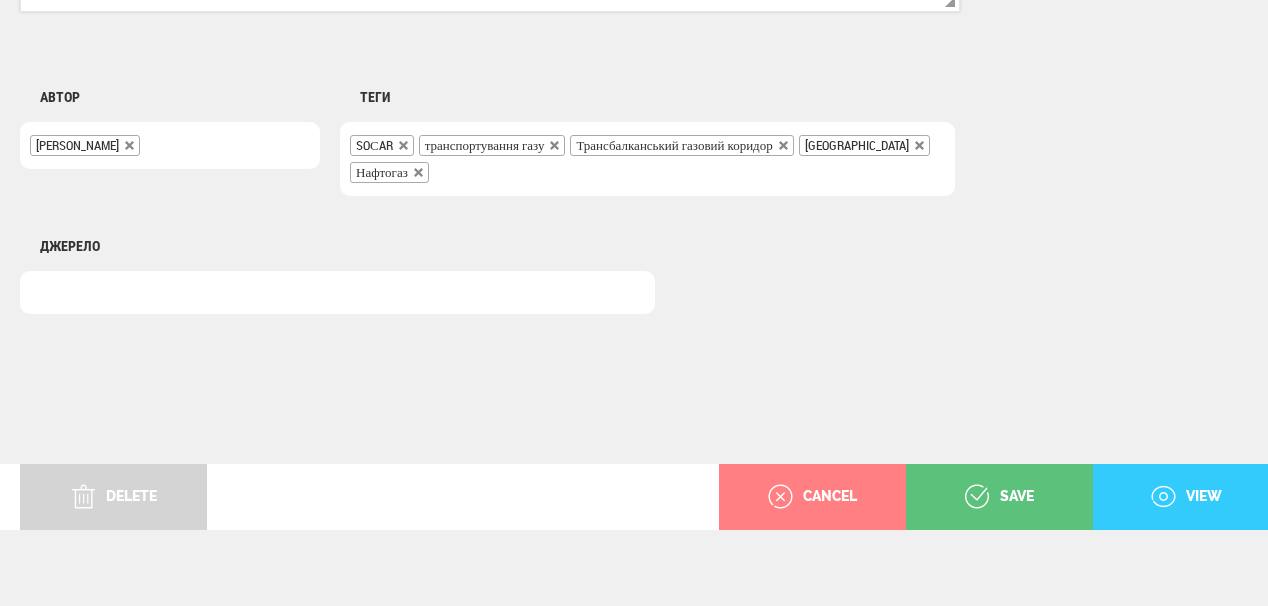 click on "view" at bounding box center (1186, 497) 